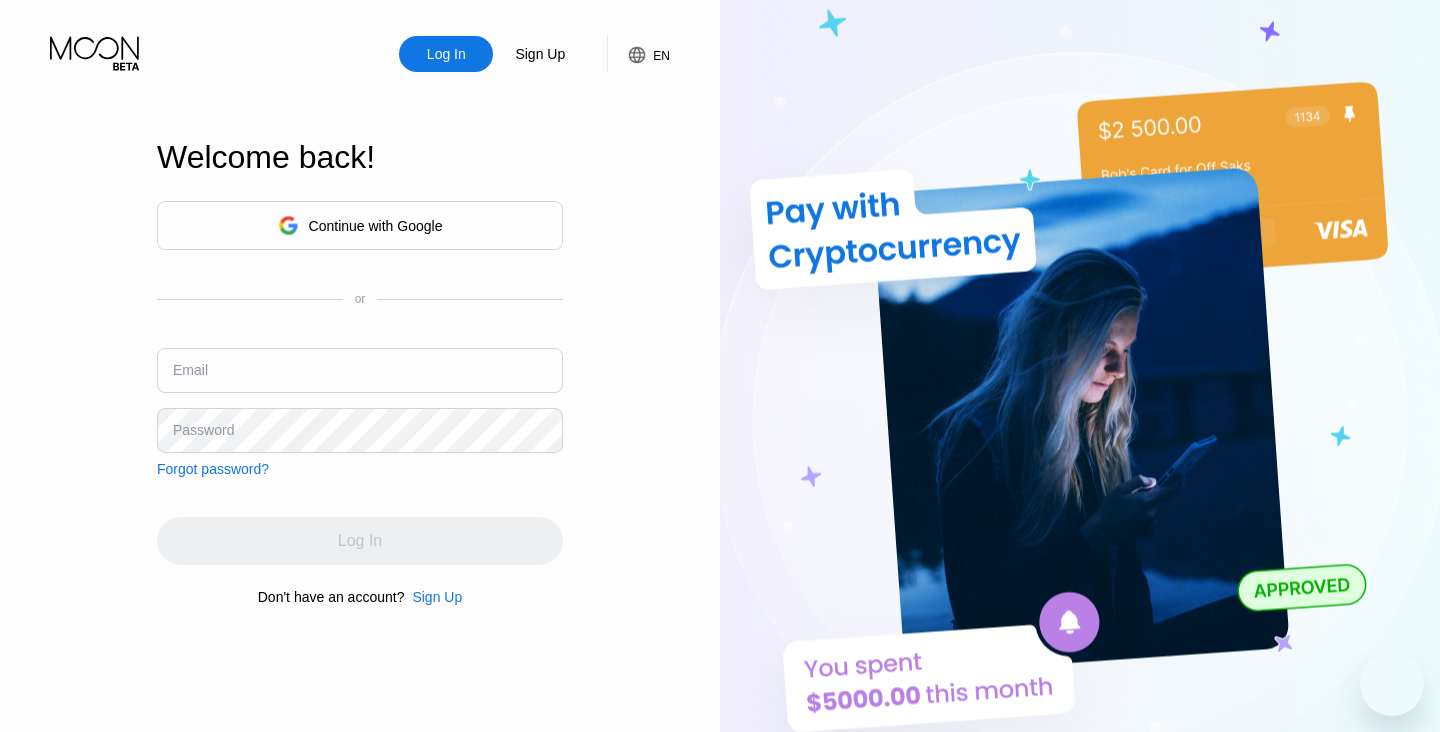 scroll, scrollTop: 0, scrollLeft: 0, axis: both 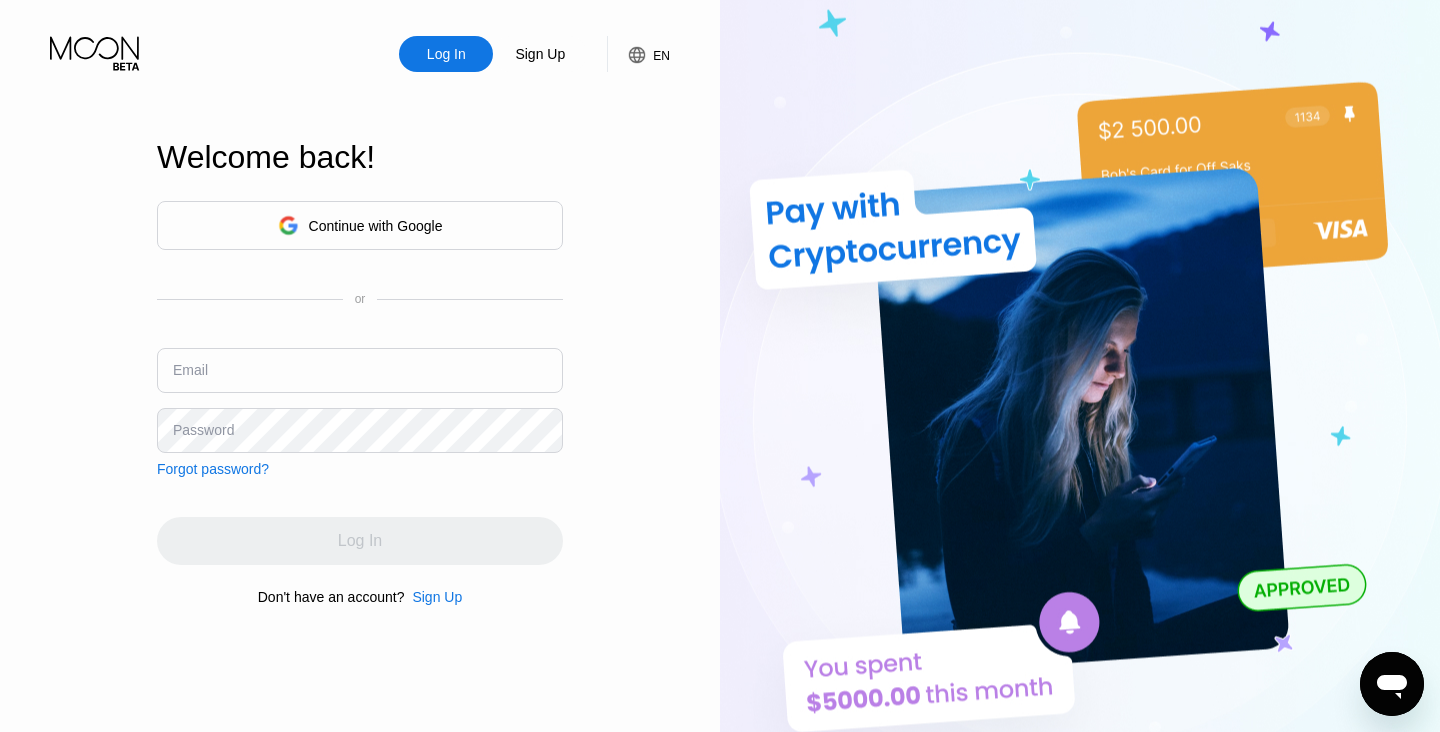 click at bounding box center [360, 370] 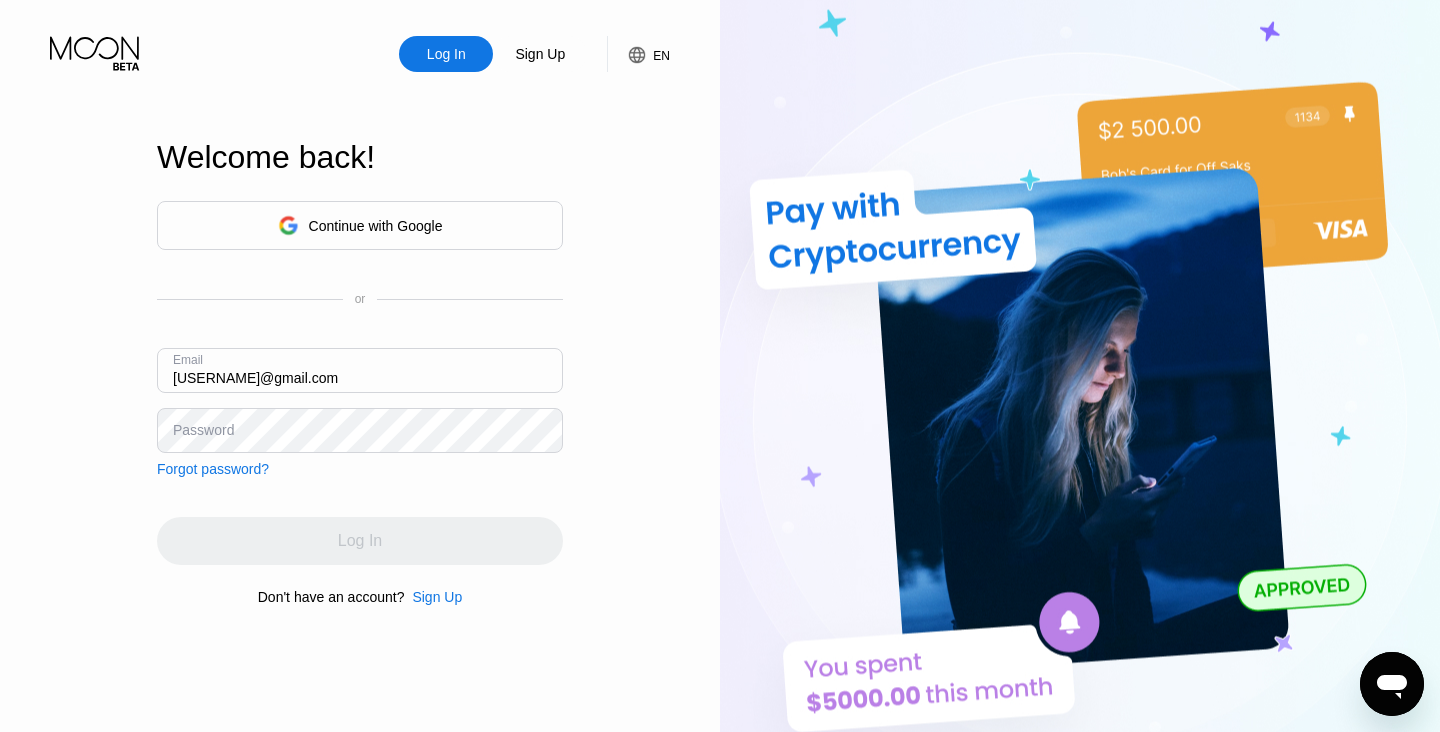 type on "[EMAIL]" 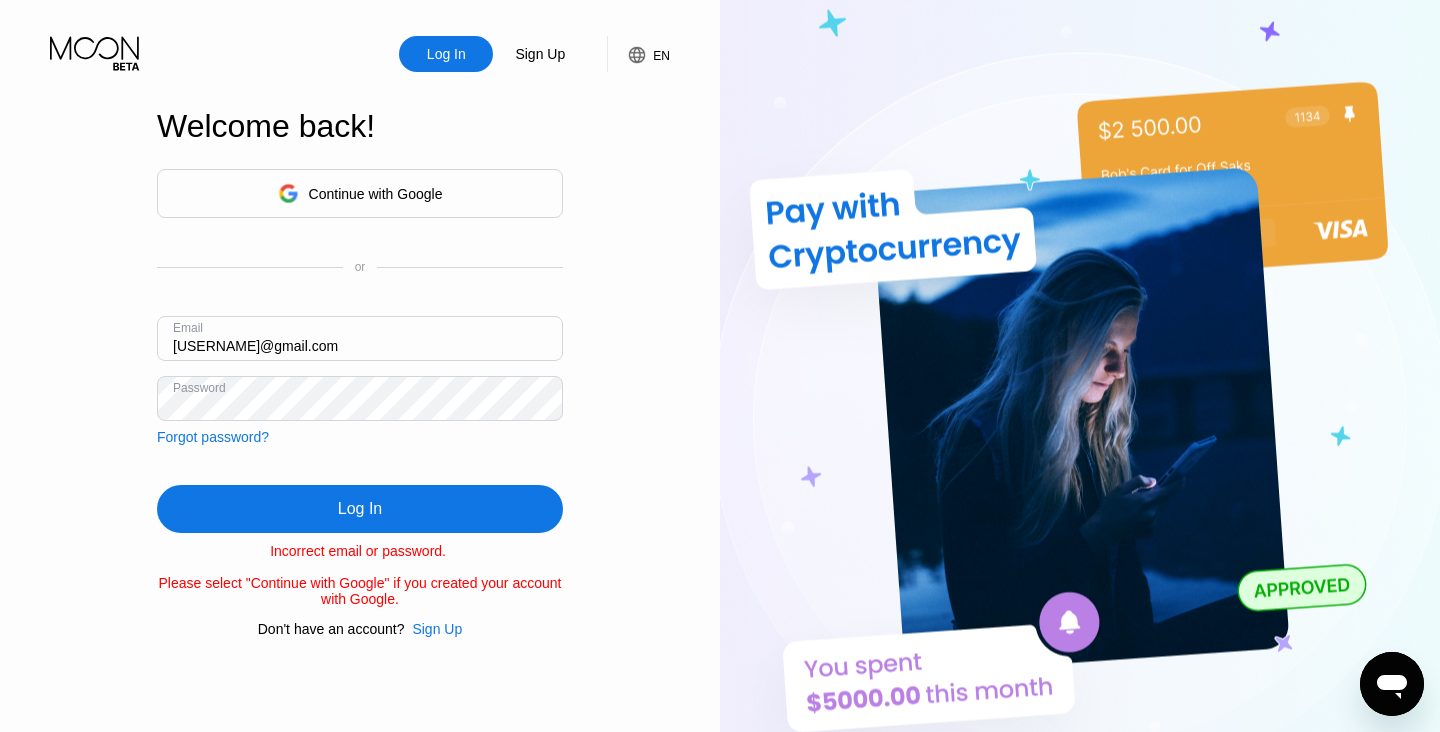 click on "Continue with Google" at bounding box center [376, 194] 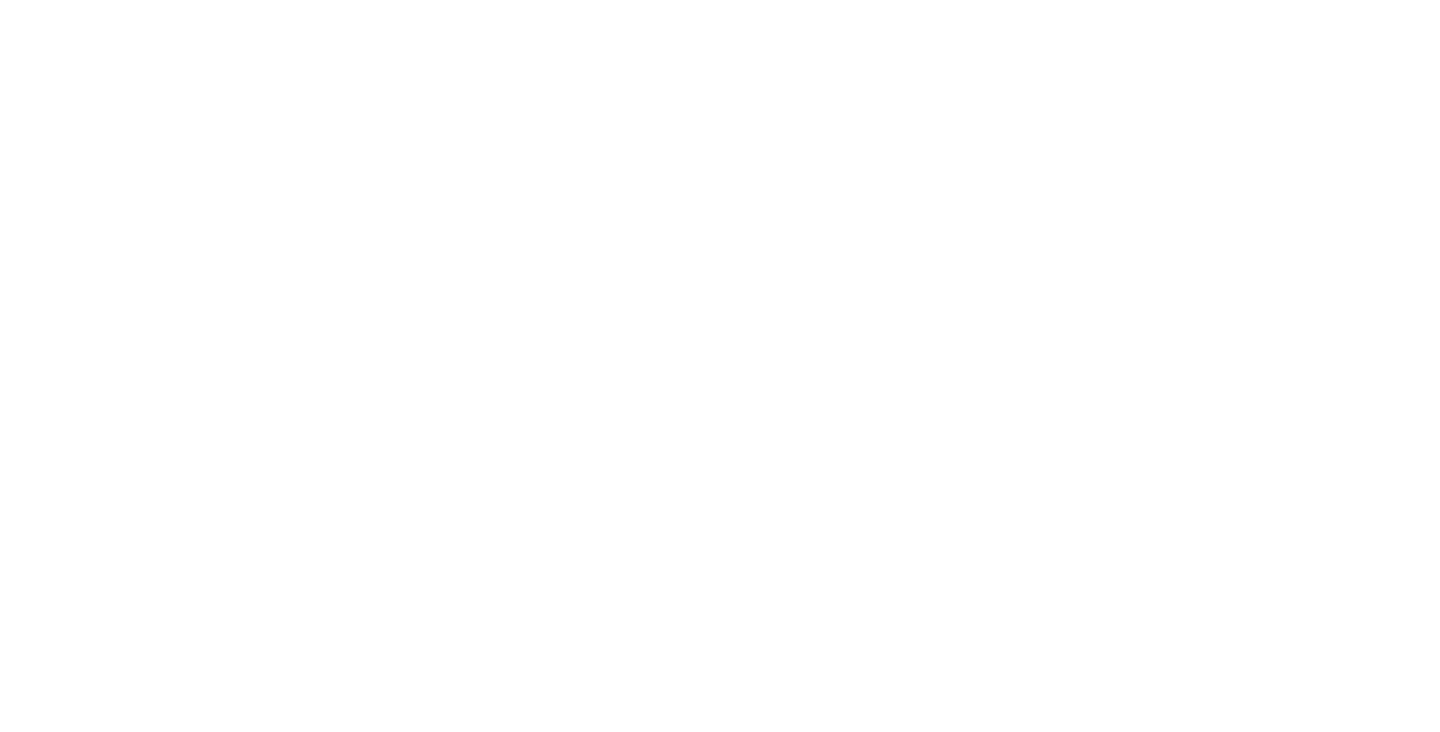 scroll, scrollTop: 0, scrollLeft: 0, axis: both 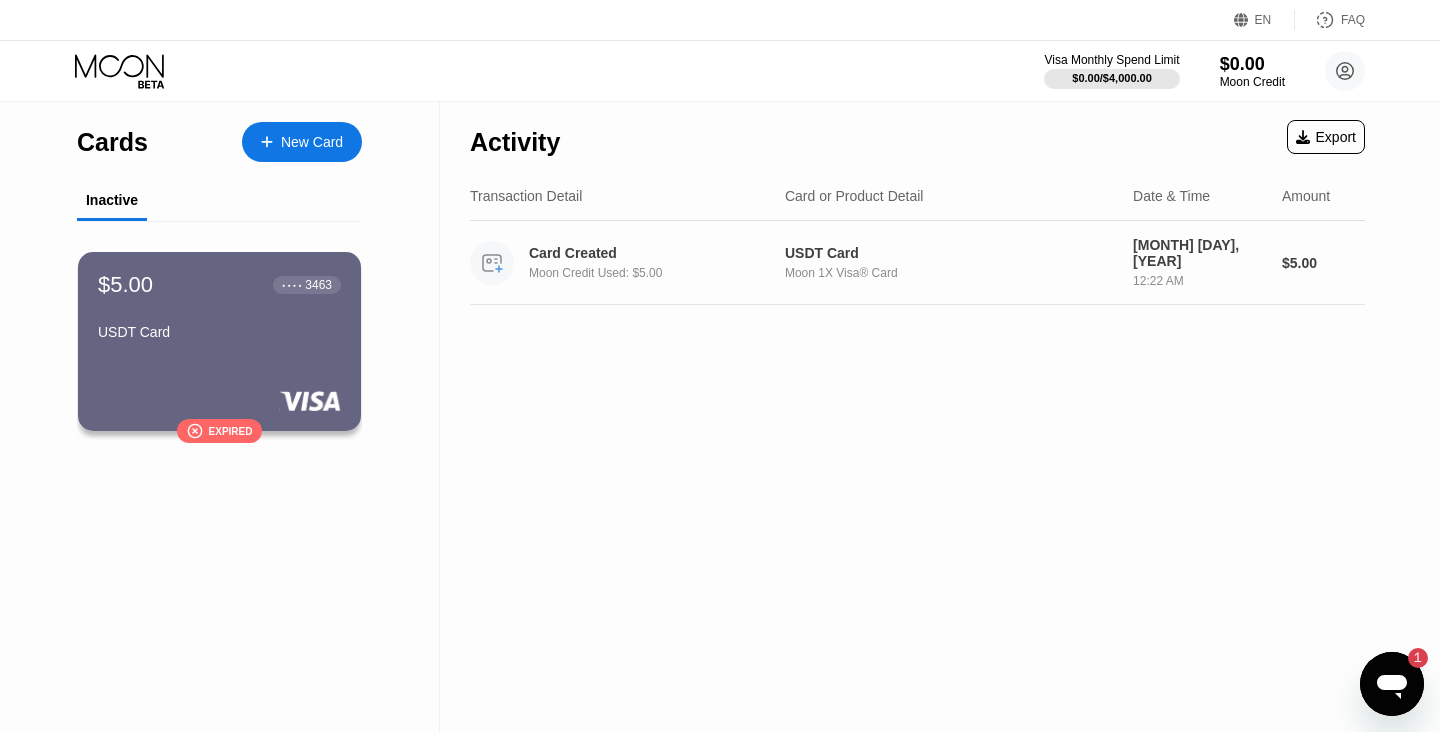 click on "Card Created Moon Credit Used: $5.00 USDT Card Moon 1X Visa® Card [DATE] [TIME] $5.00" at bounding box center (917, 263) 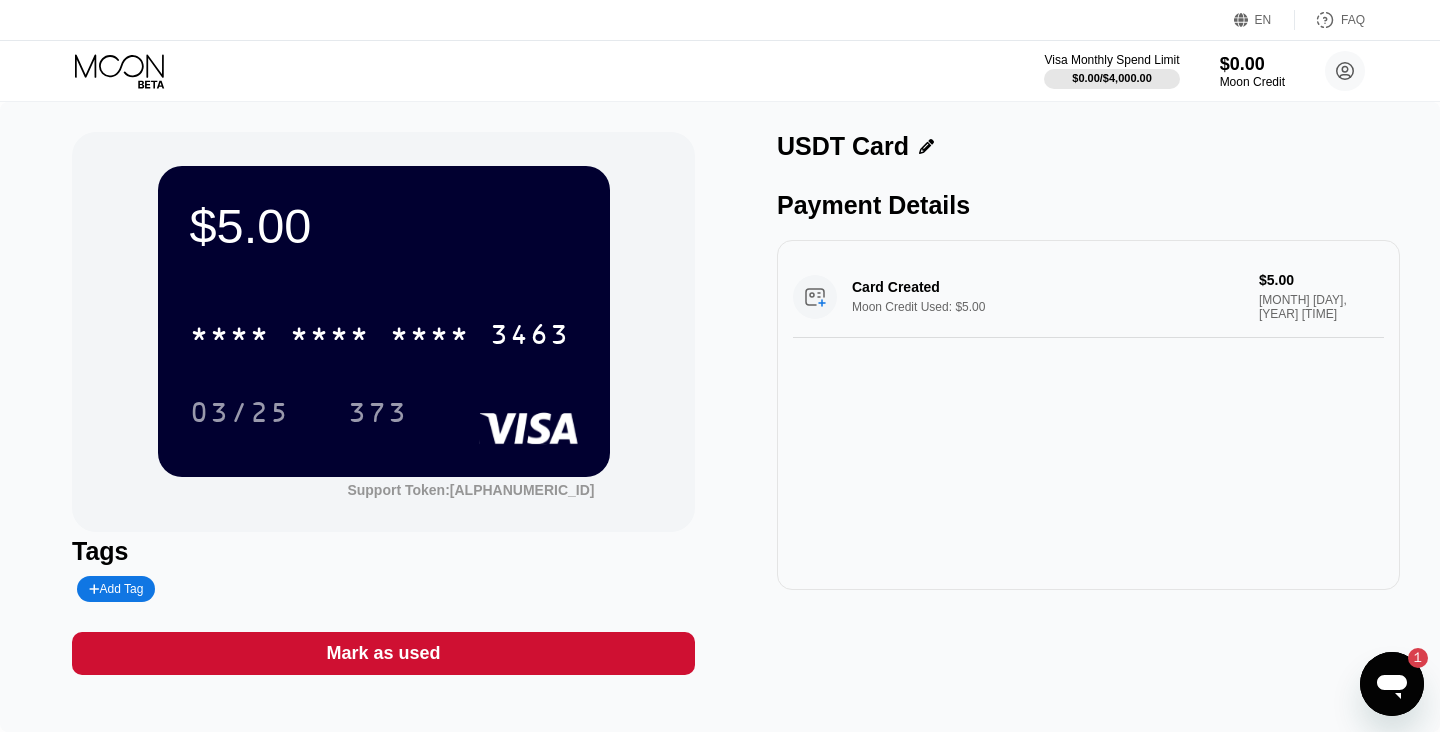 click at bounding box center (1392, 684) 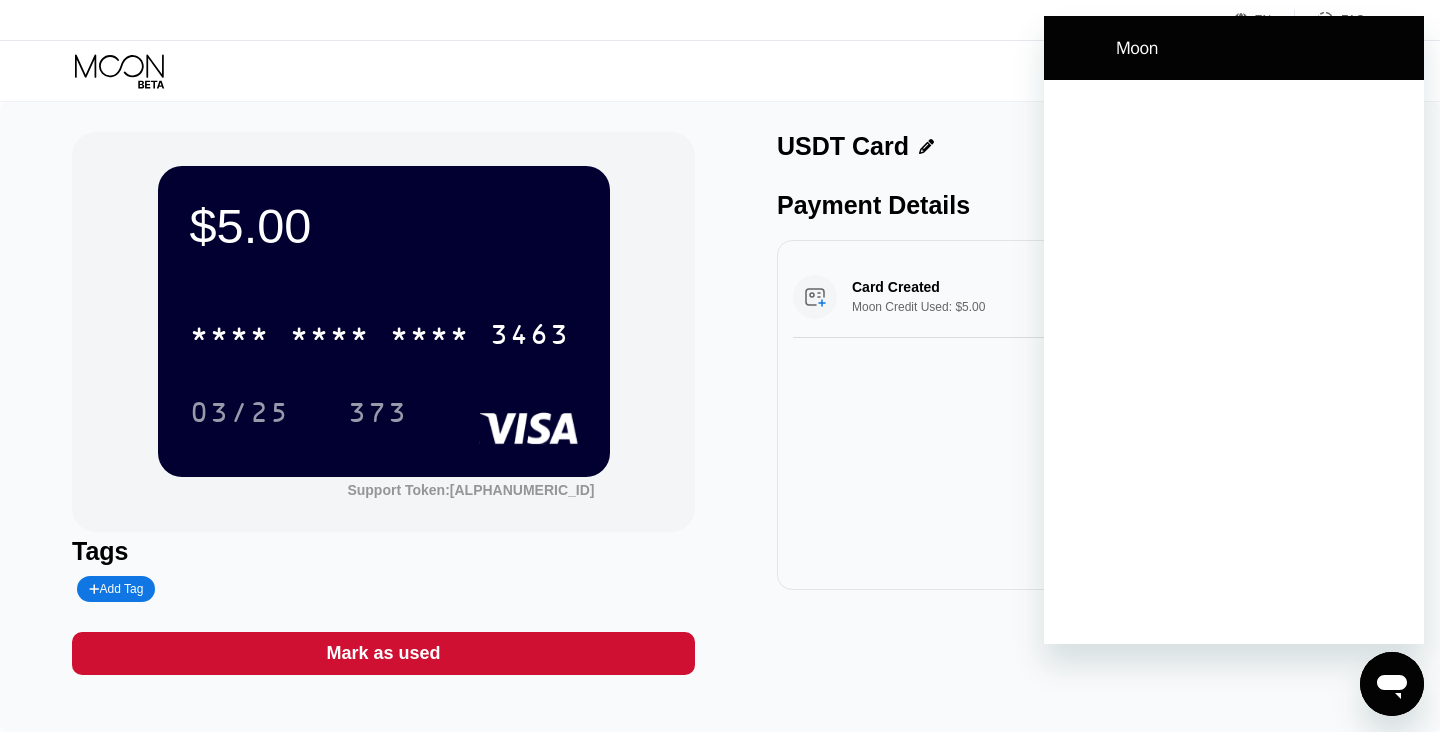 scroll, scrollTop: 0, scrollLeft: 0, axis: both 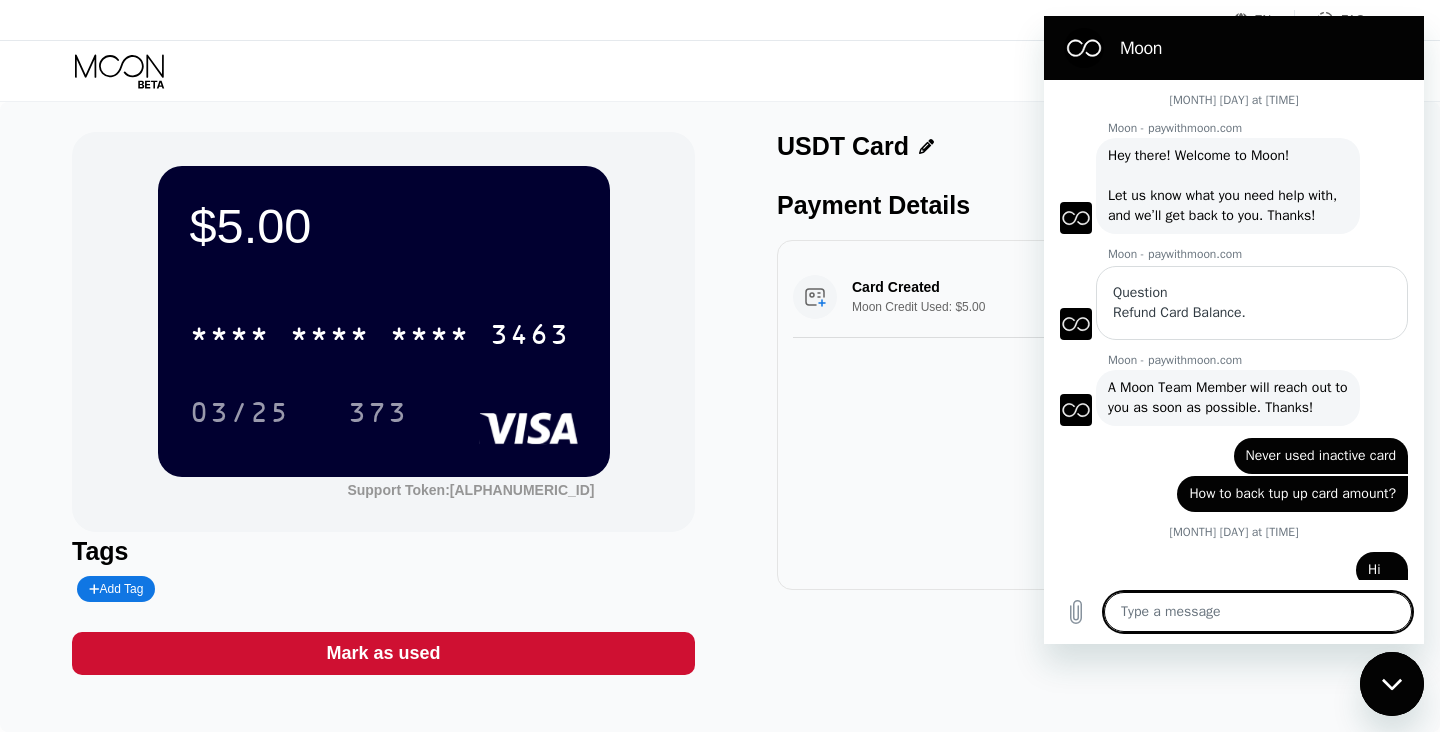 type on "x" 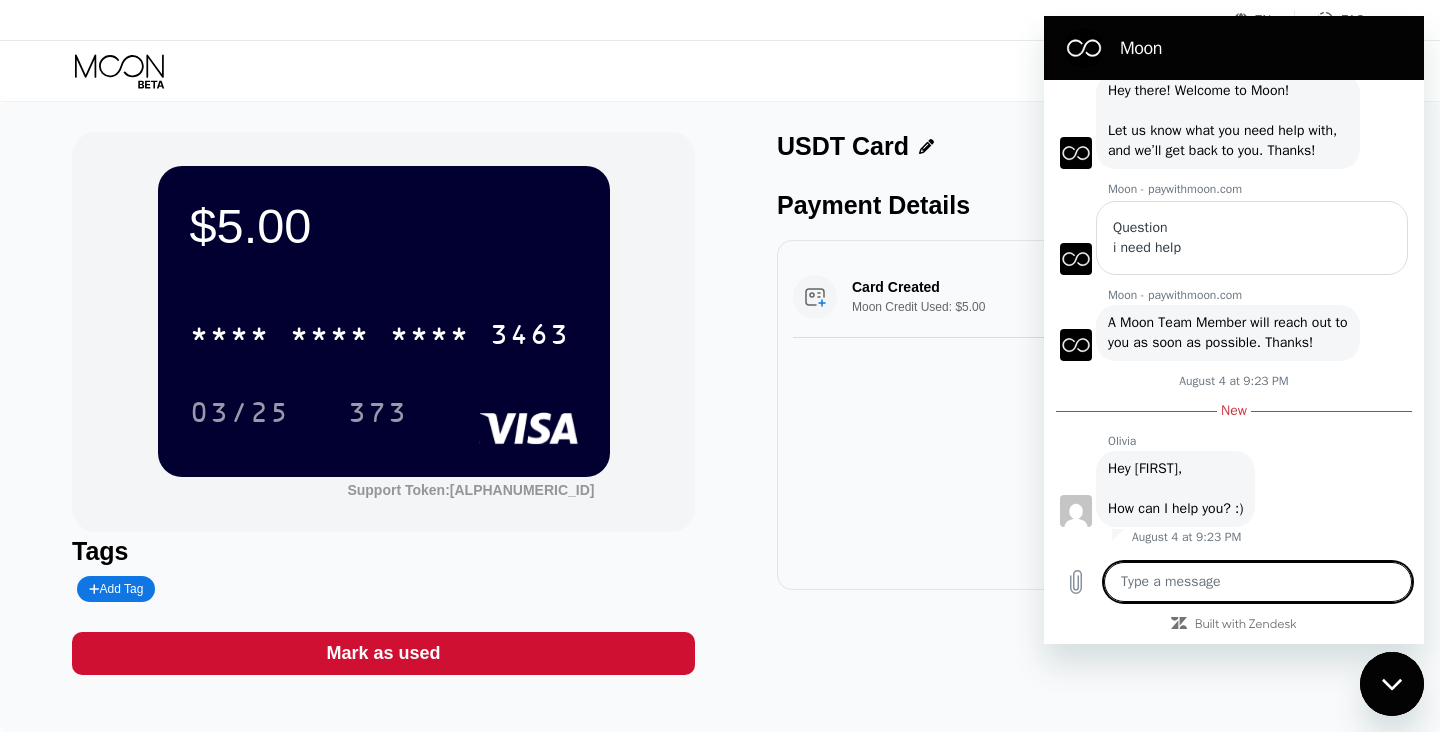 click at bounding box center (1258, 582) 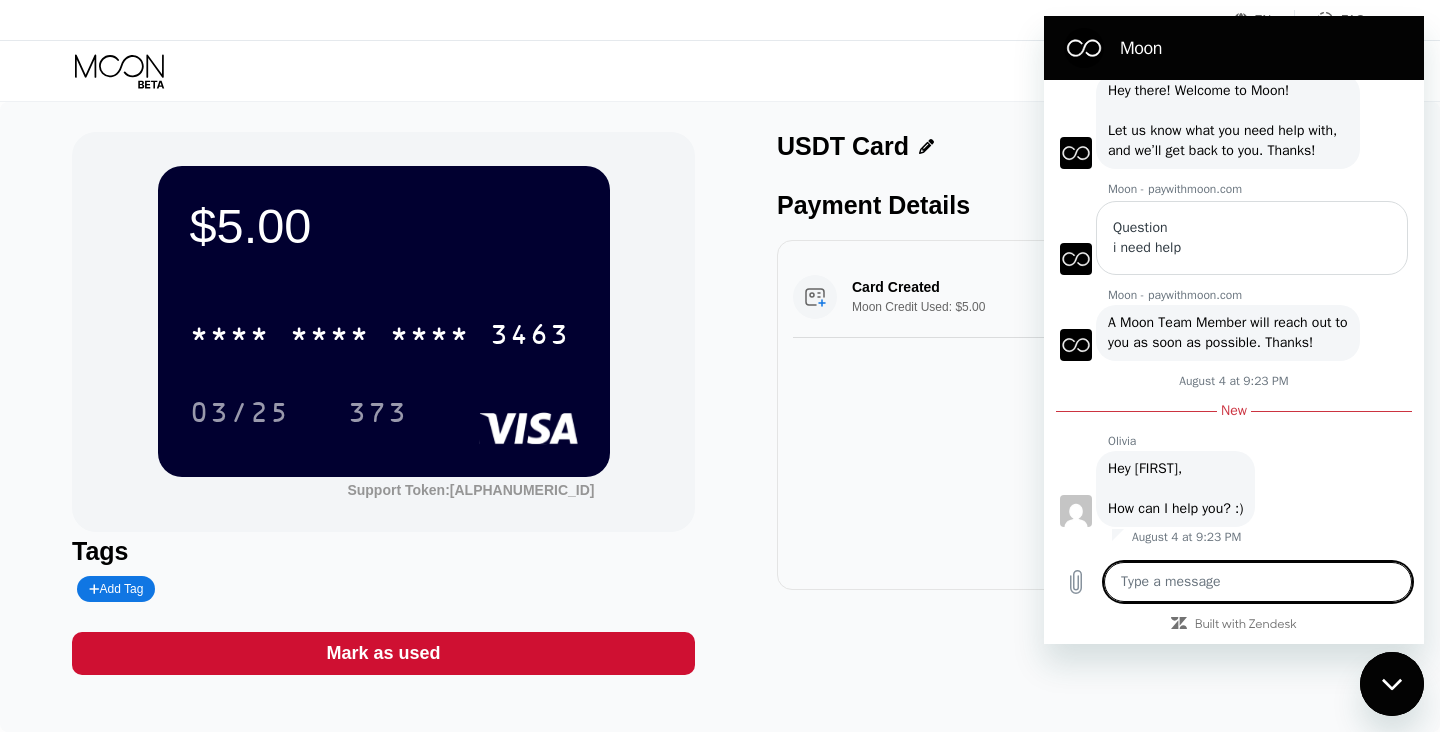 type on "H" 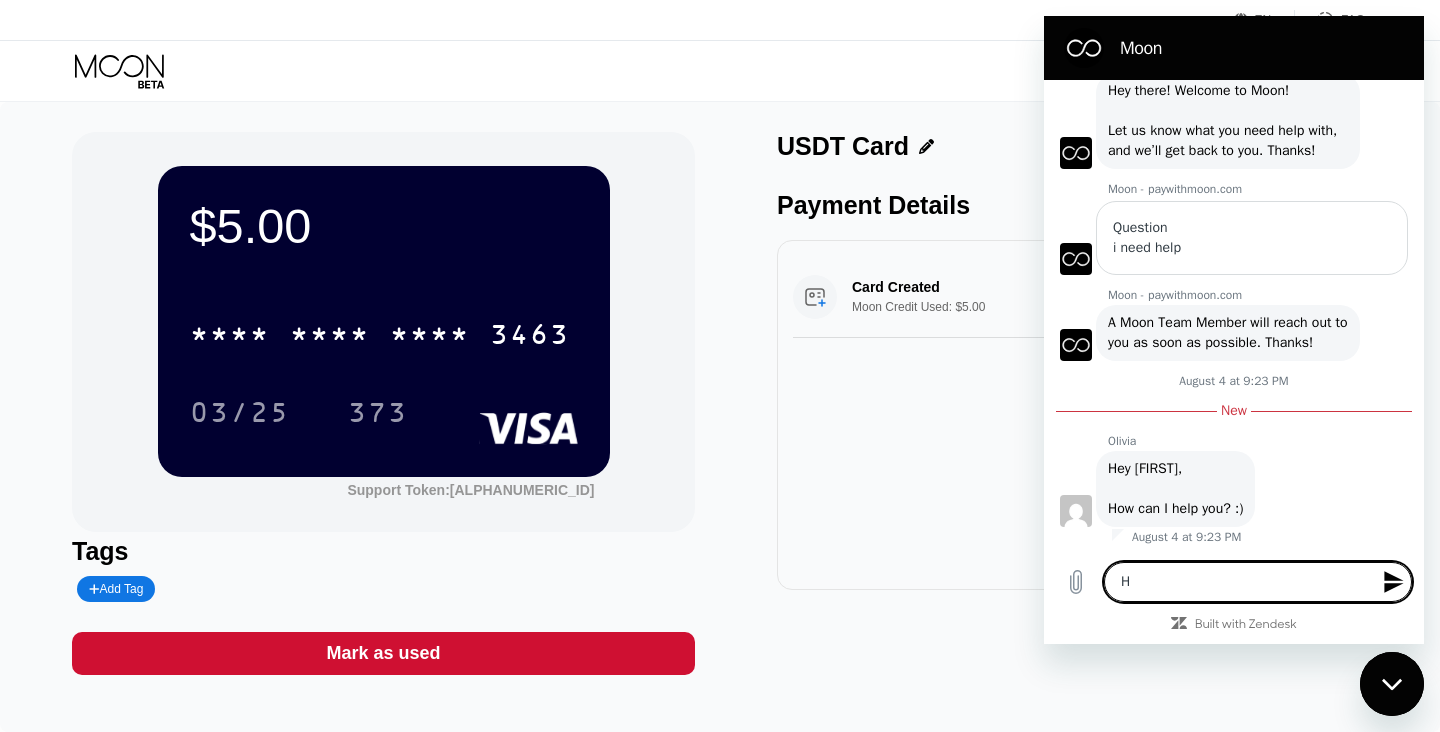 type on "He" 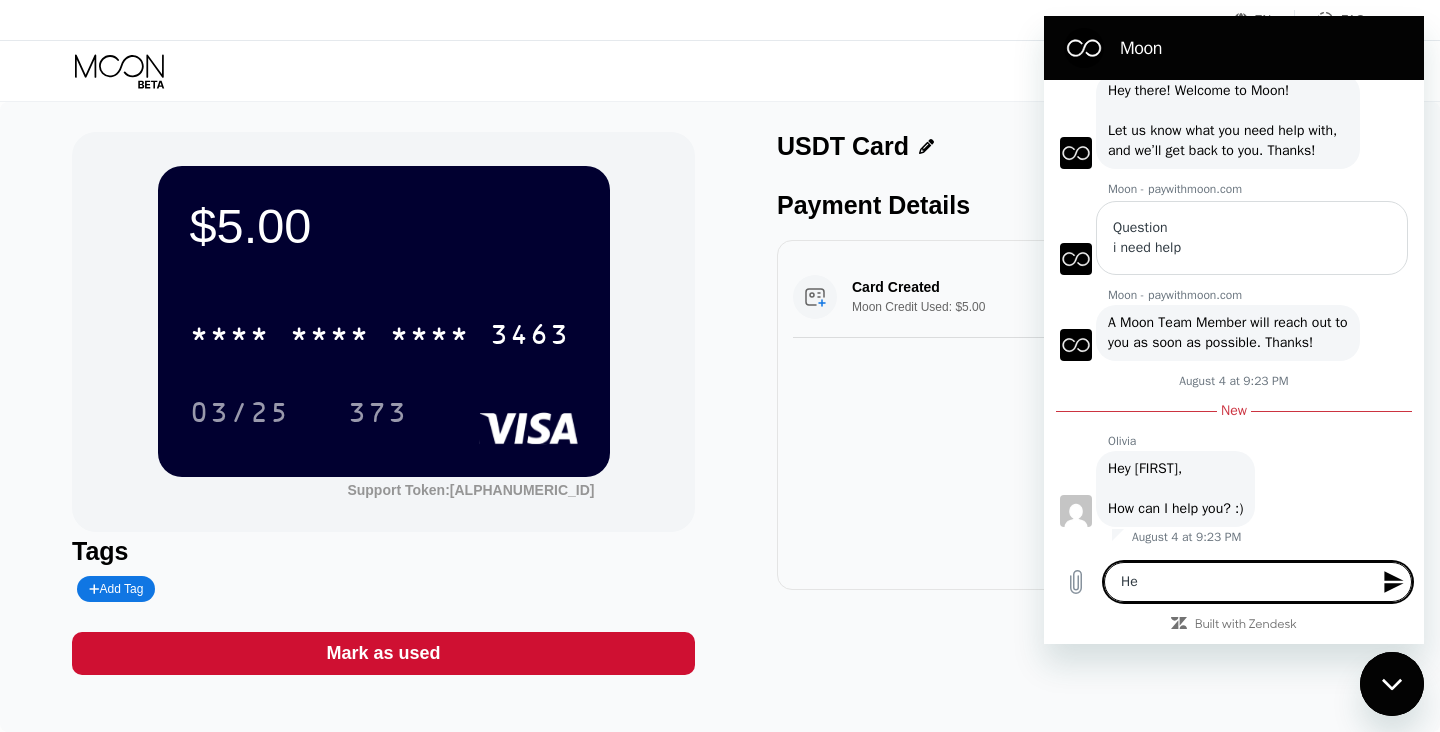 type on "Hel" 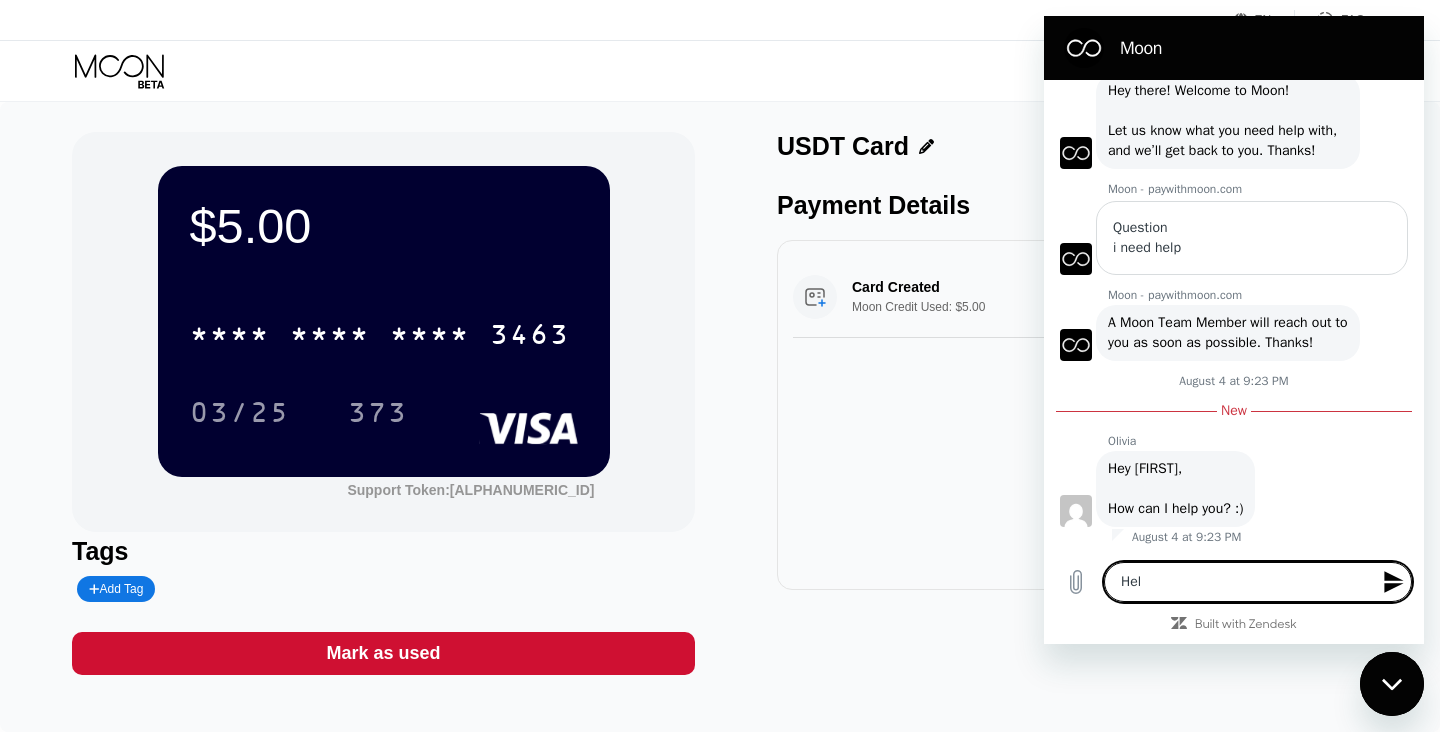 type on "Hell" 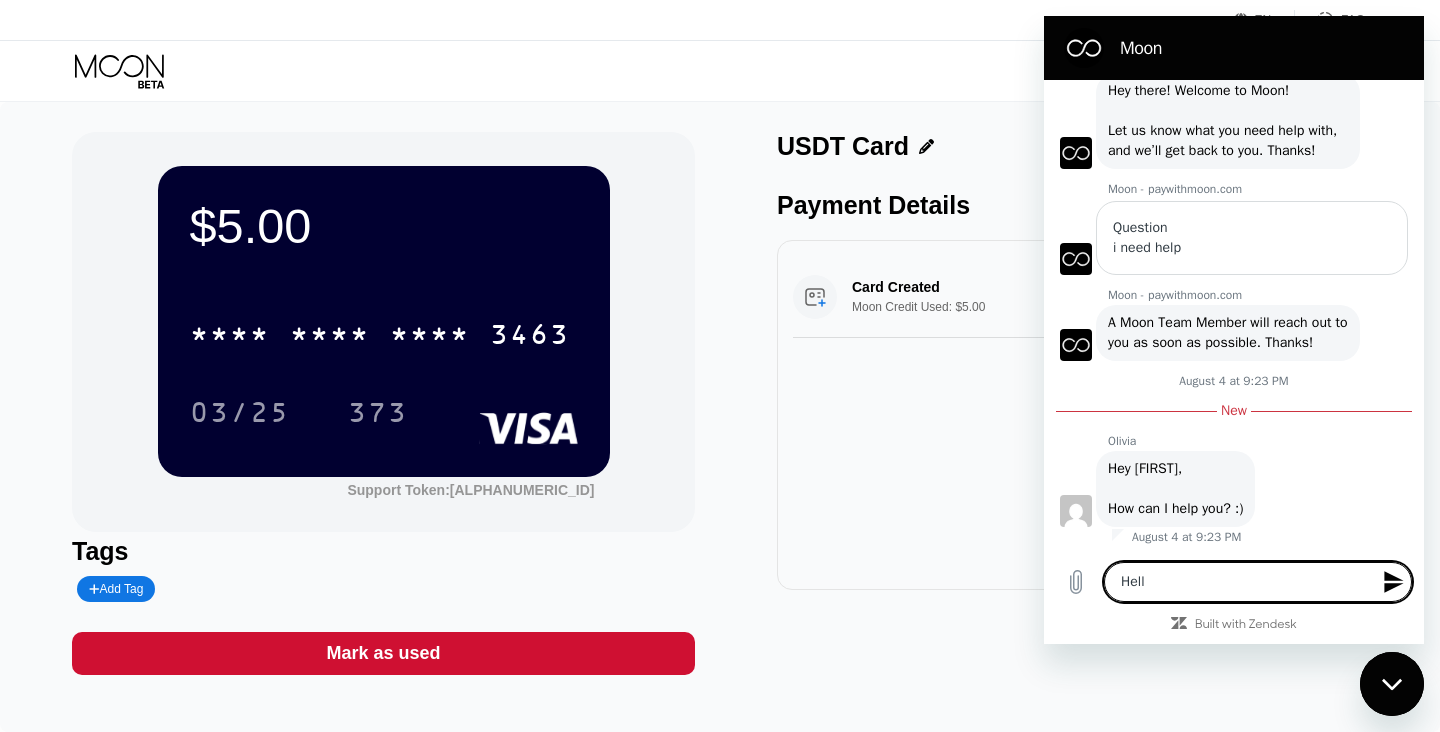 type 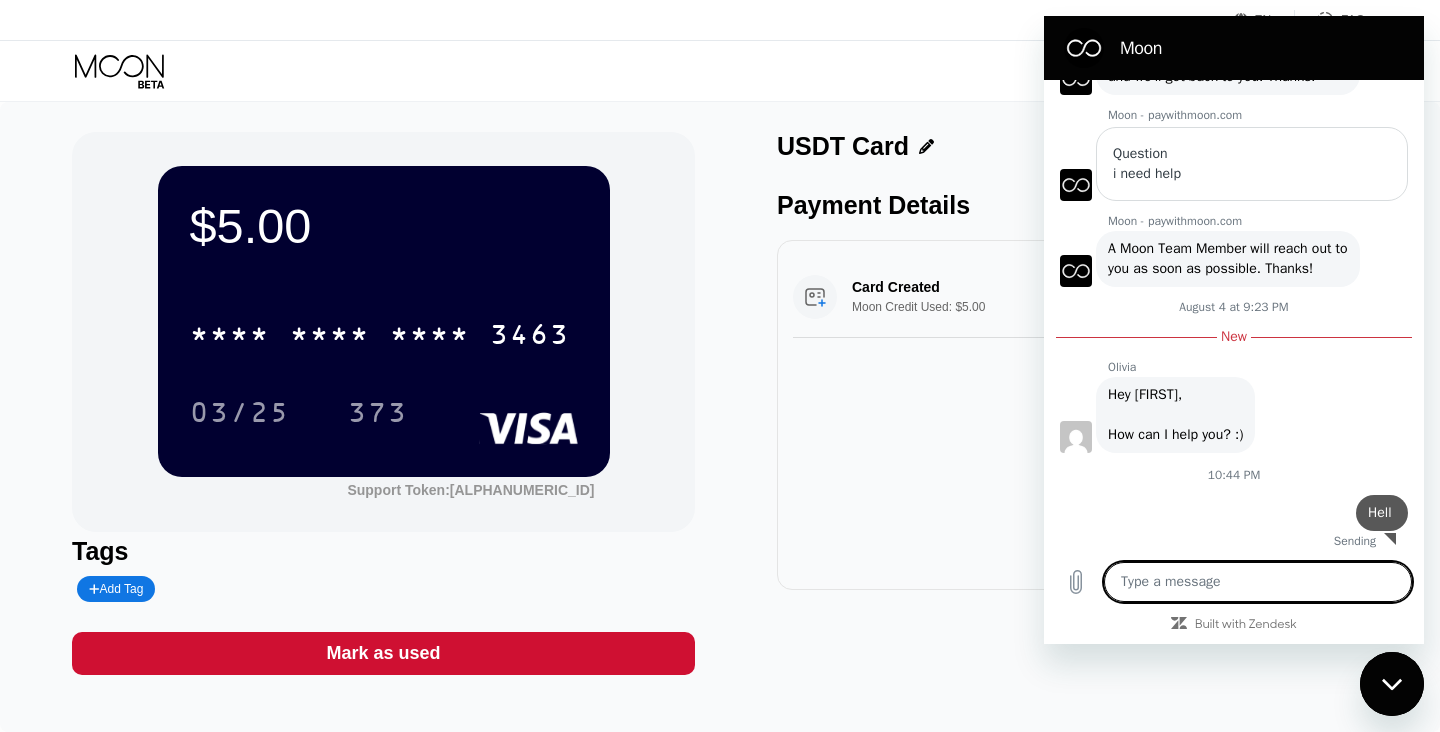 type on "x" 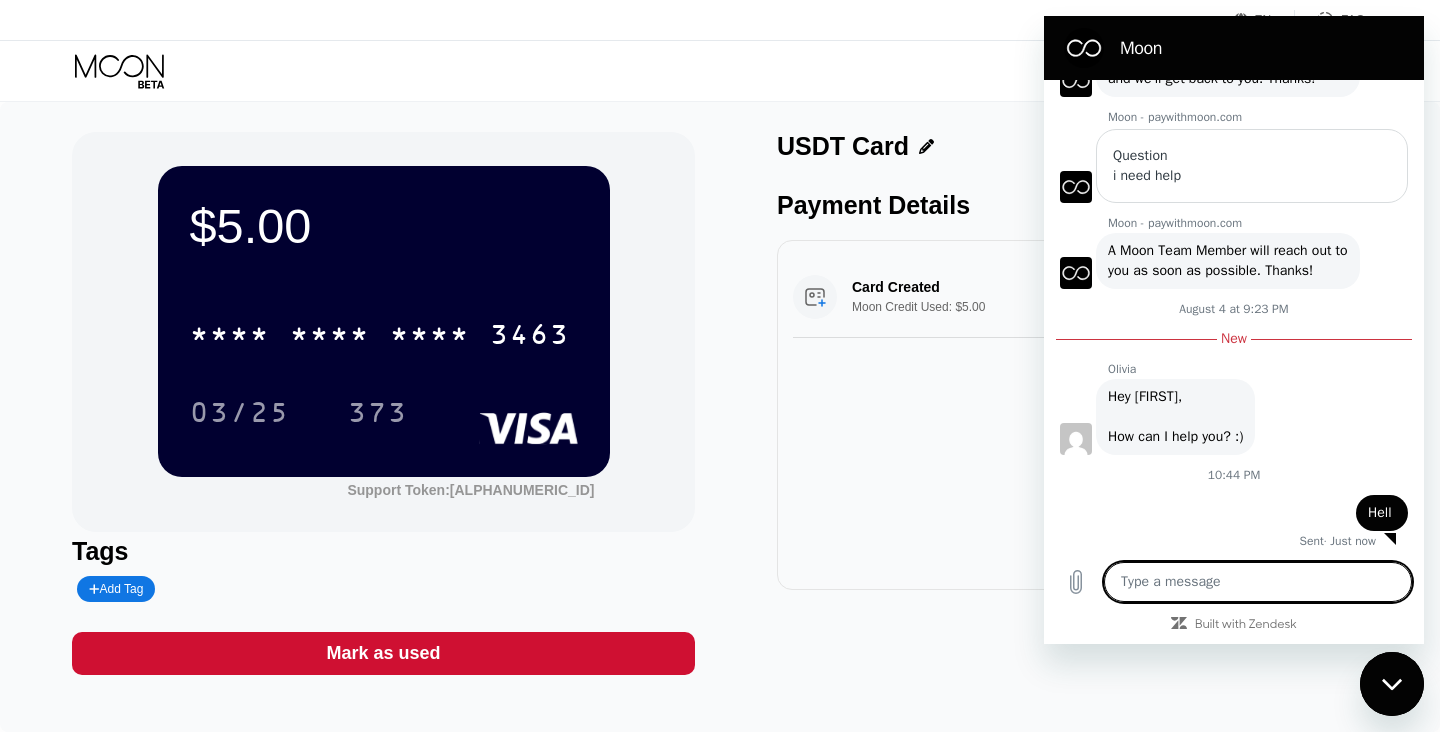 scroll, scrollTop: 775, scrollLeft: 0, axis: vertical 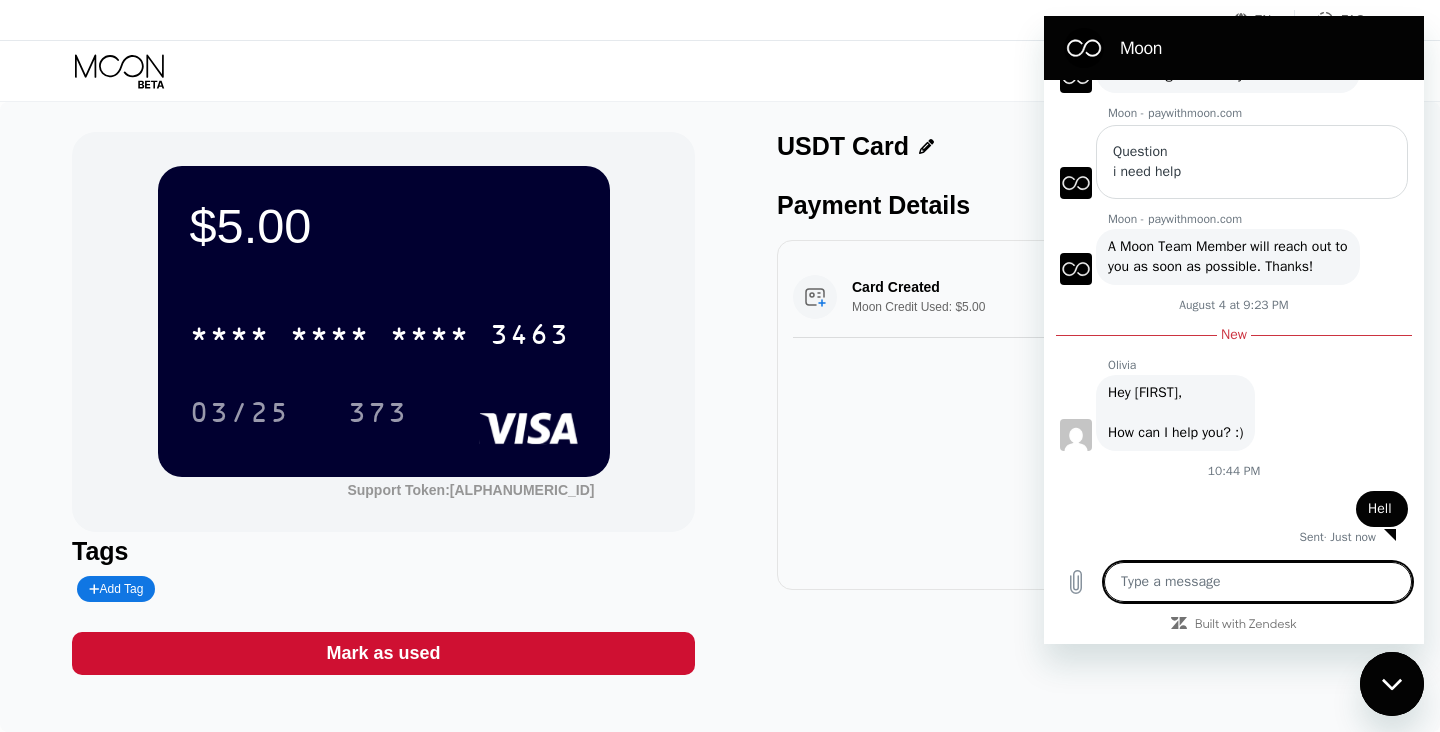 type on "h" 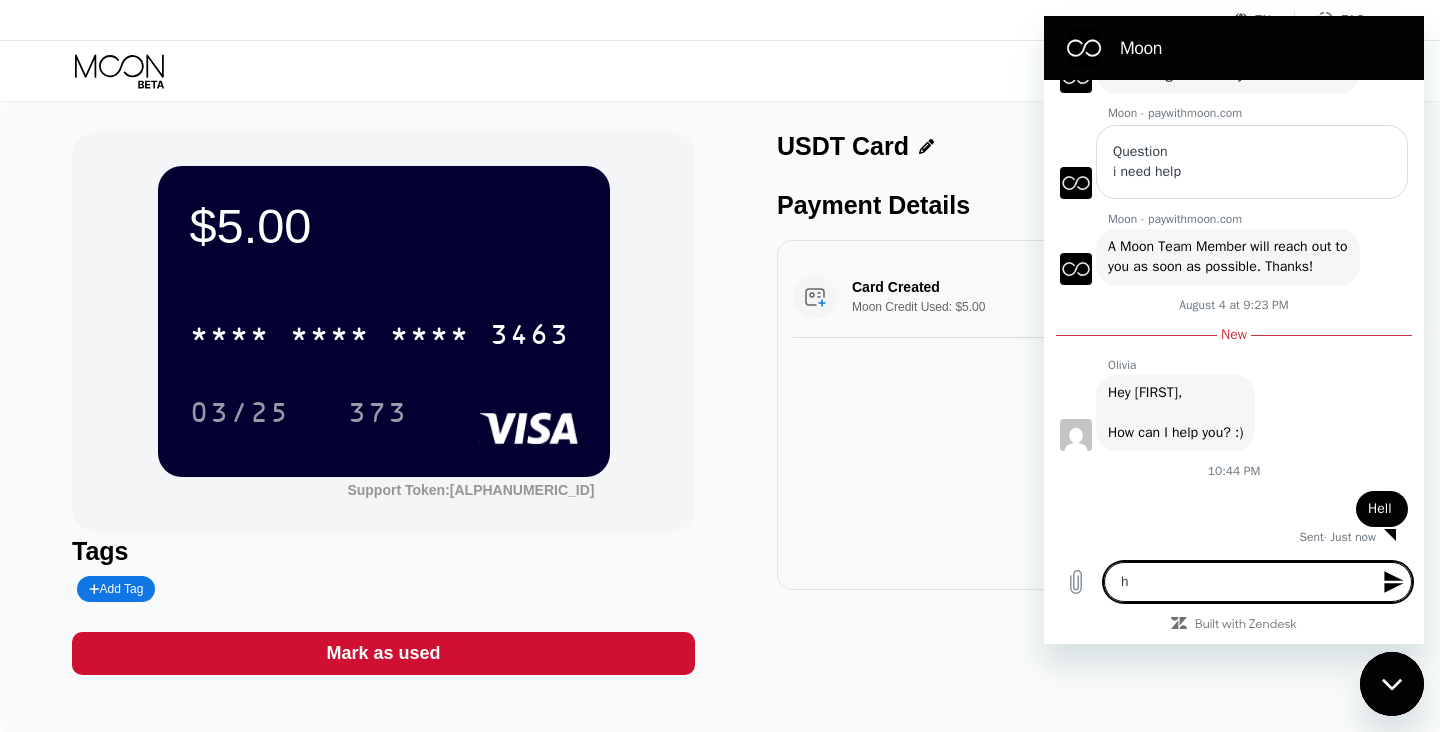 type on "he" 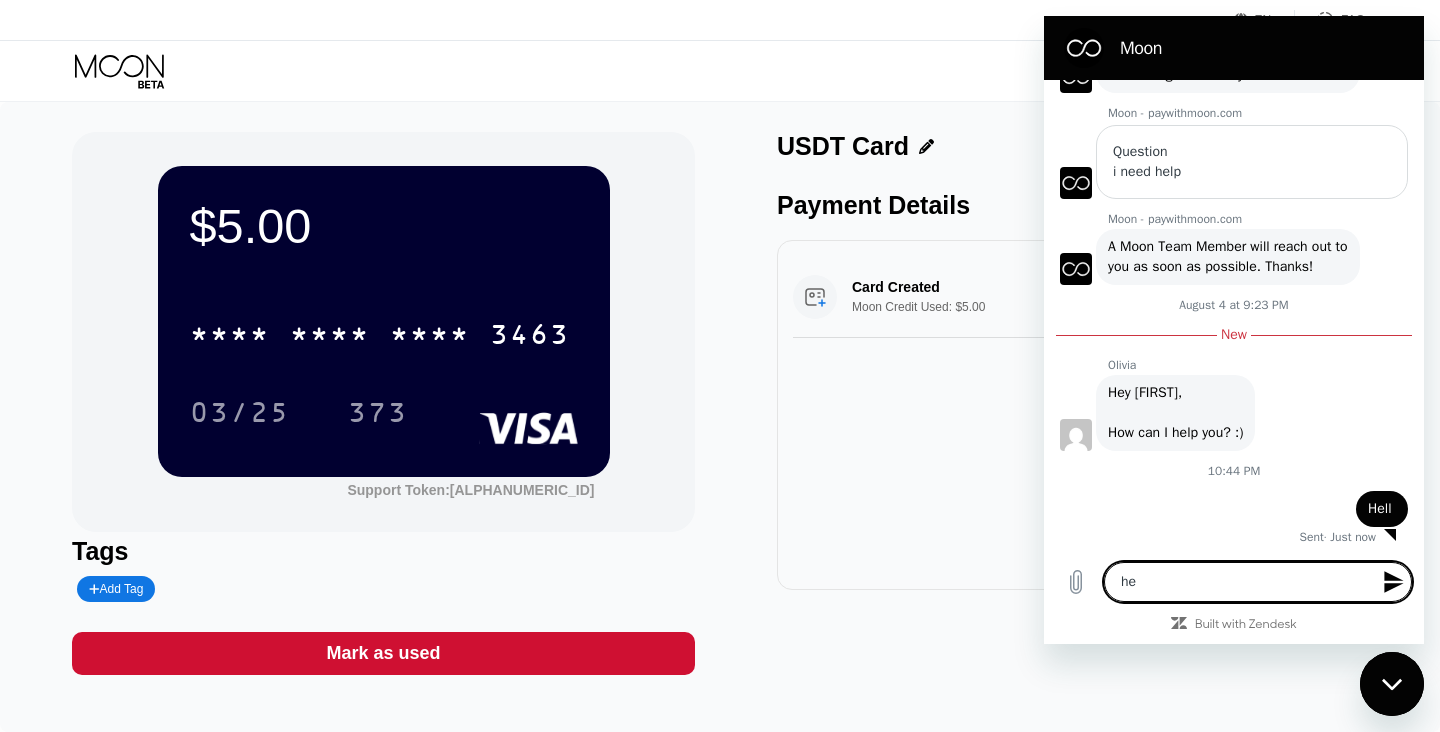 type on "hel" 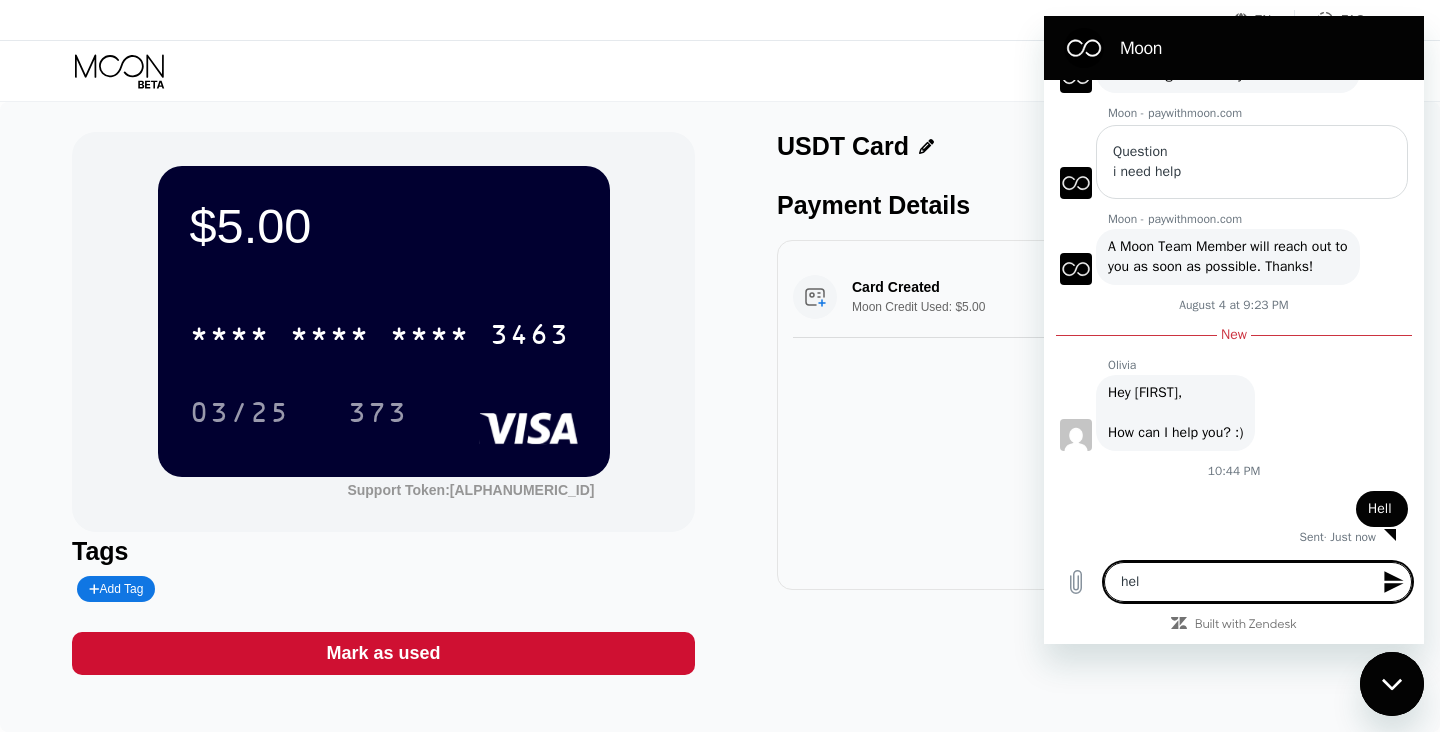 type on "x" 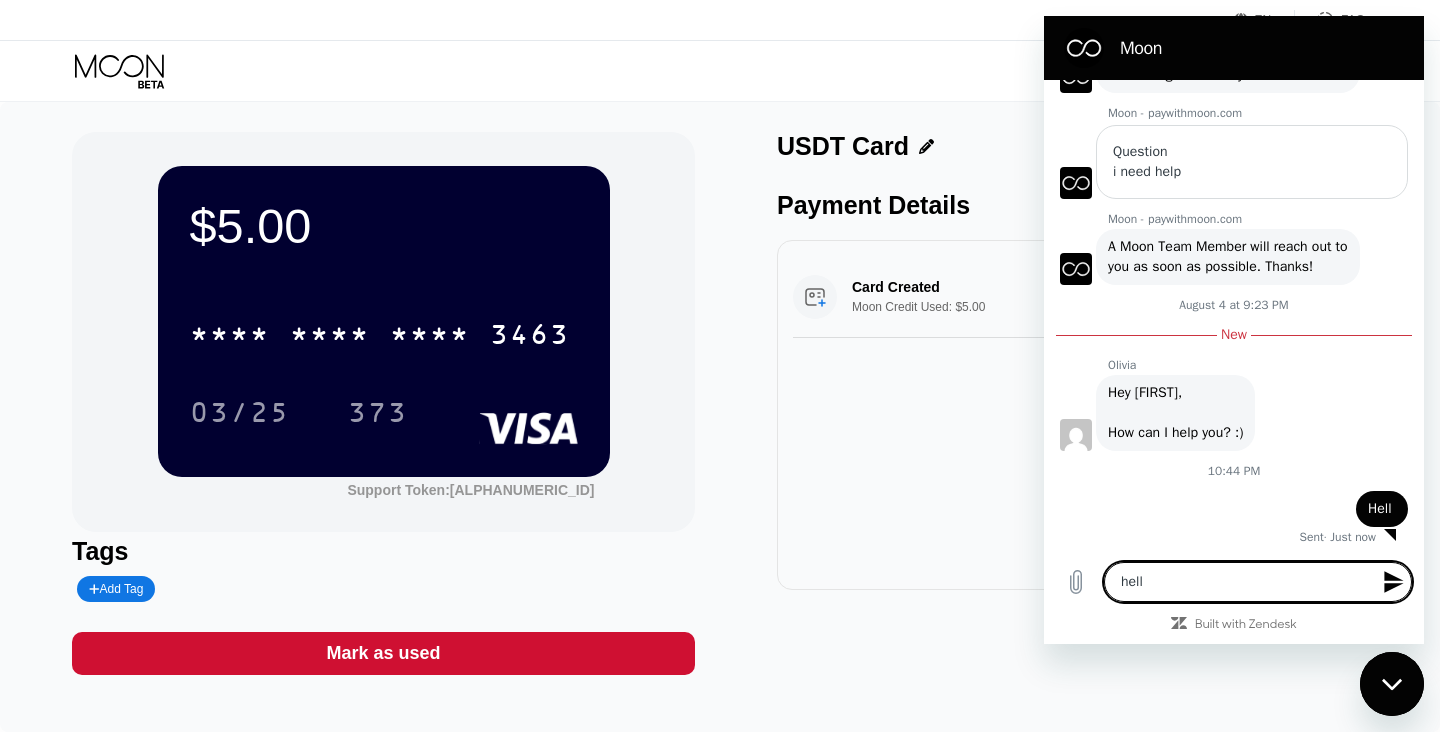 type on "hello" 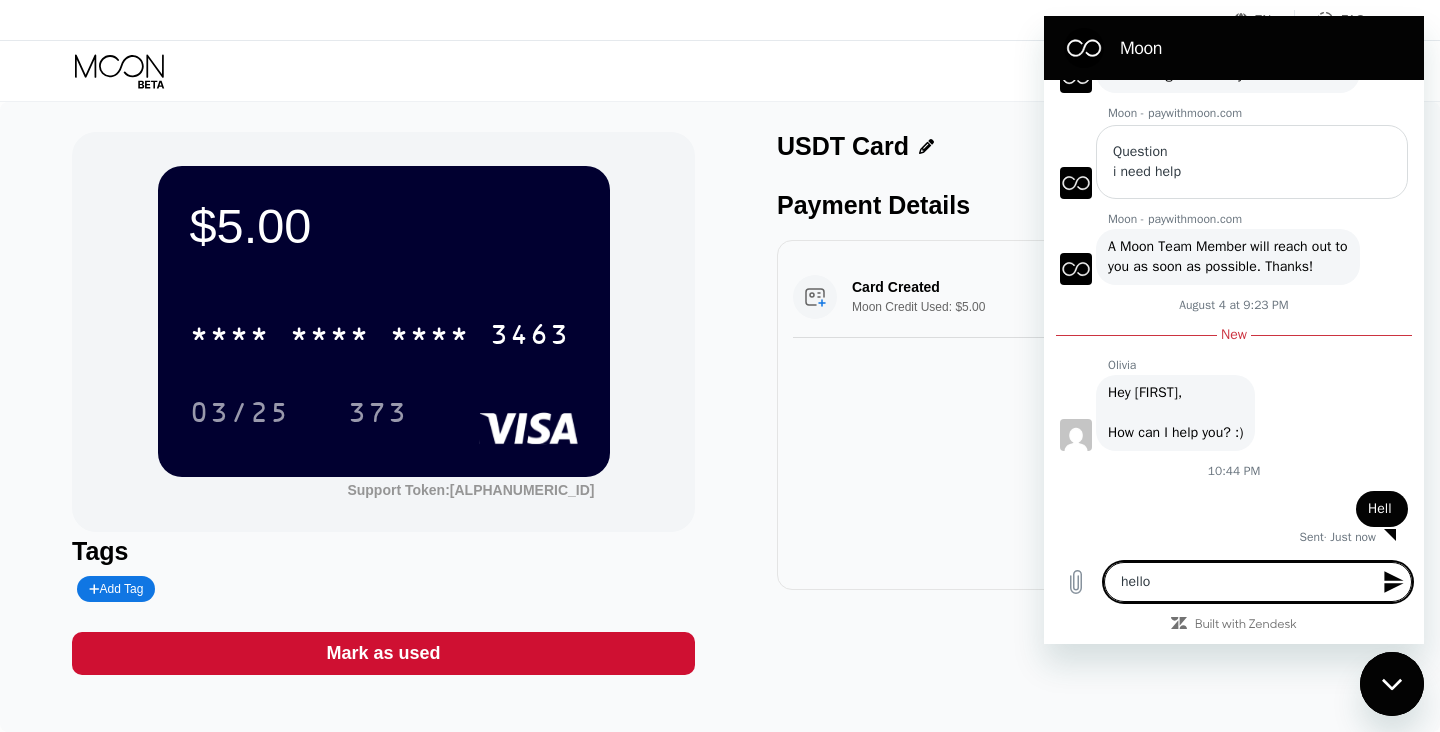 type on "hello*" 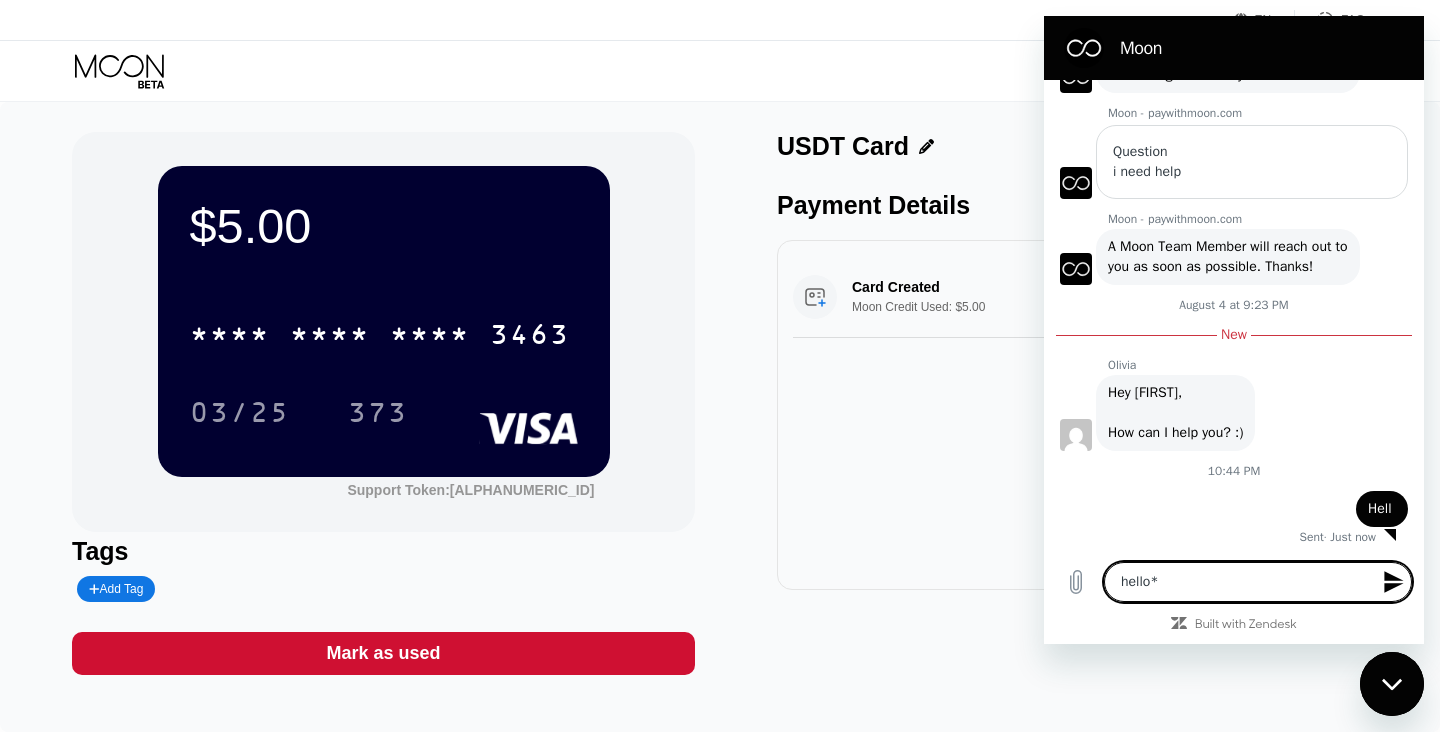type 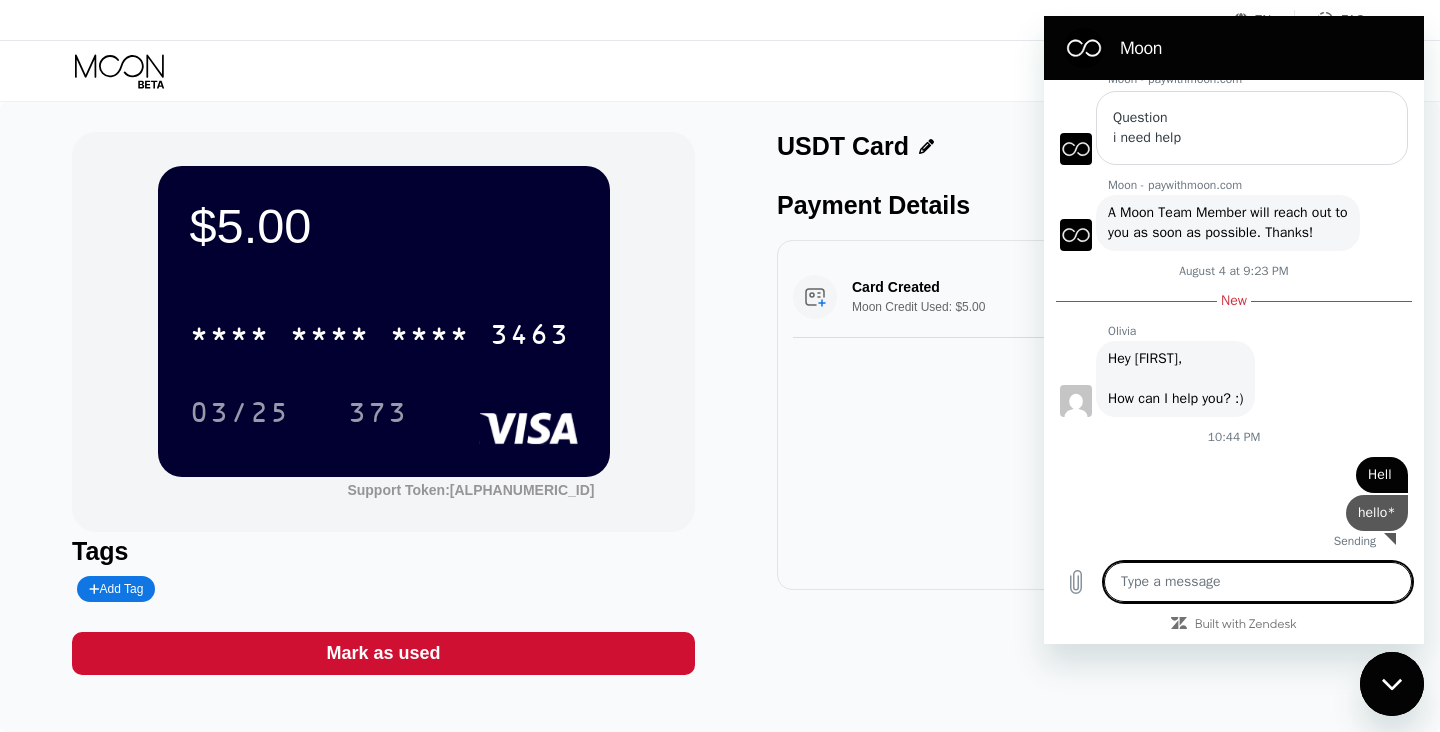 type on "x" 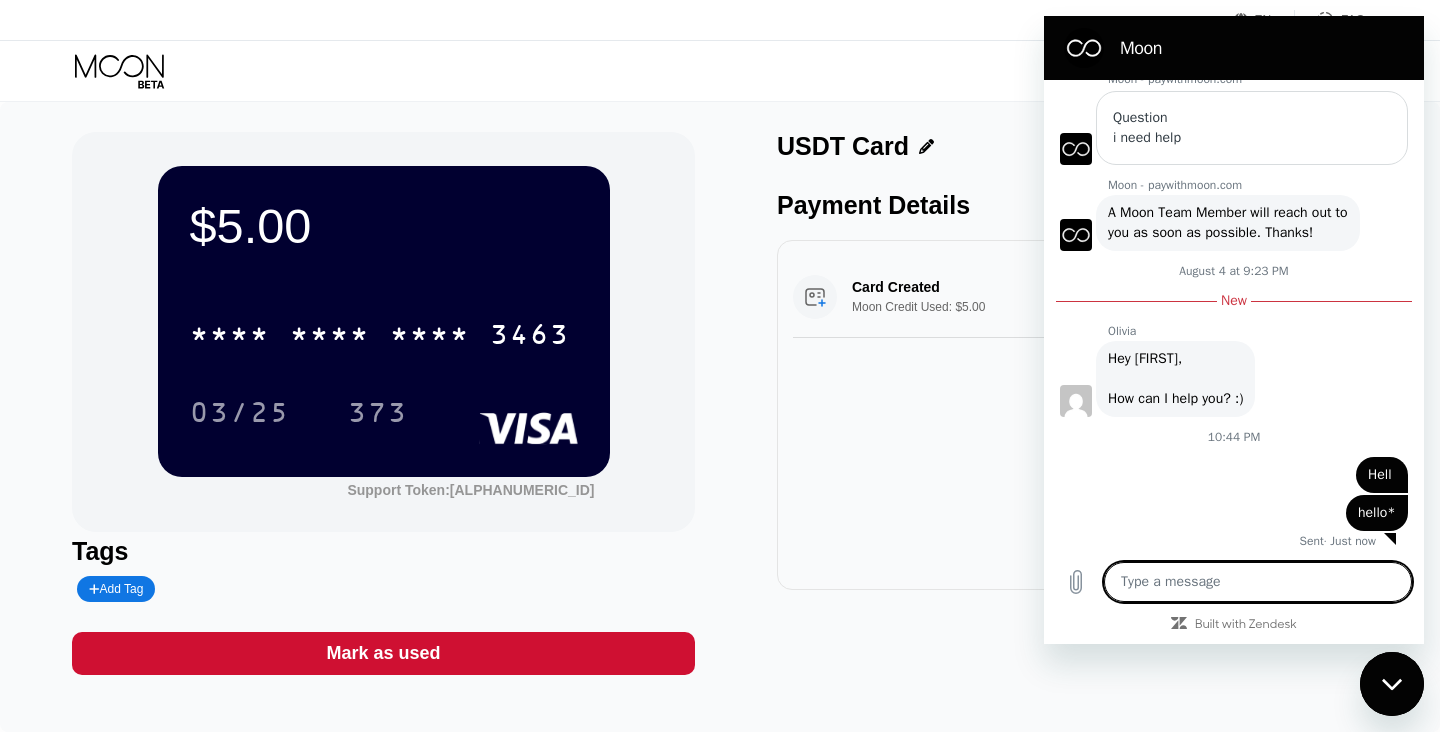 scroll, scrollTop: 813, scrollLeft: 0, axis: vertical 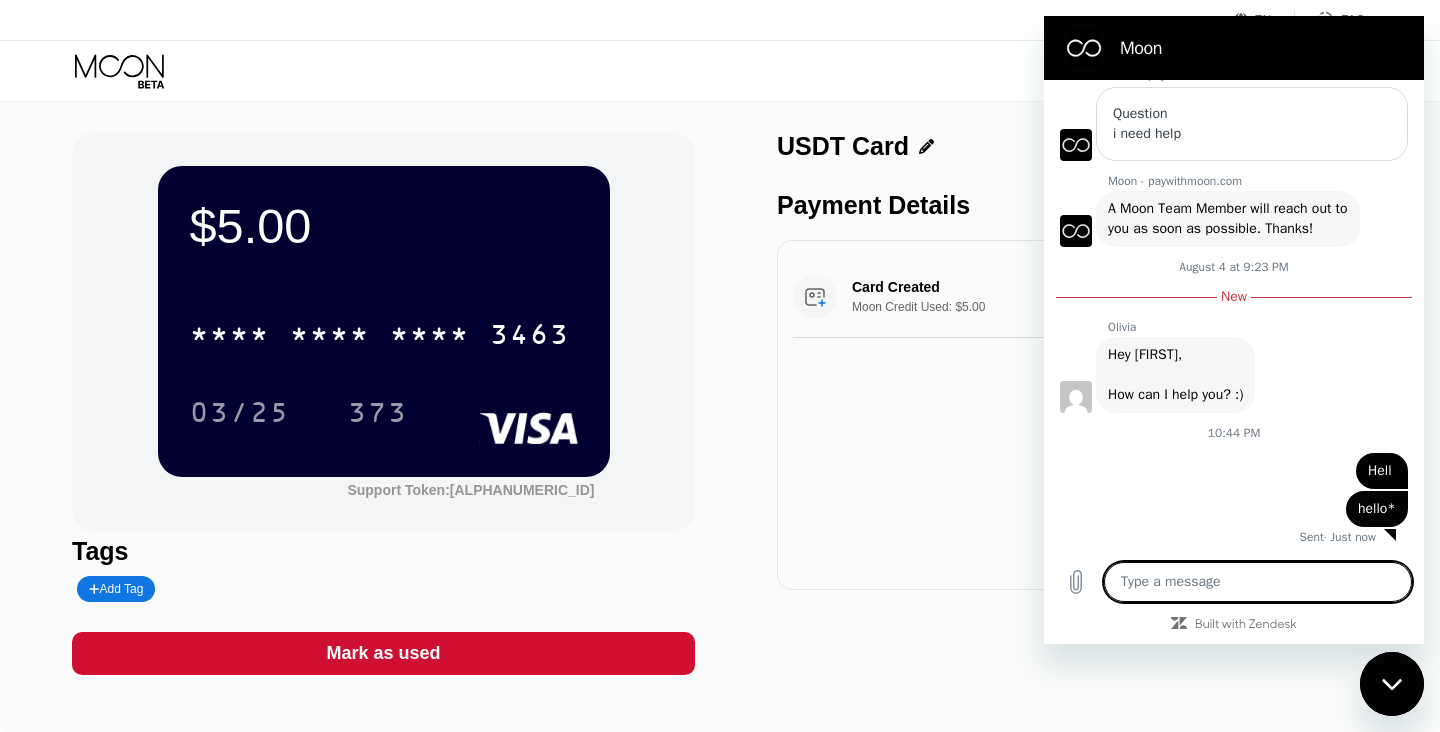 type on "I" 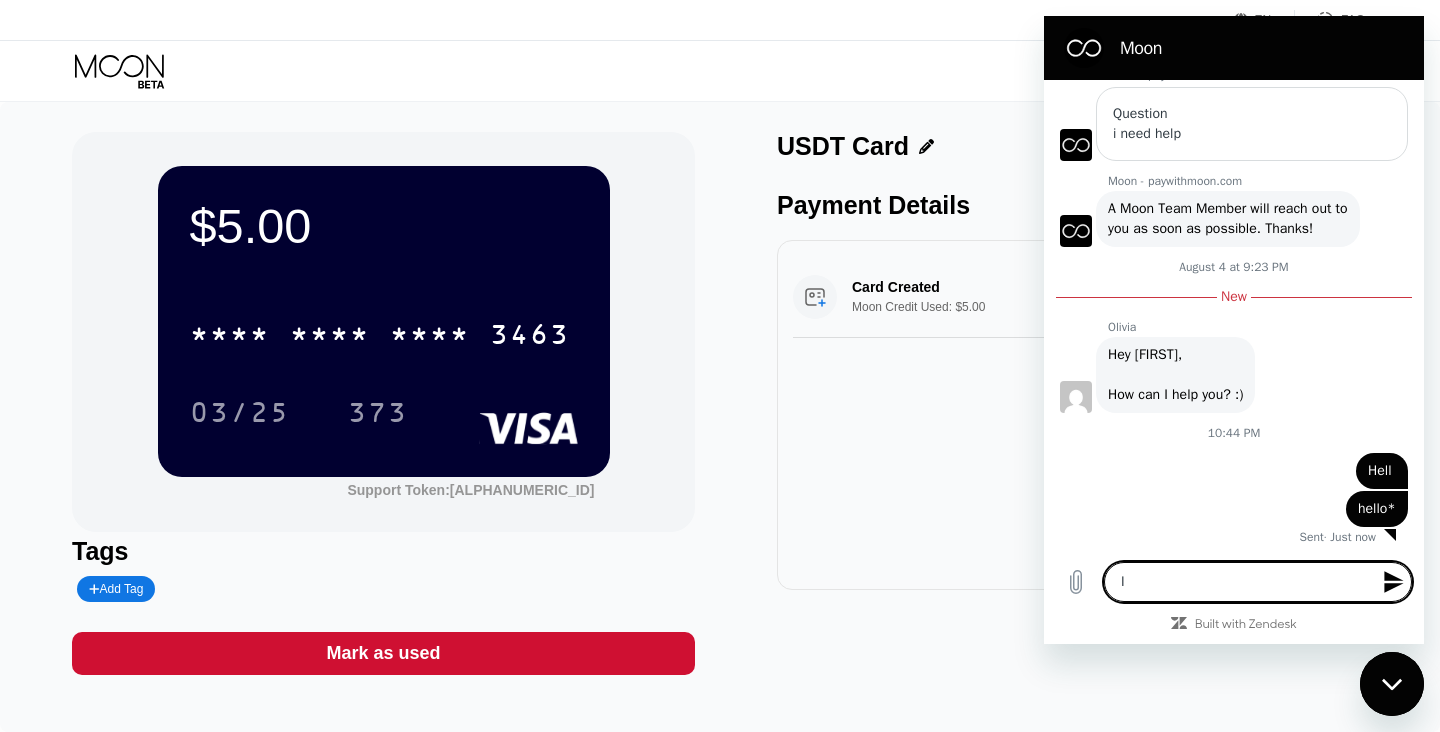 type on "I" 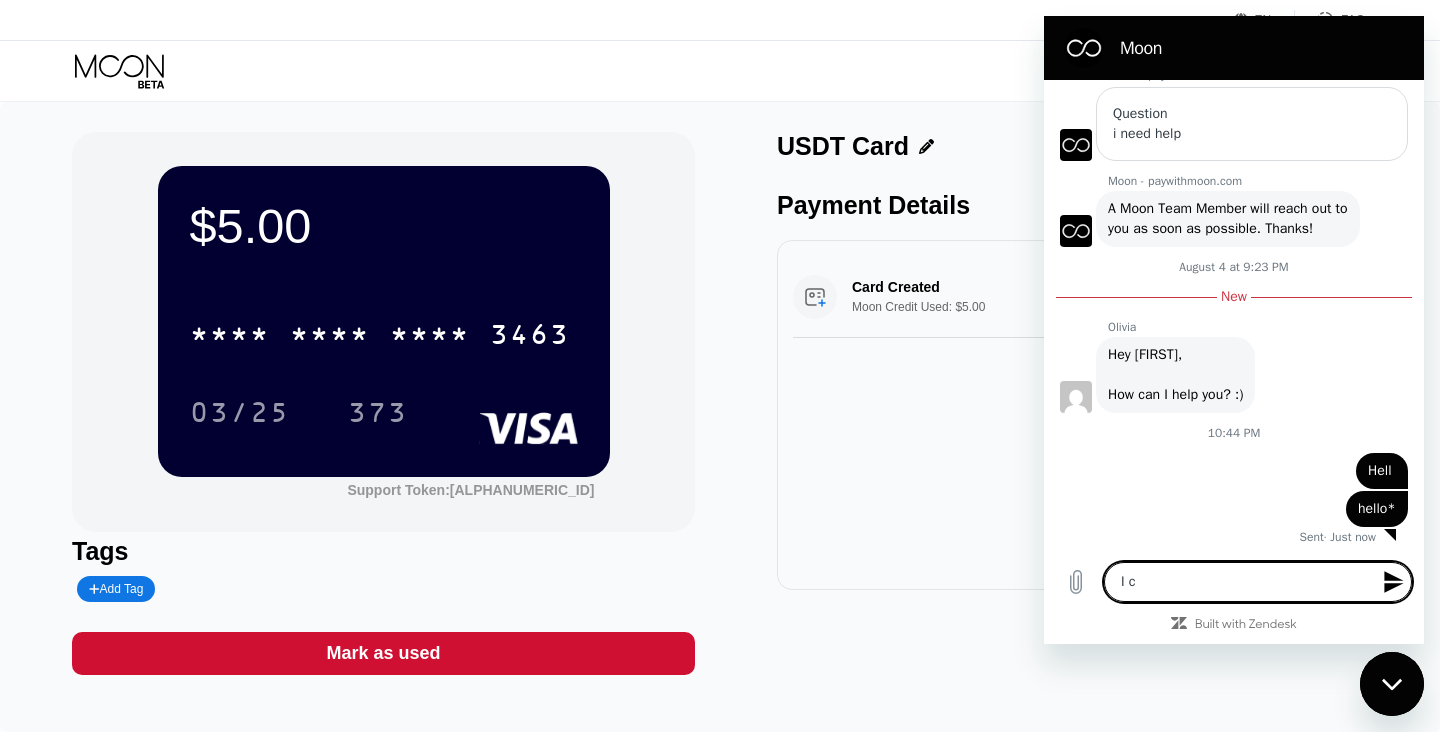 type on "I cr" 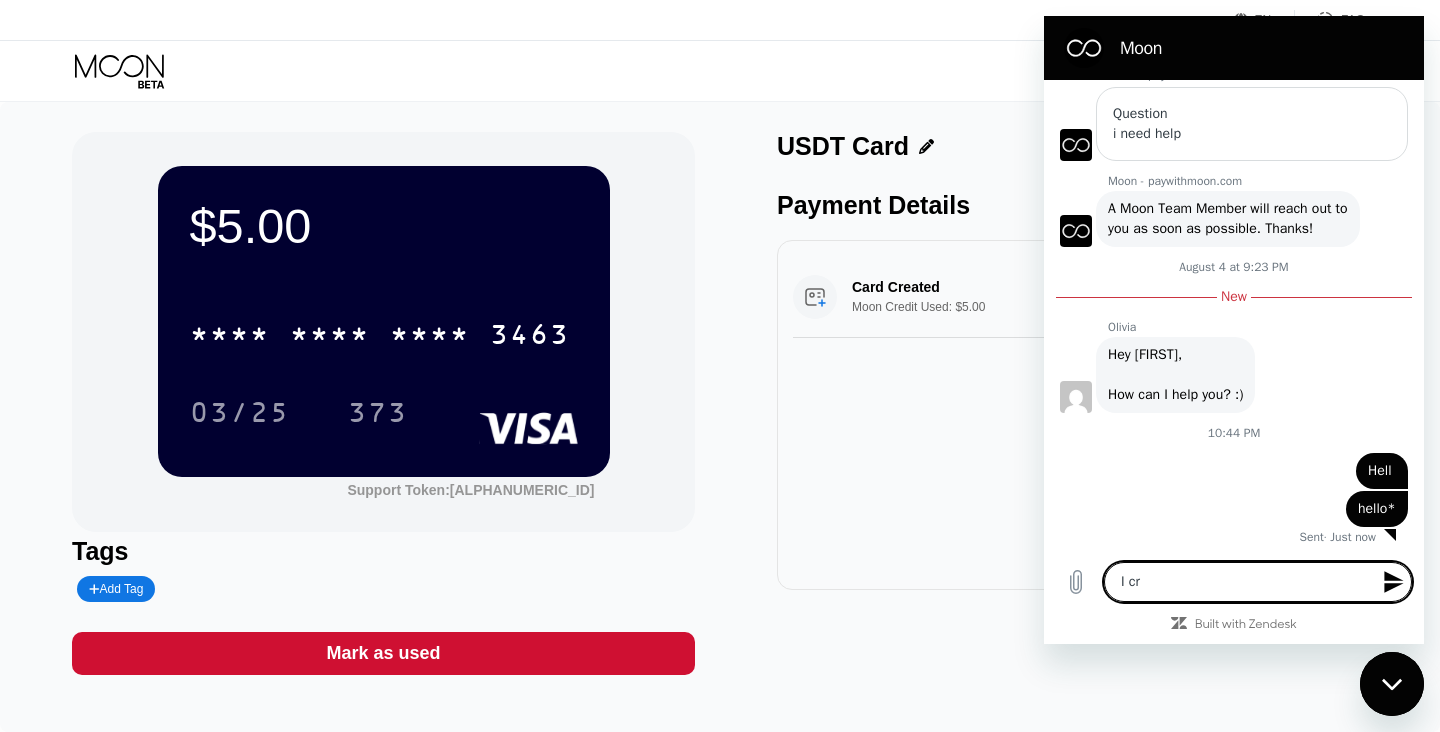 type on "I cre" 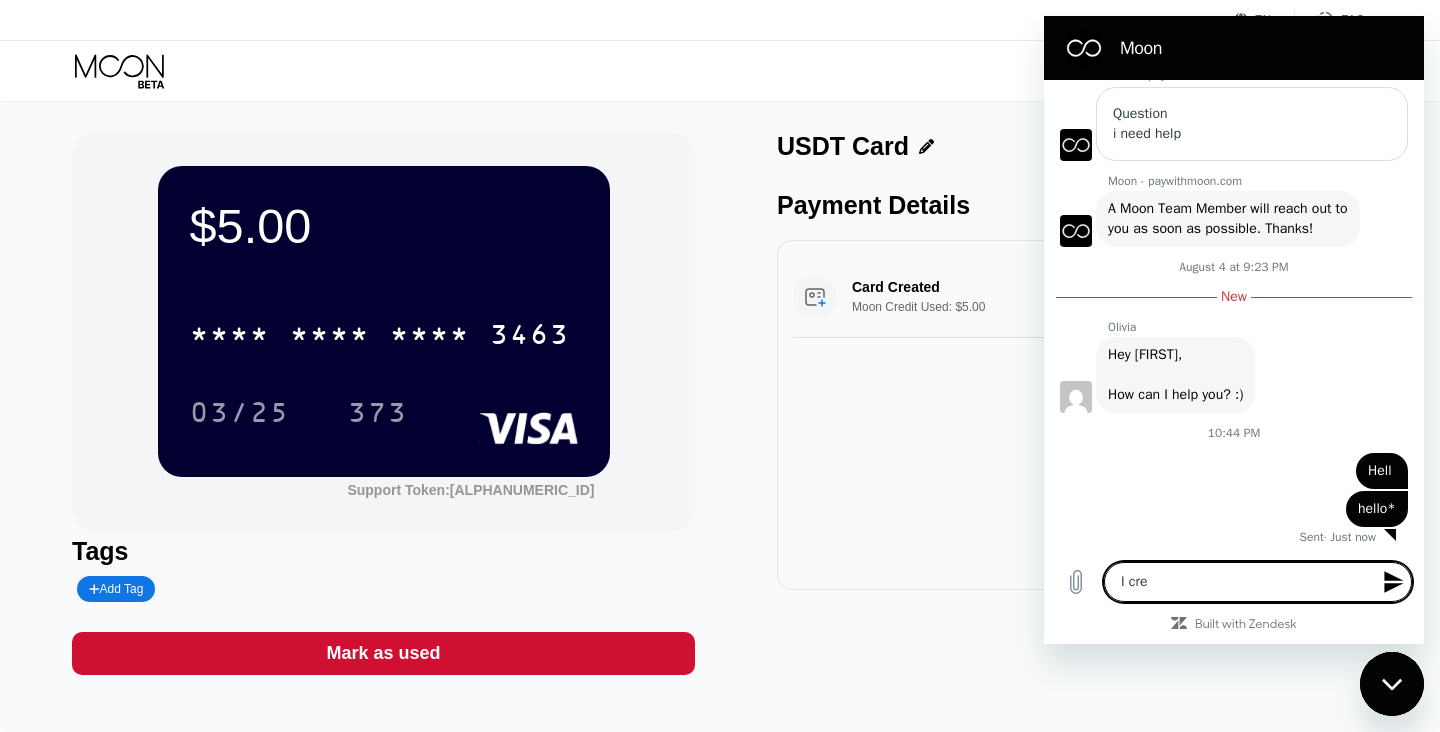 type on "I crea" 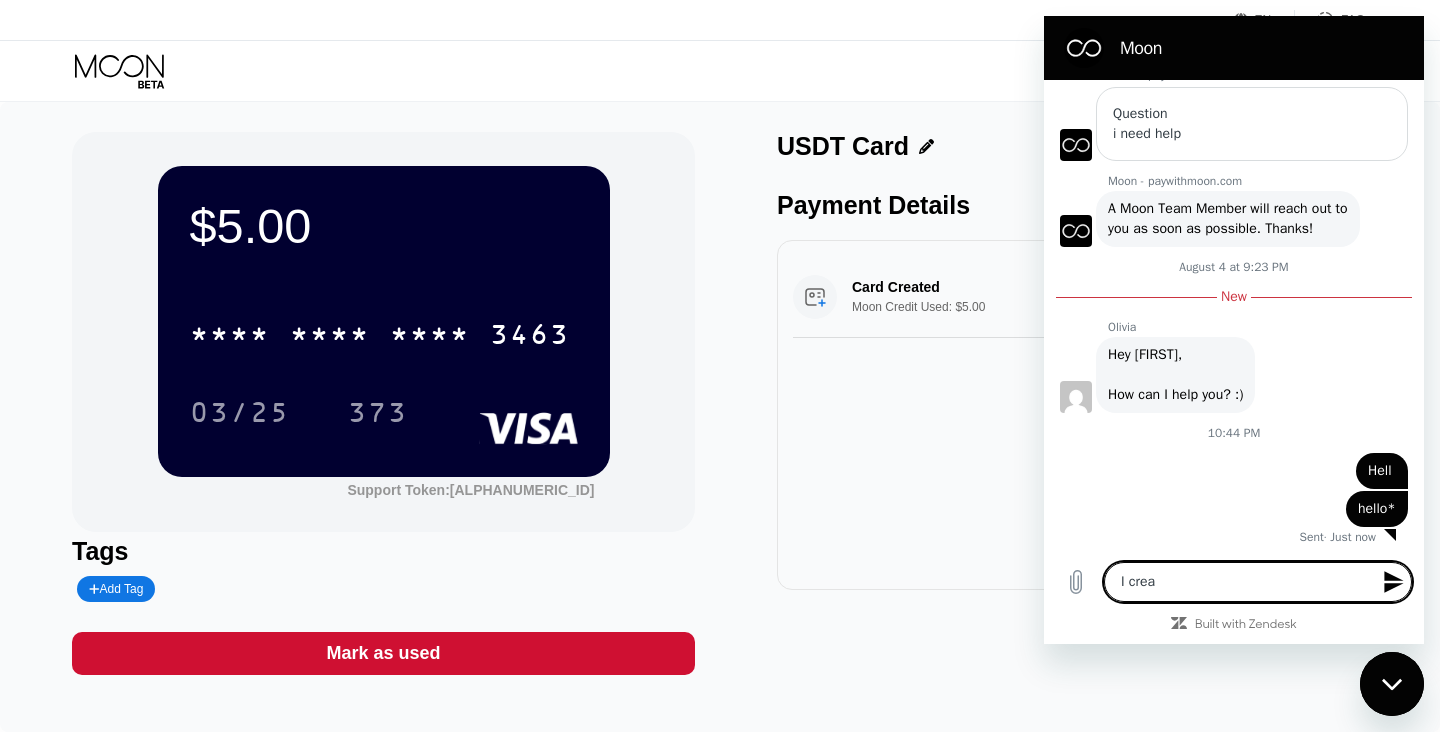 type on "I creat" 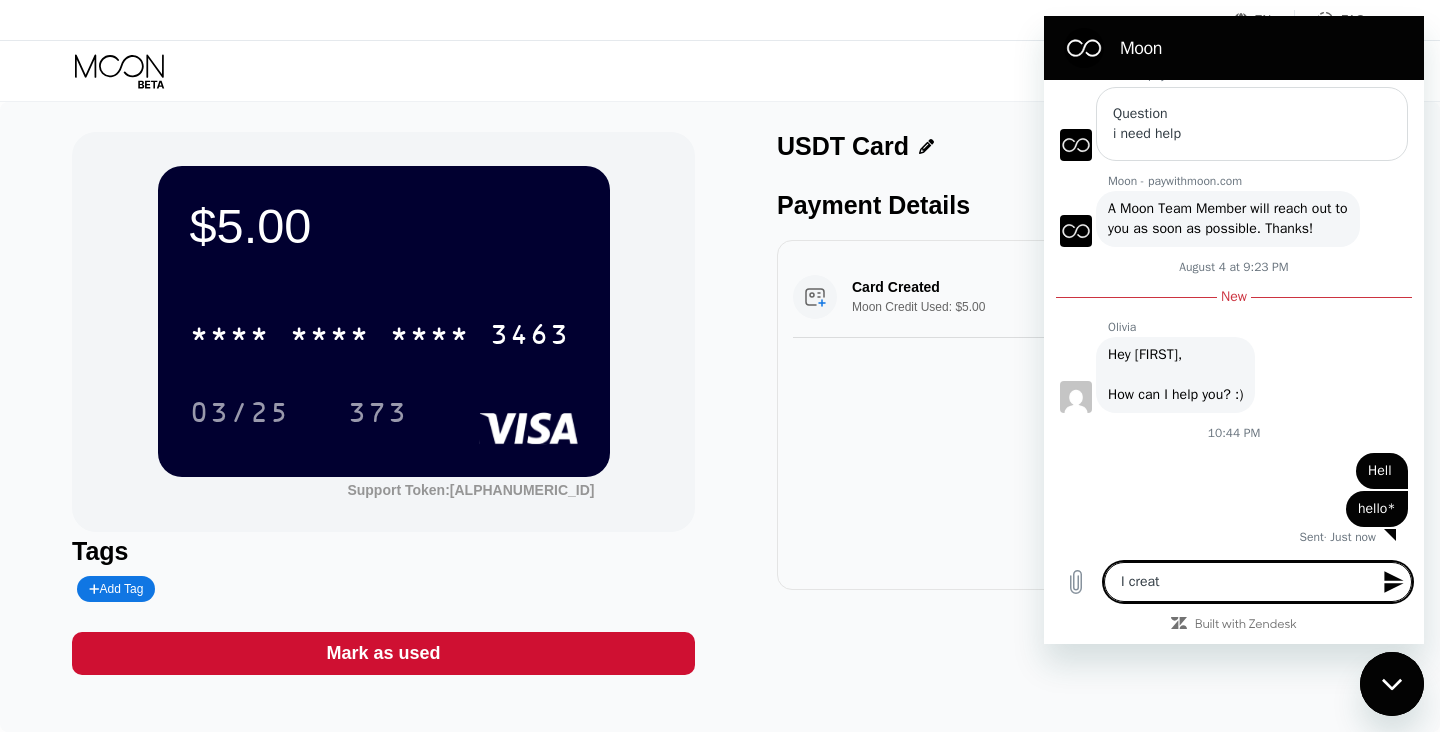 type on "I create" 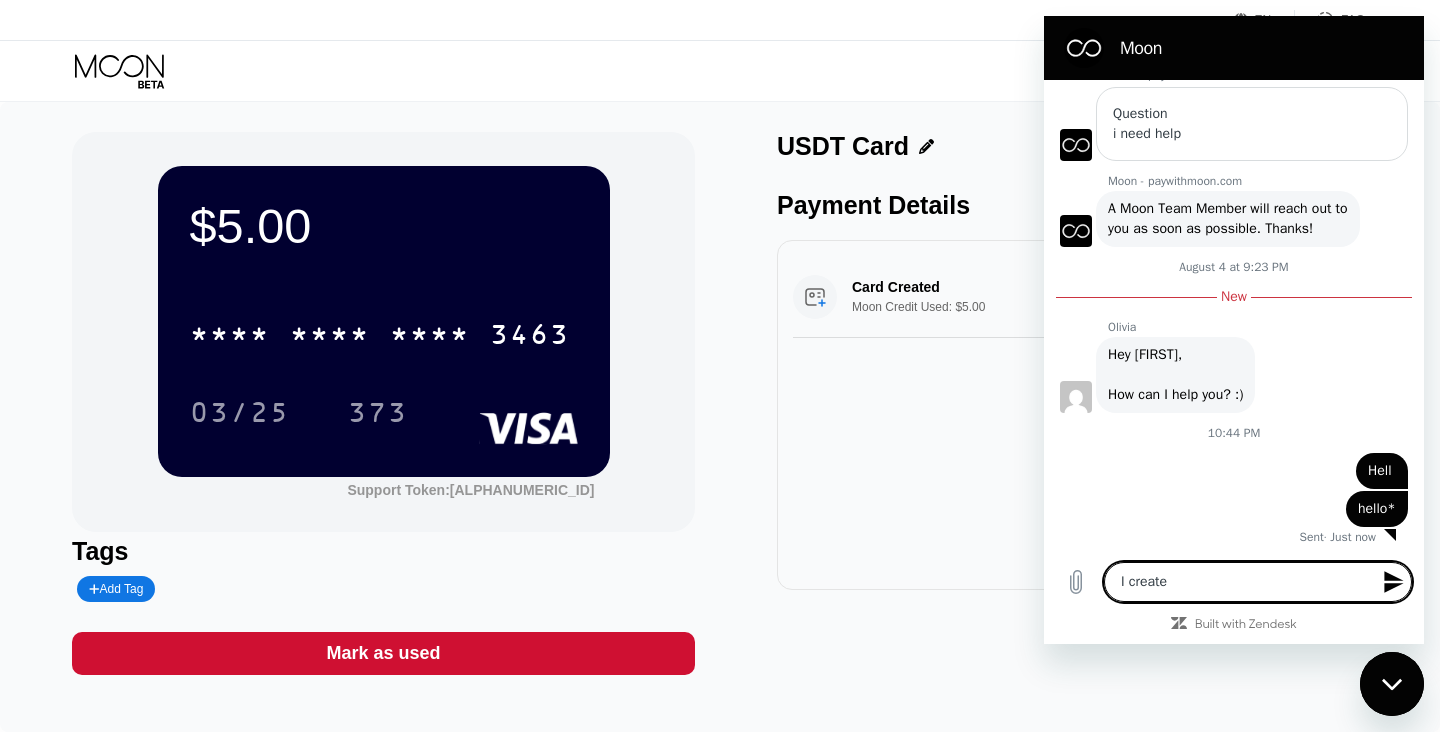 type on "I created" 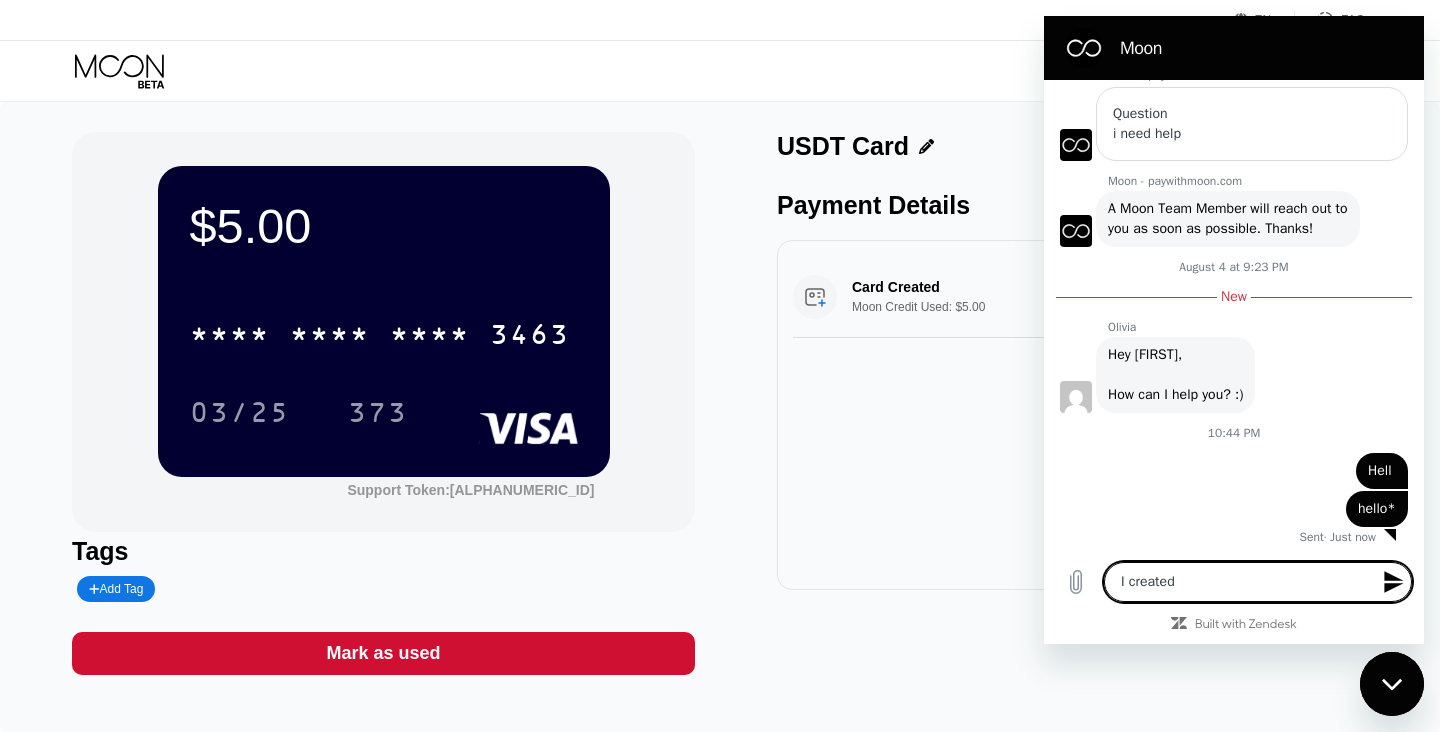 type on "I created" 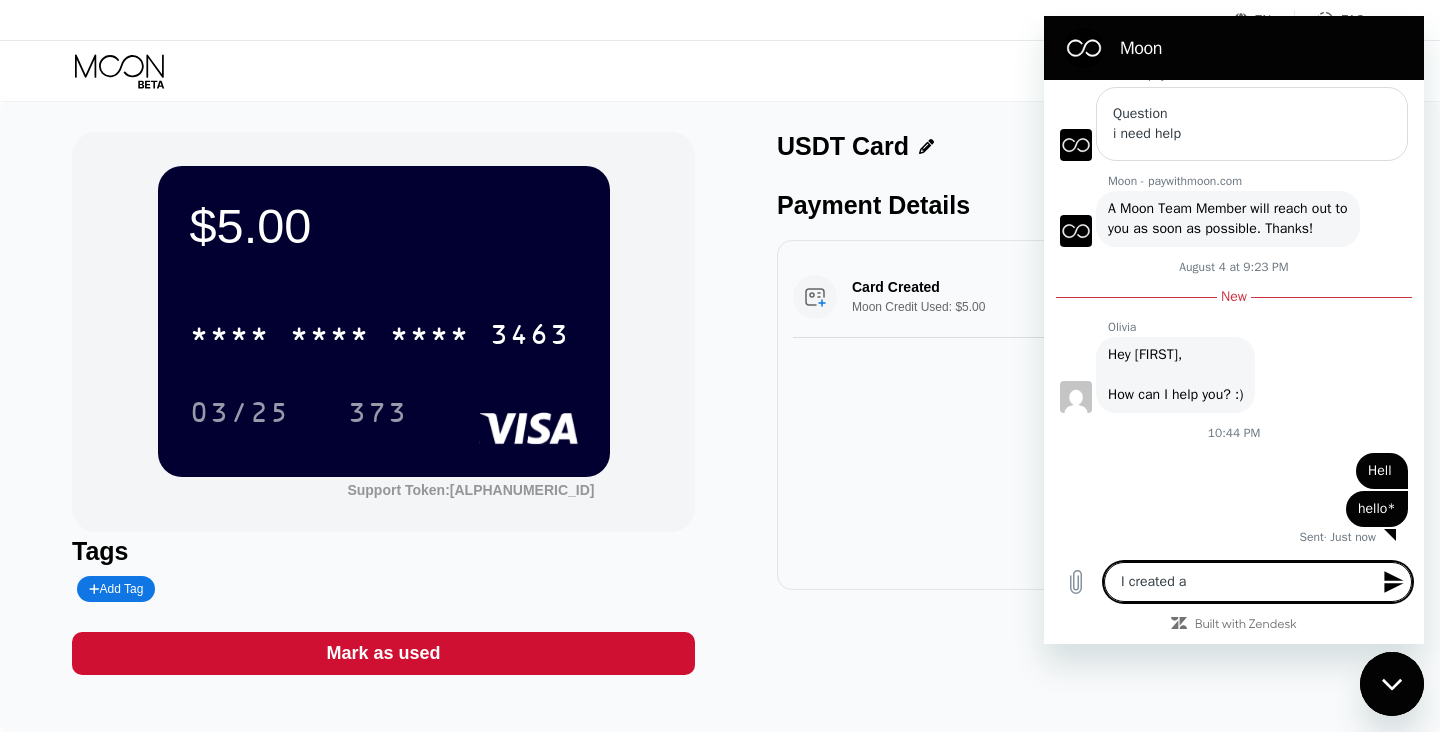 type on "I created a" 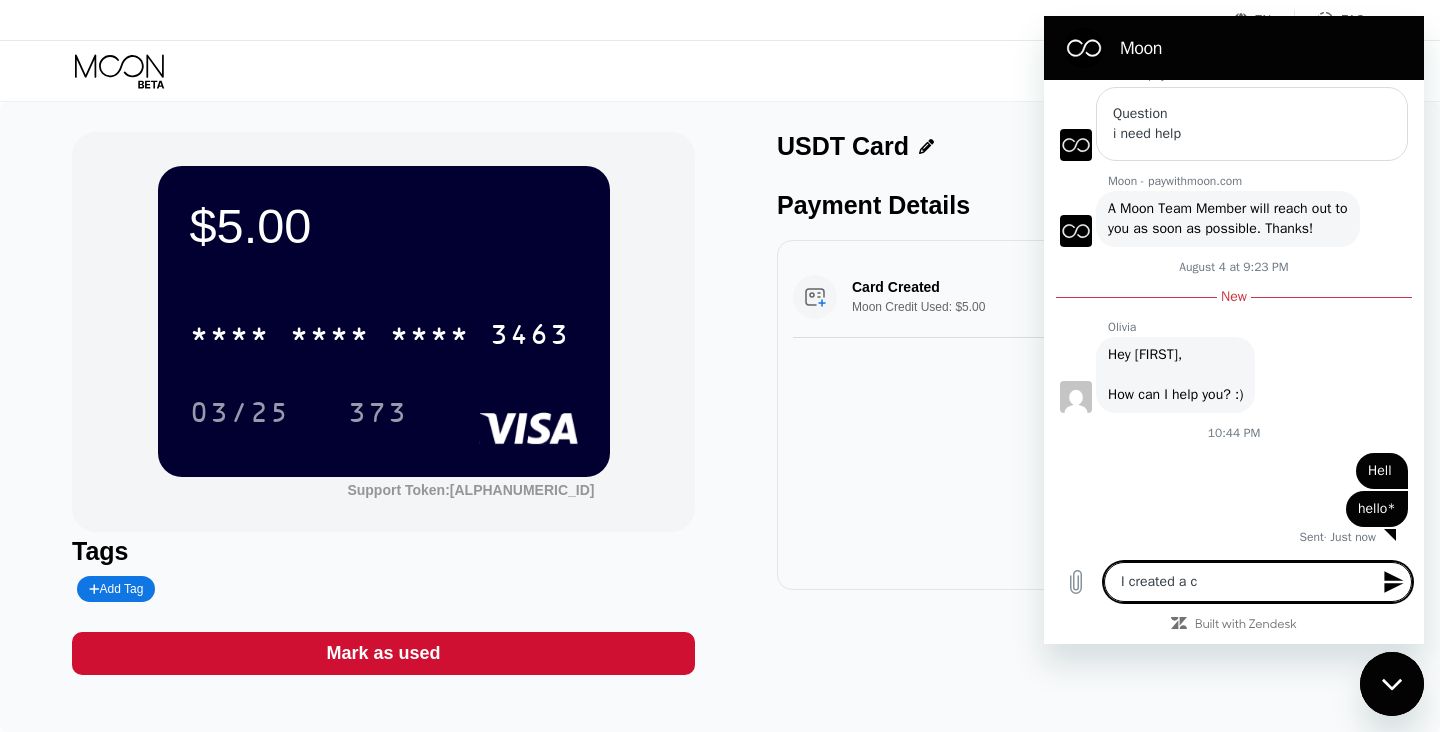 type on "I created a ca" 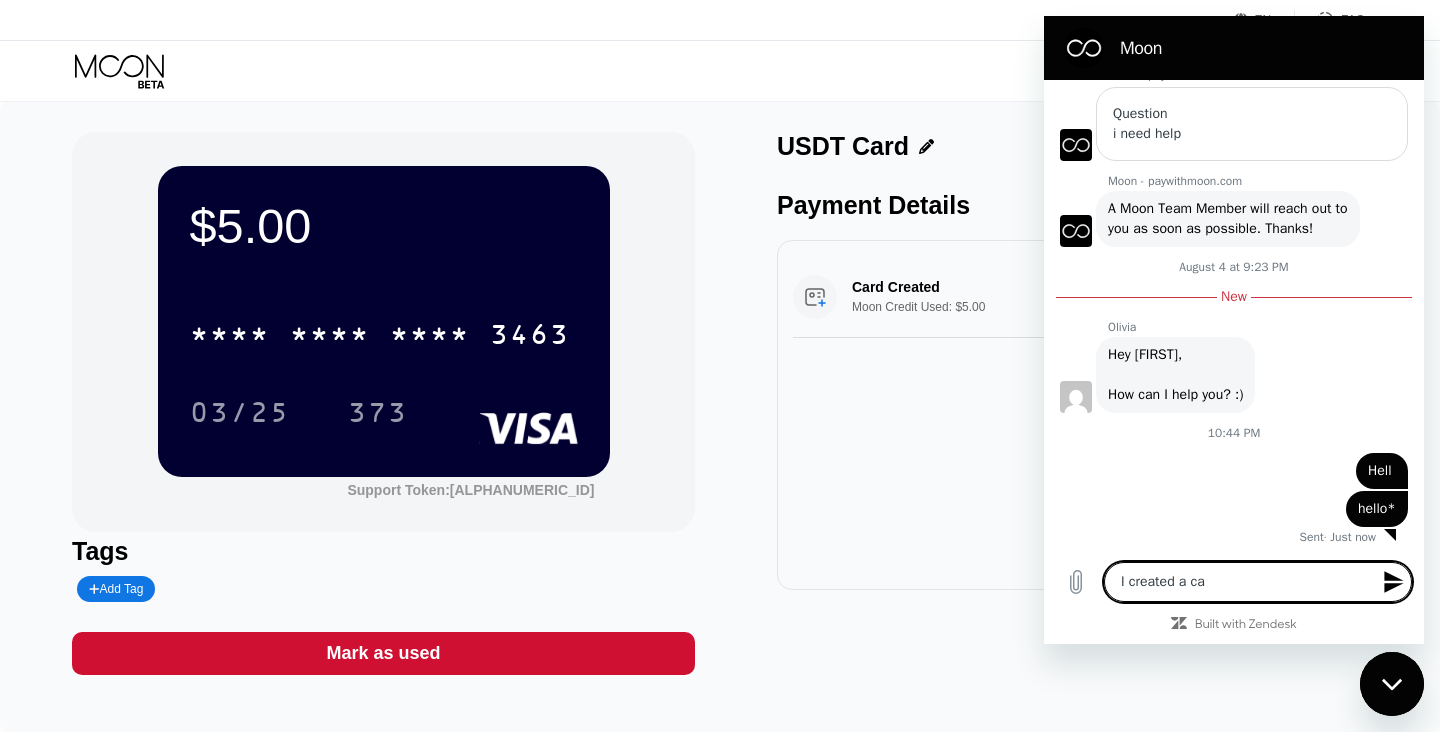 type on "I created a car" 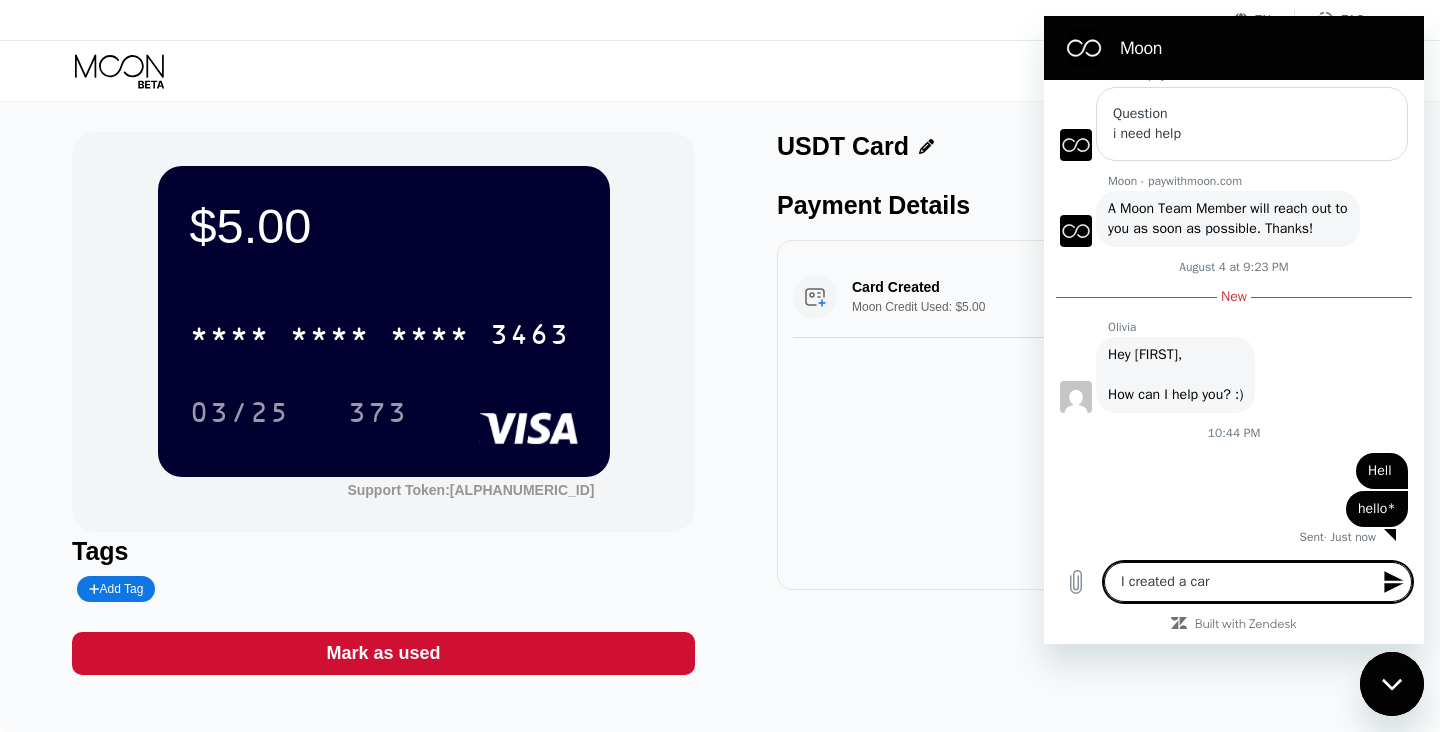 type on "I created a card" 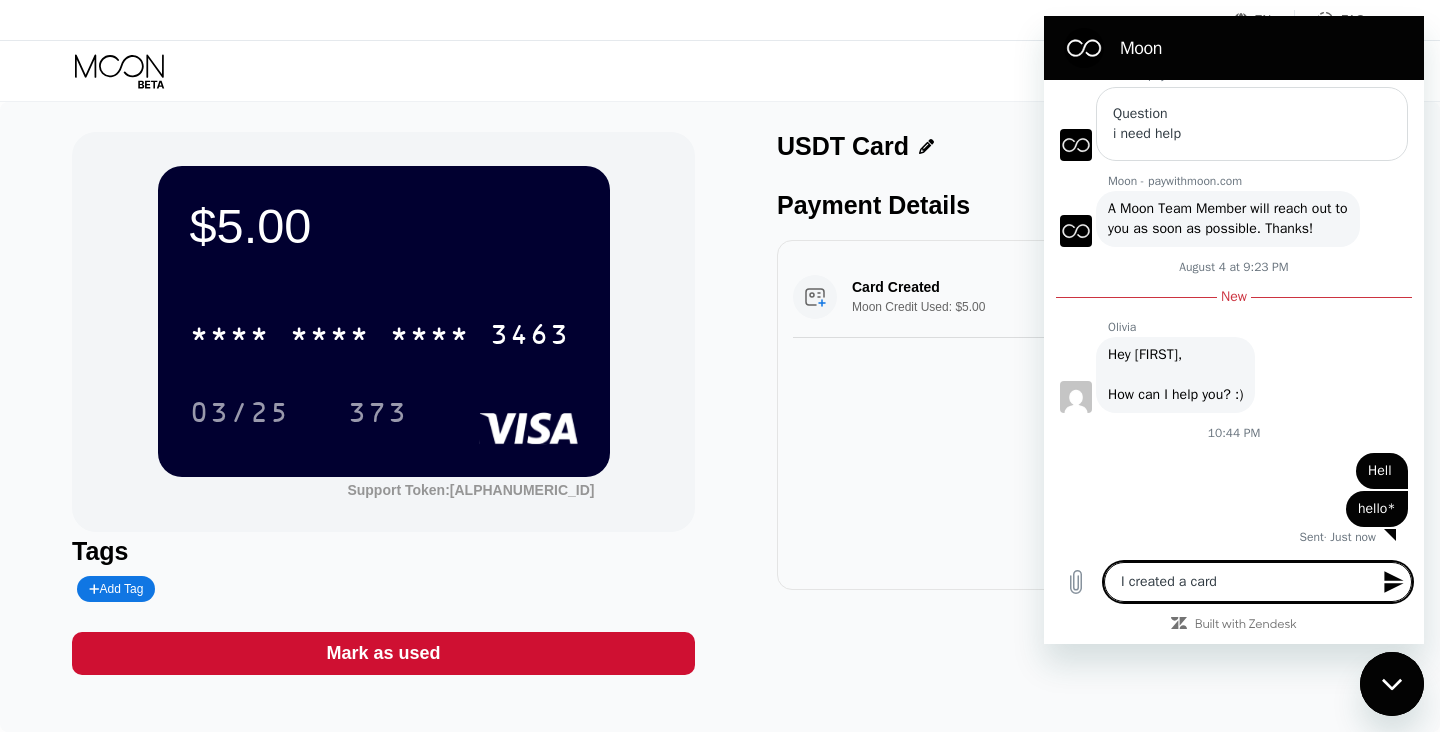 type on "I created a card" 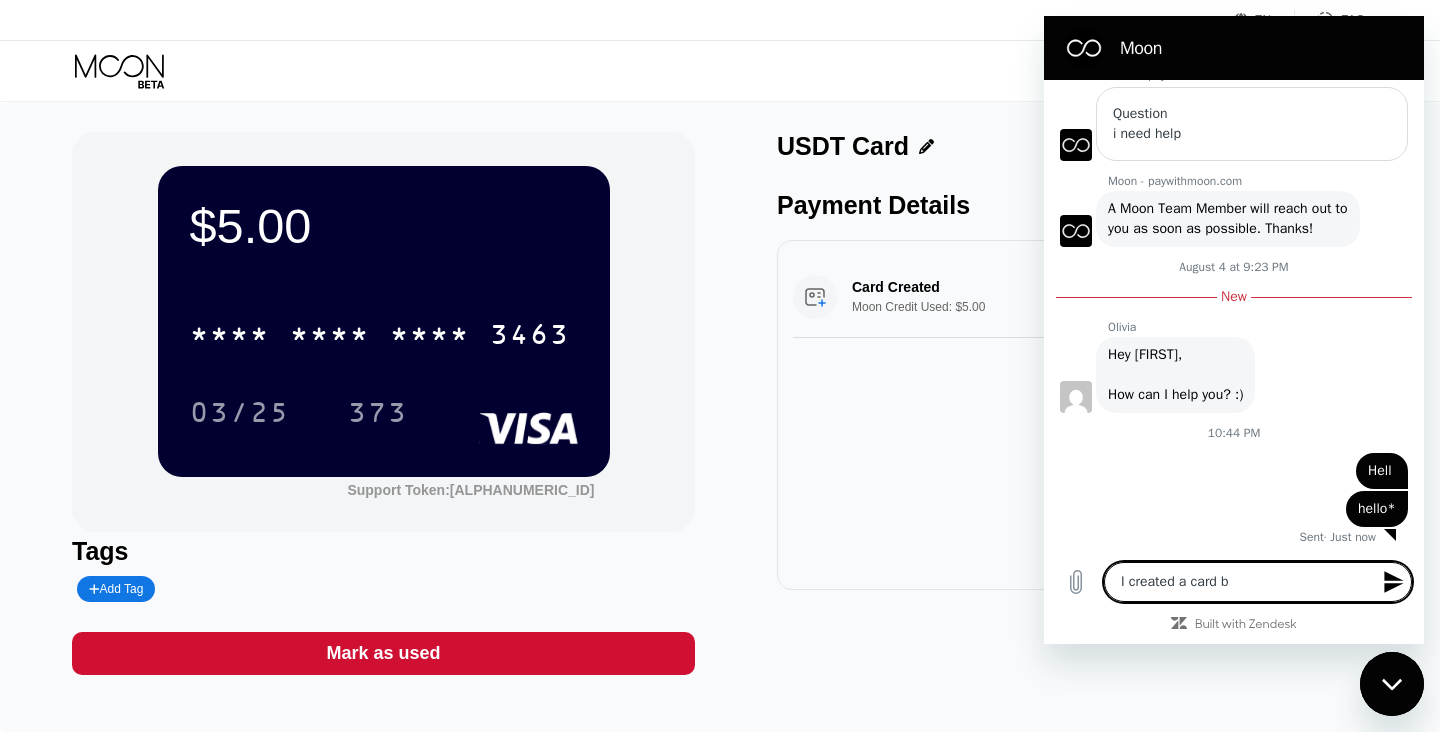 type on "x" 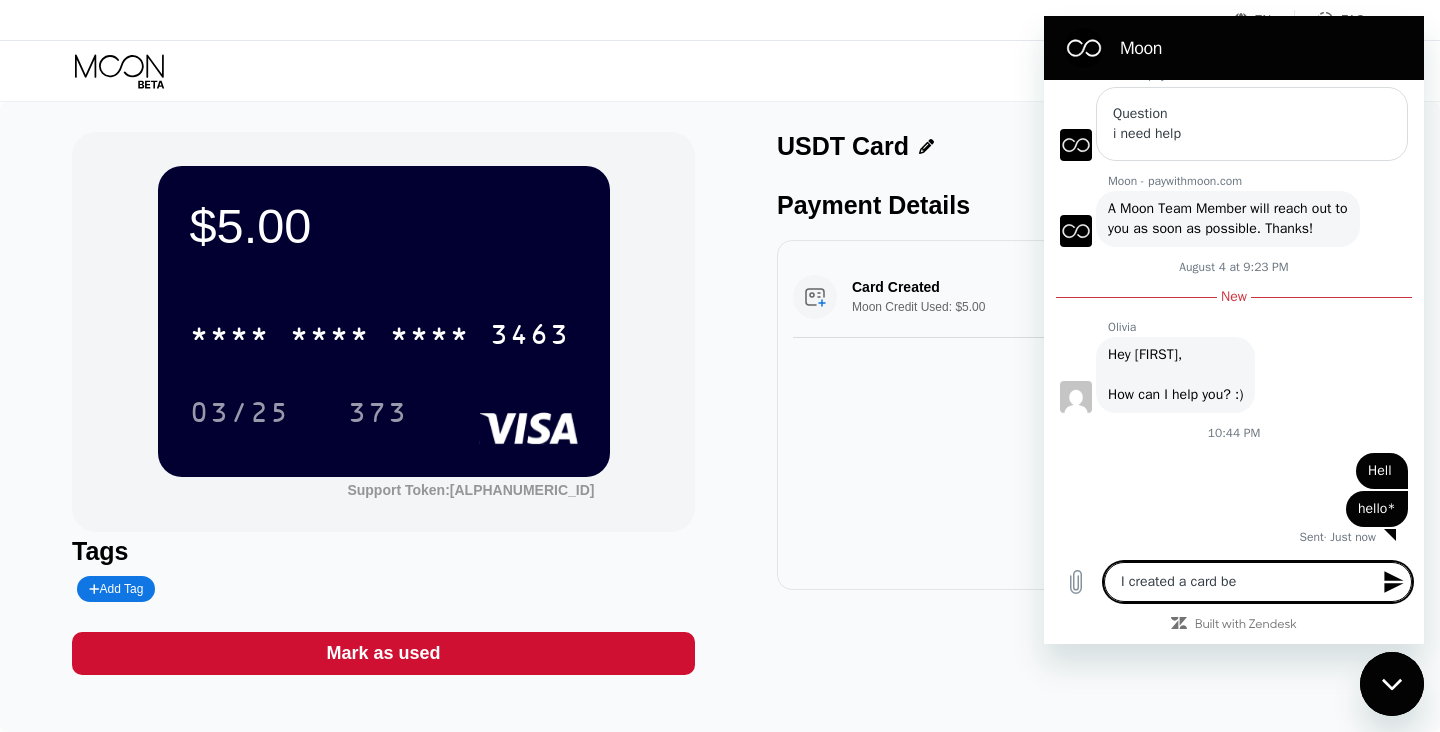 type on "I created a card bef" 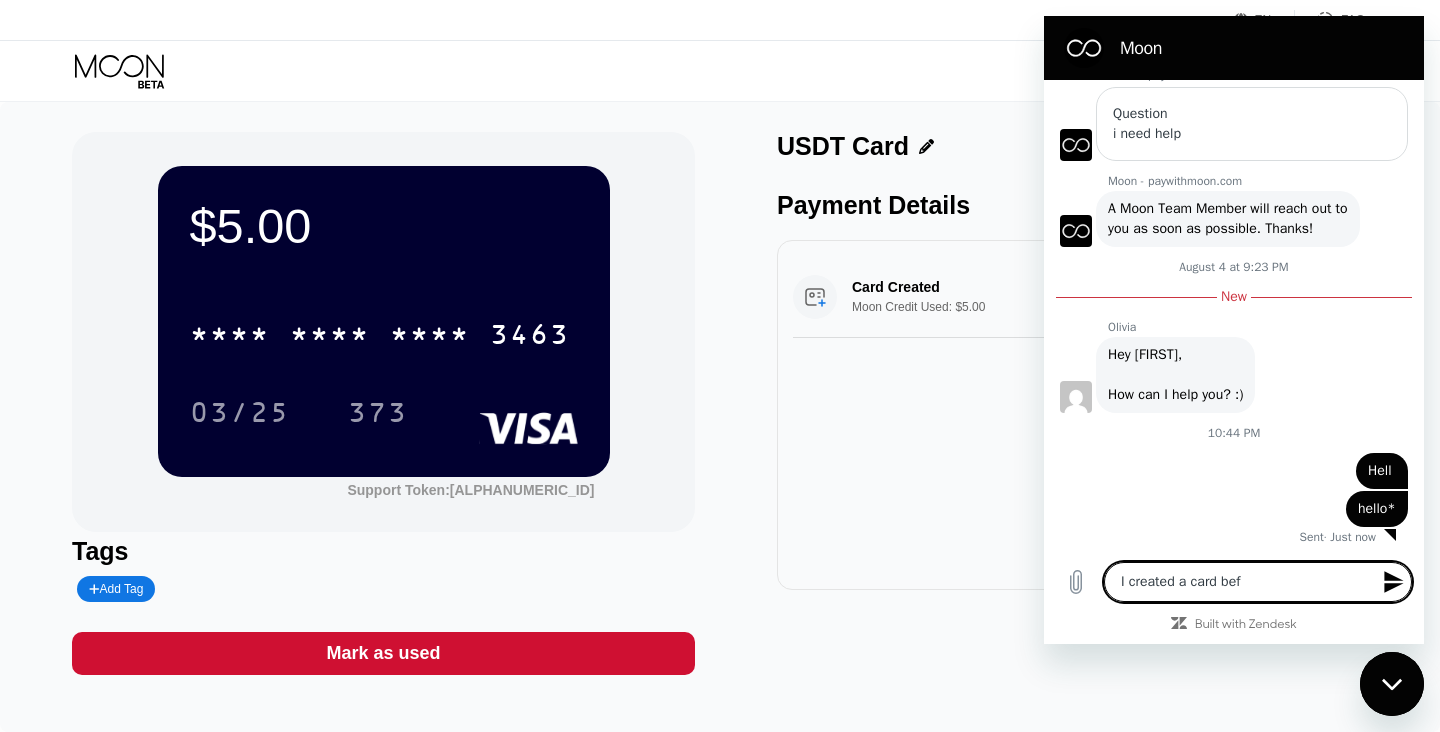 type on "x" 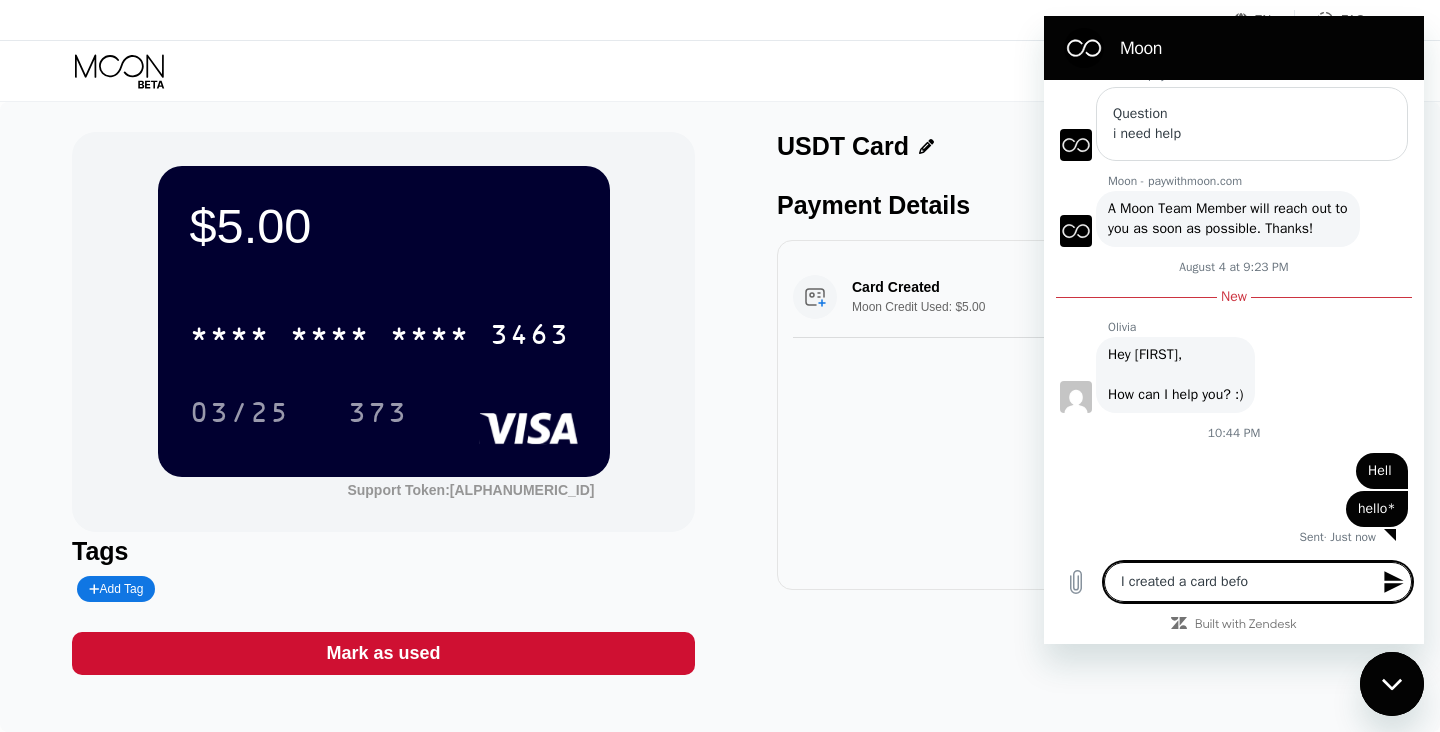 type on "I created a card befor" 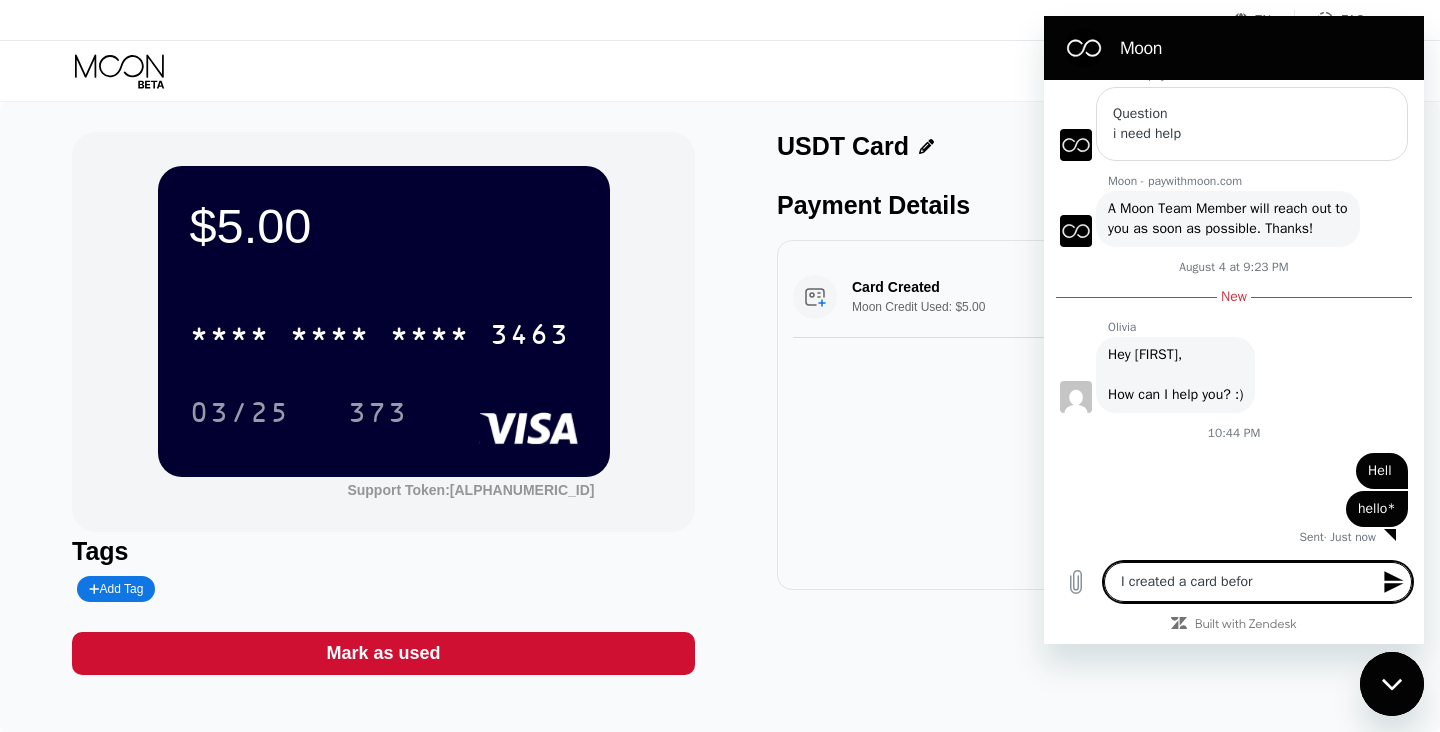 type on "I created a card before" 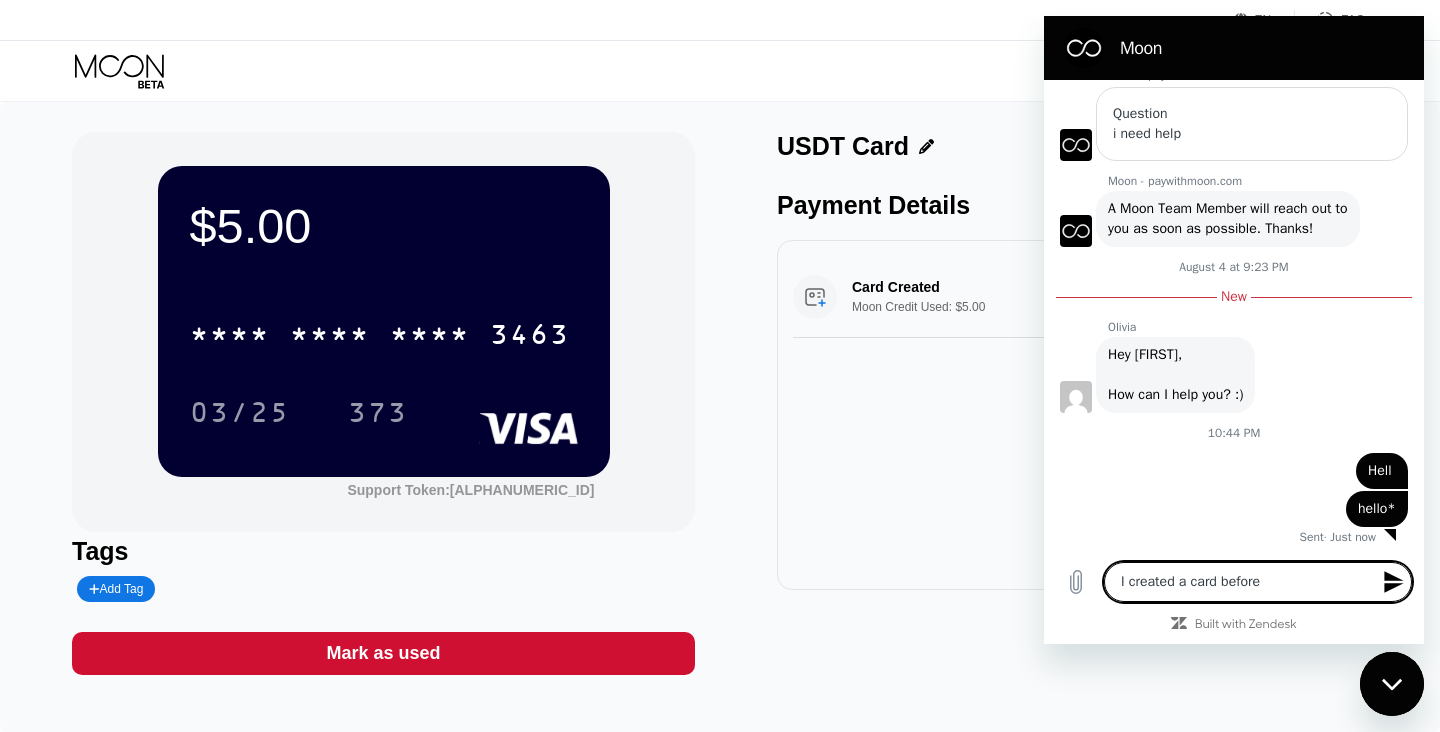 type on "I created a card before" 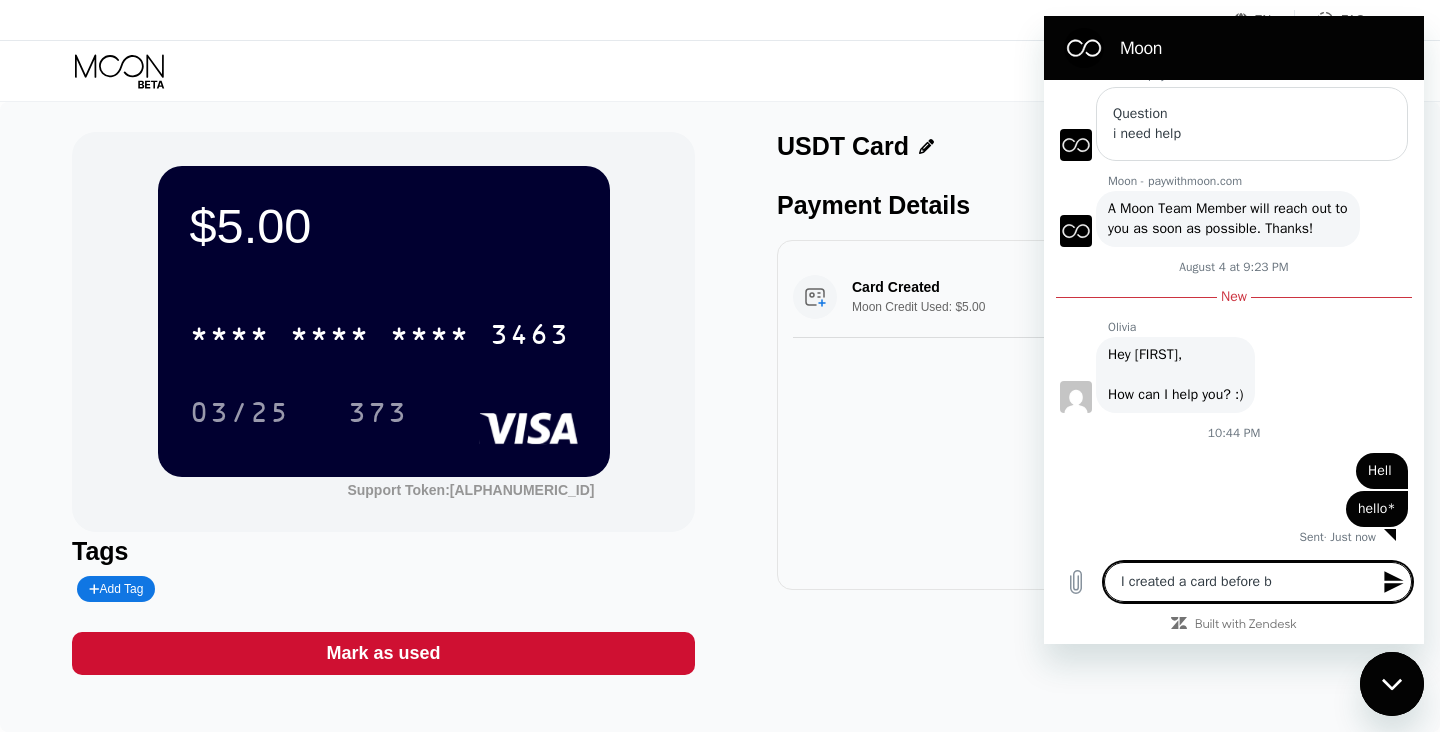 type on "I created a card before bu" 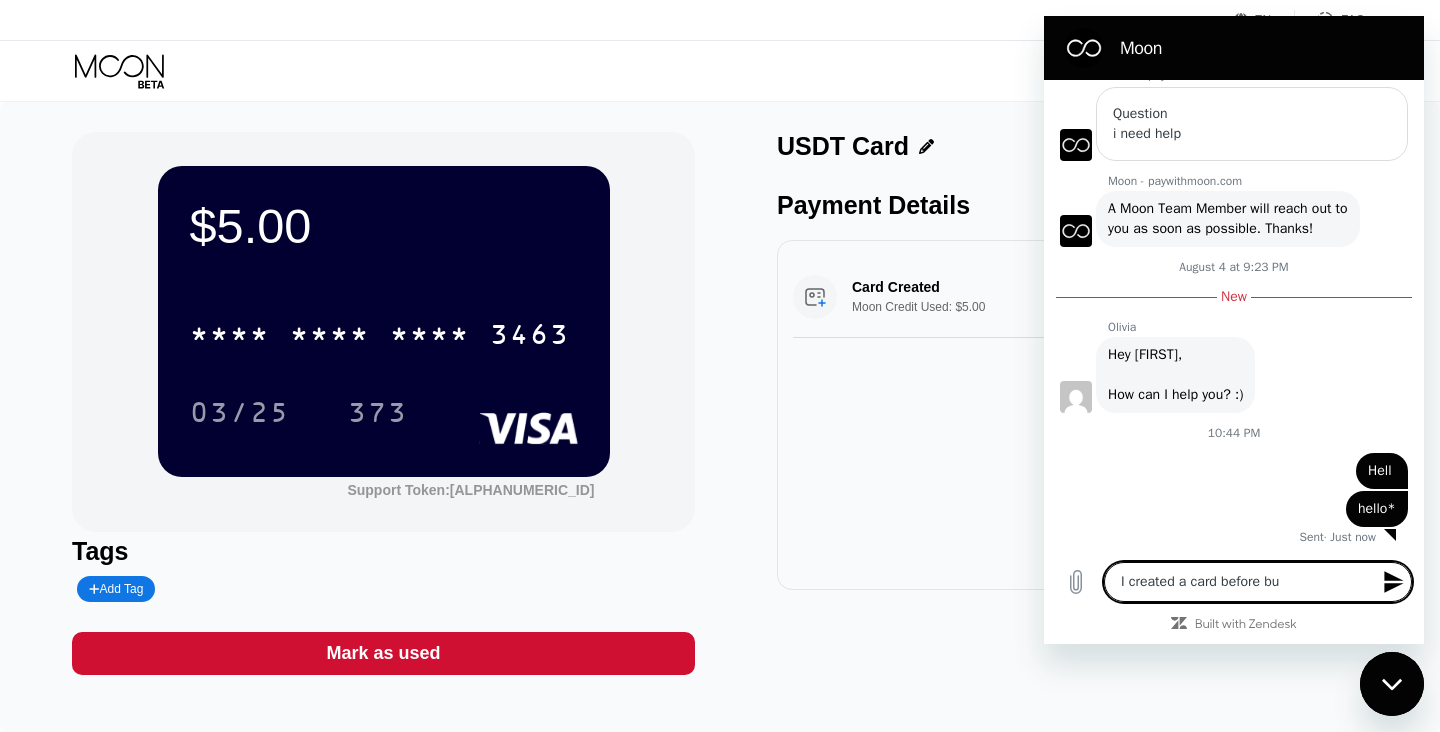 type on "I created a card before but" 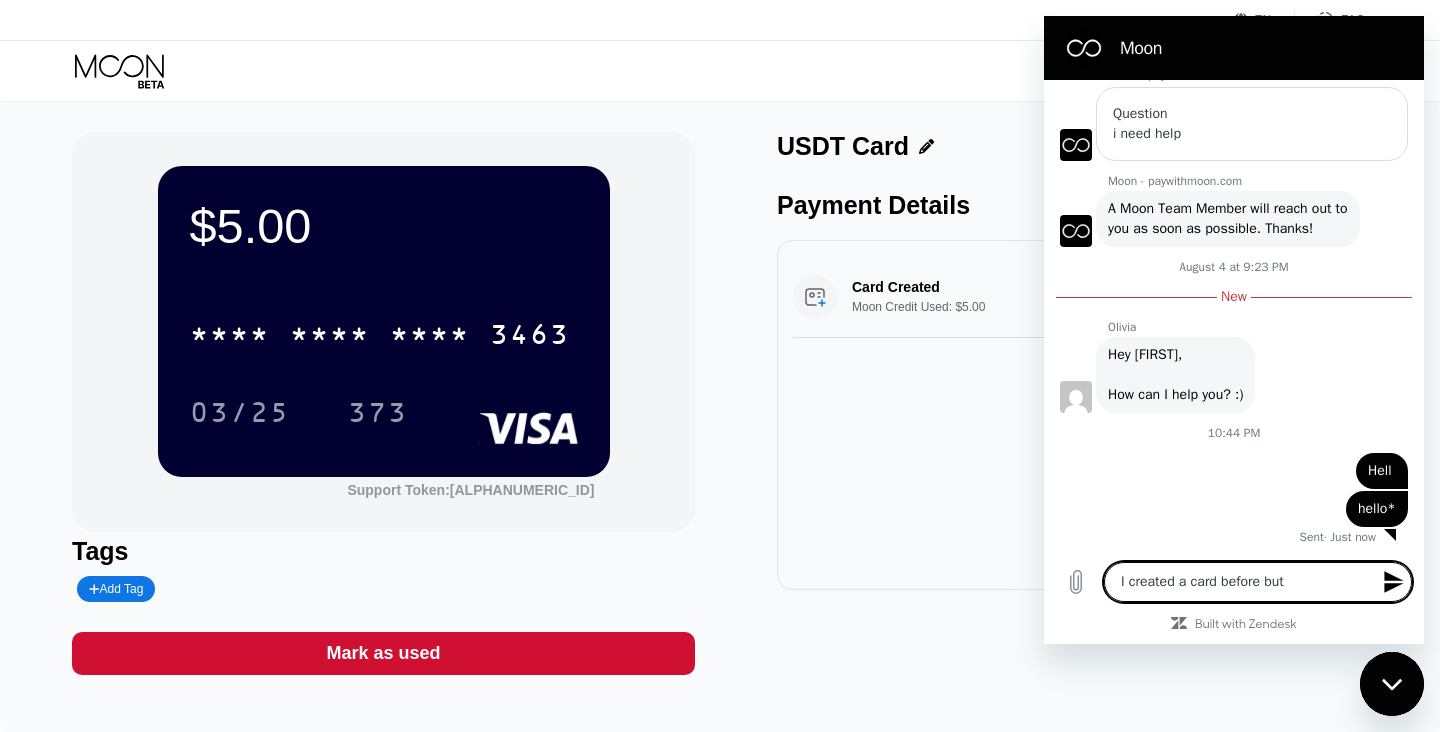 type on "I created a card before but" 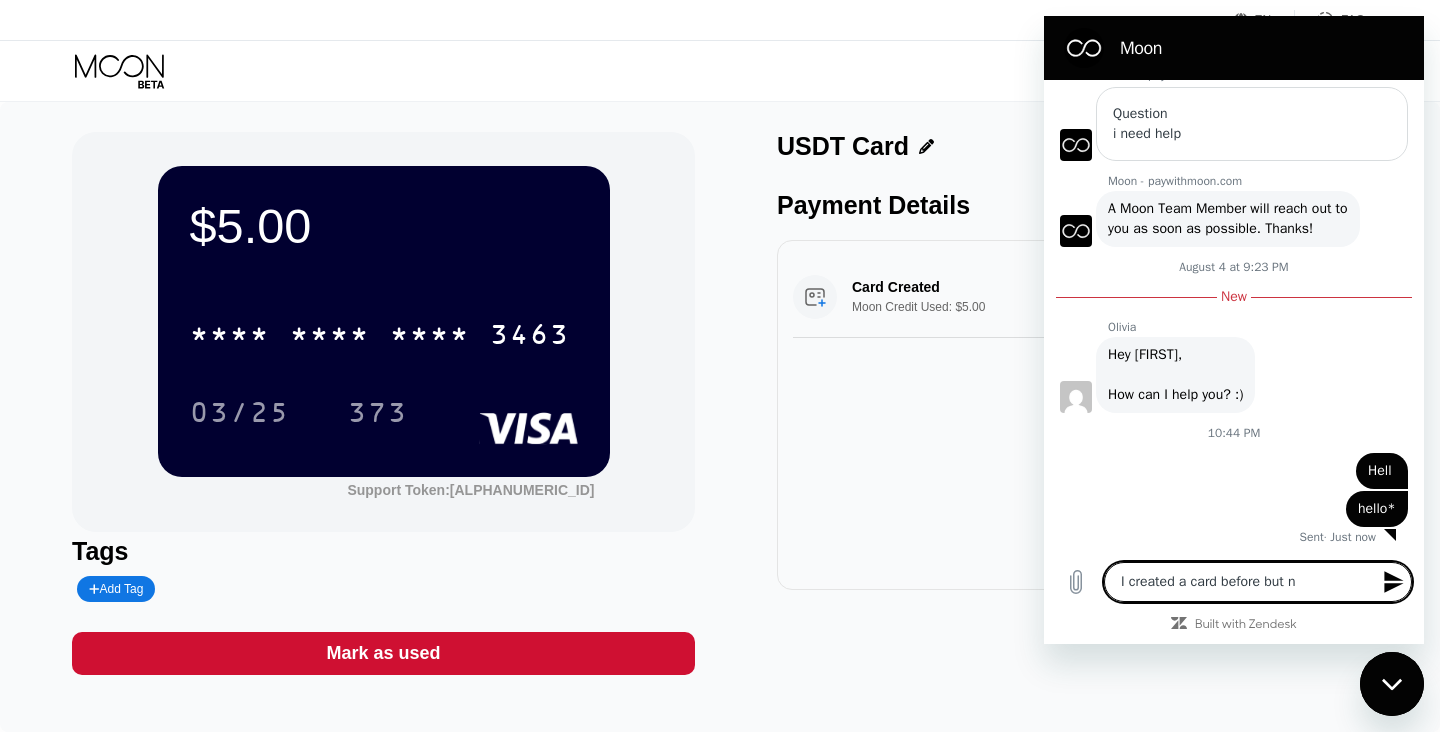 type on "I created a card before but ne" 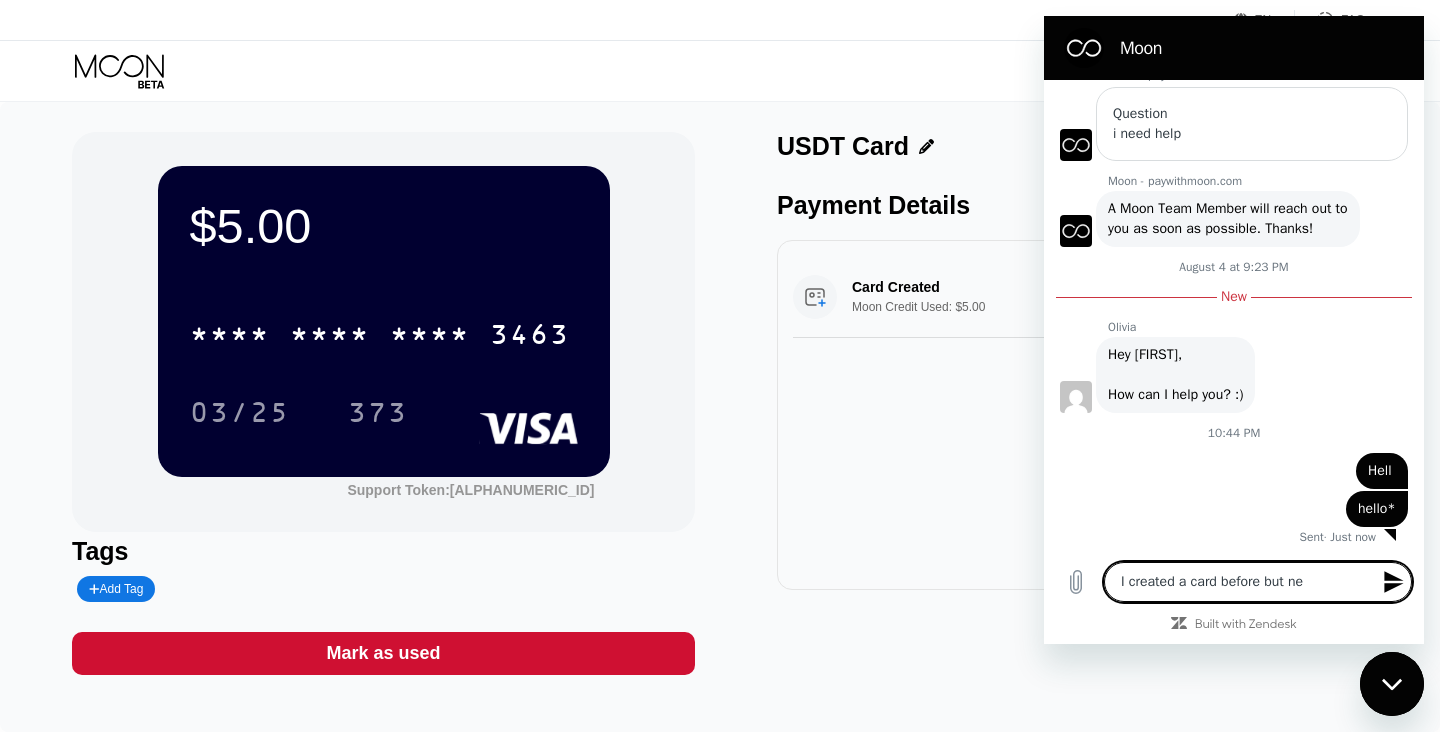 type on "I created a card before but nev" 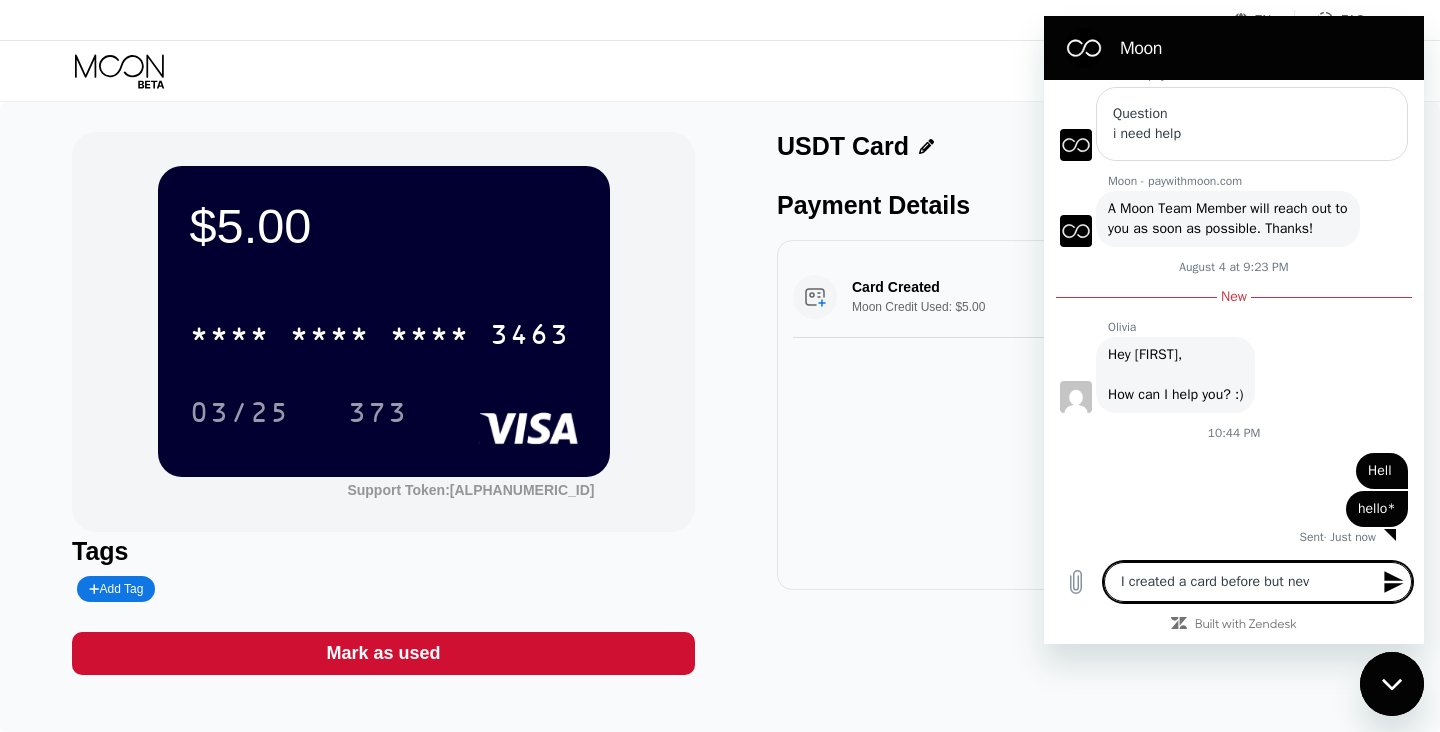 type on "I created a card before but neve" 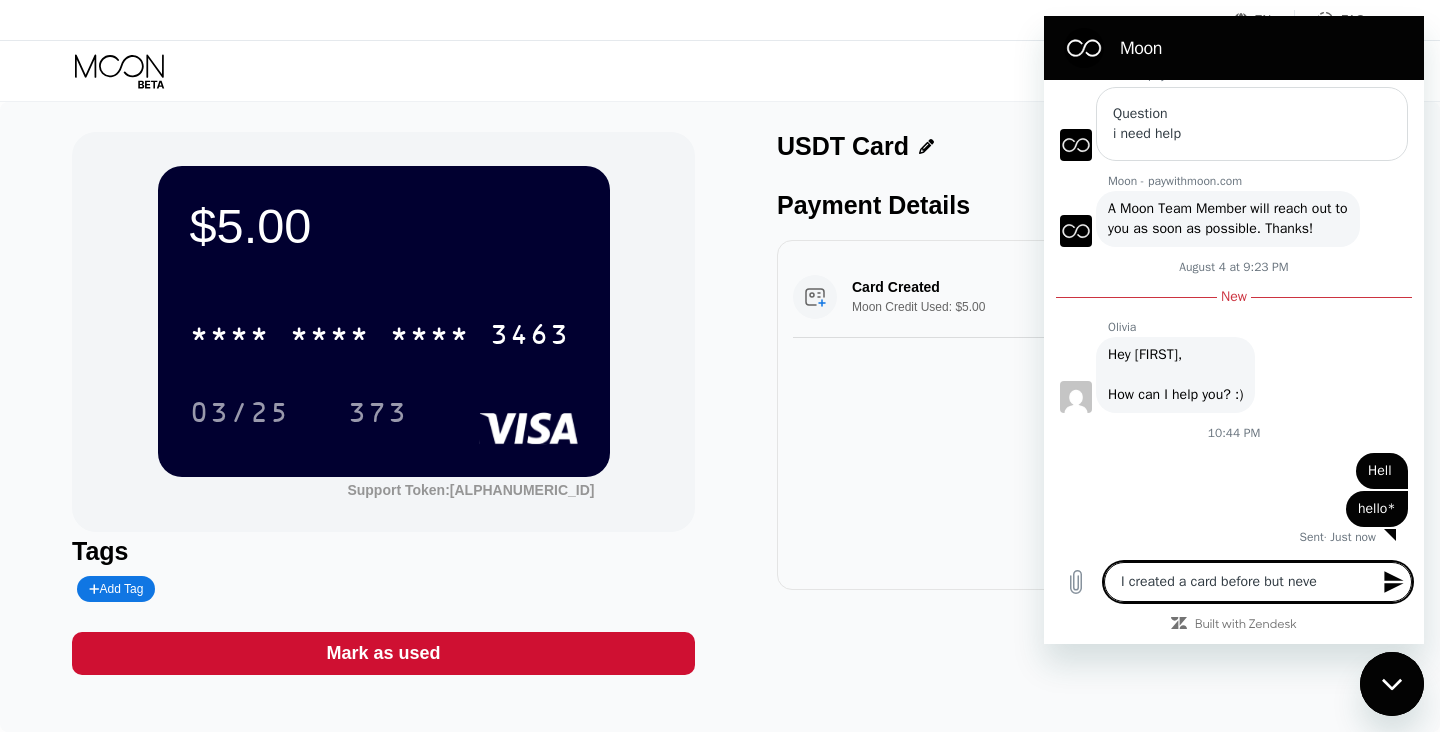 type on "I created a card before but never" 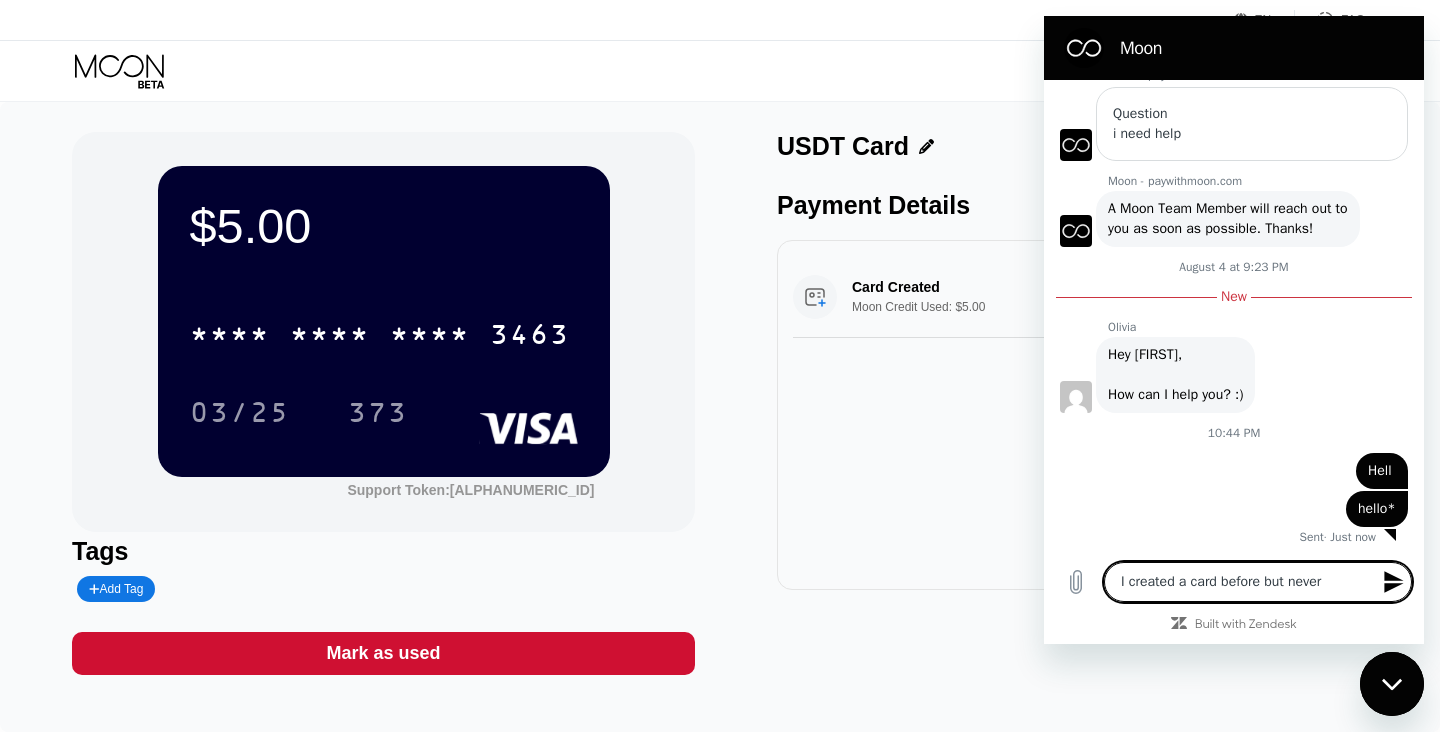 type on "I created a card before but never" 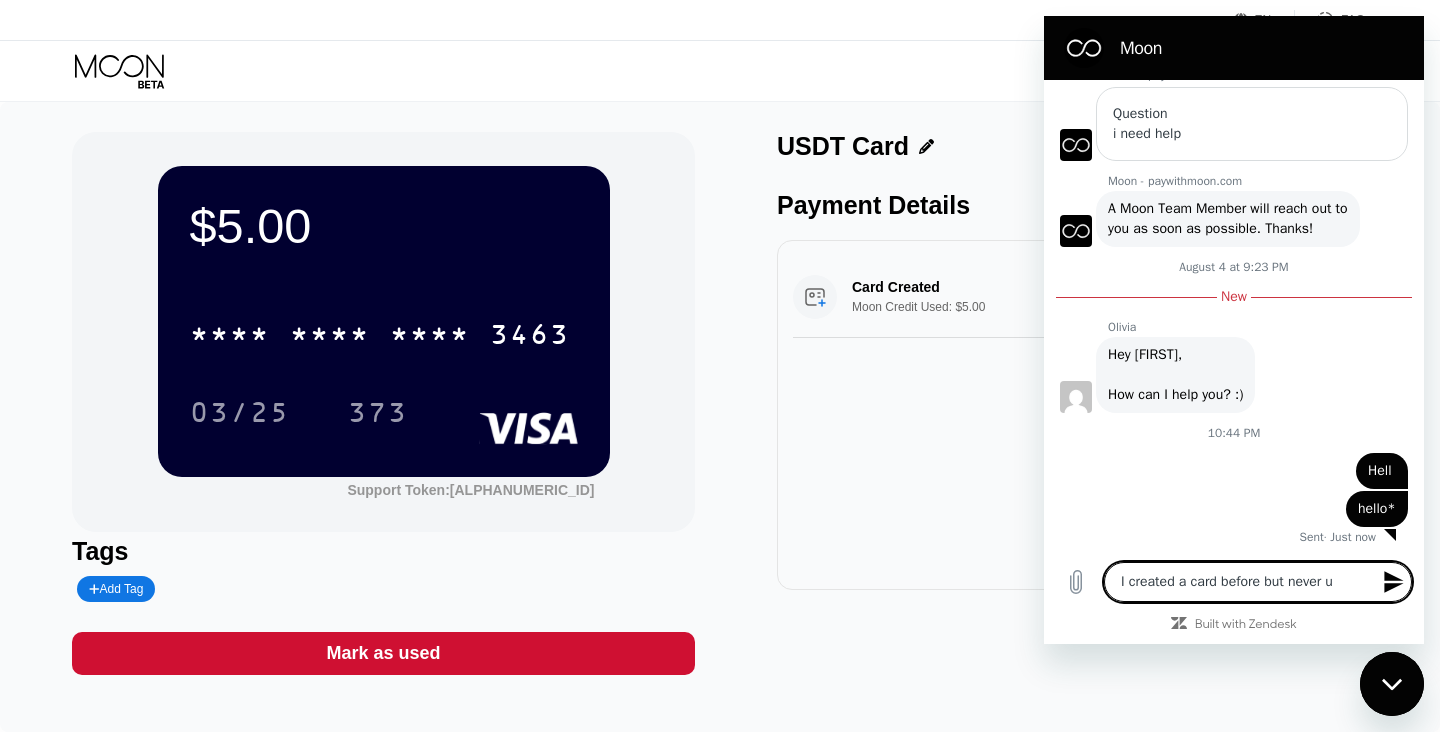 type on "I created a card before but never us" 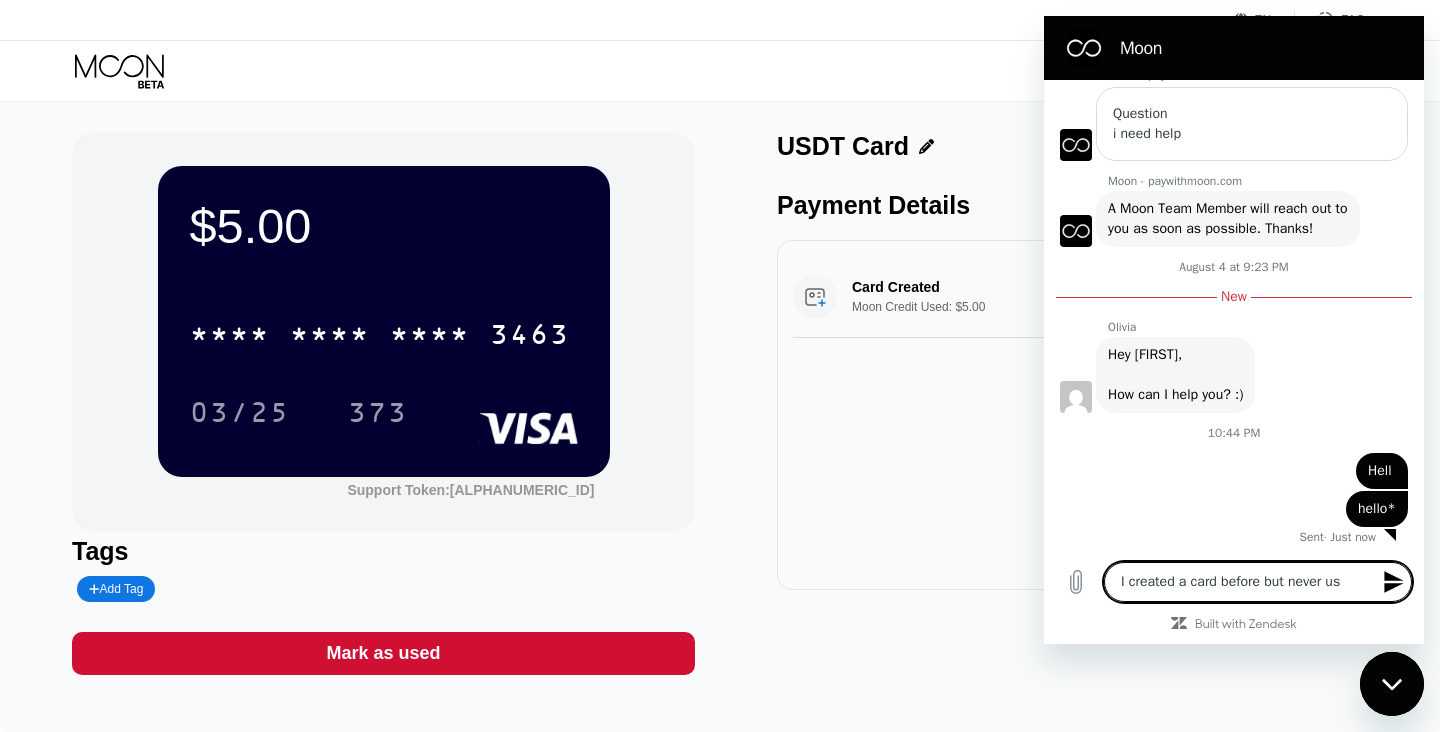 type on "x" 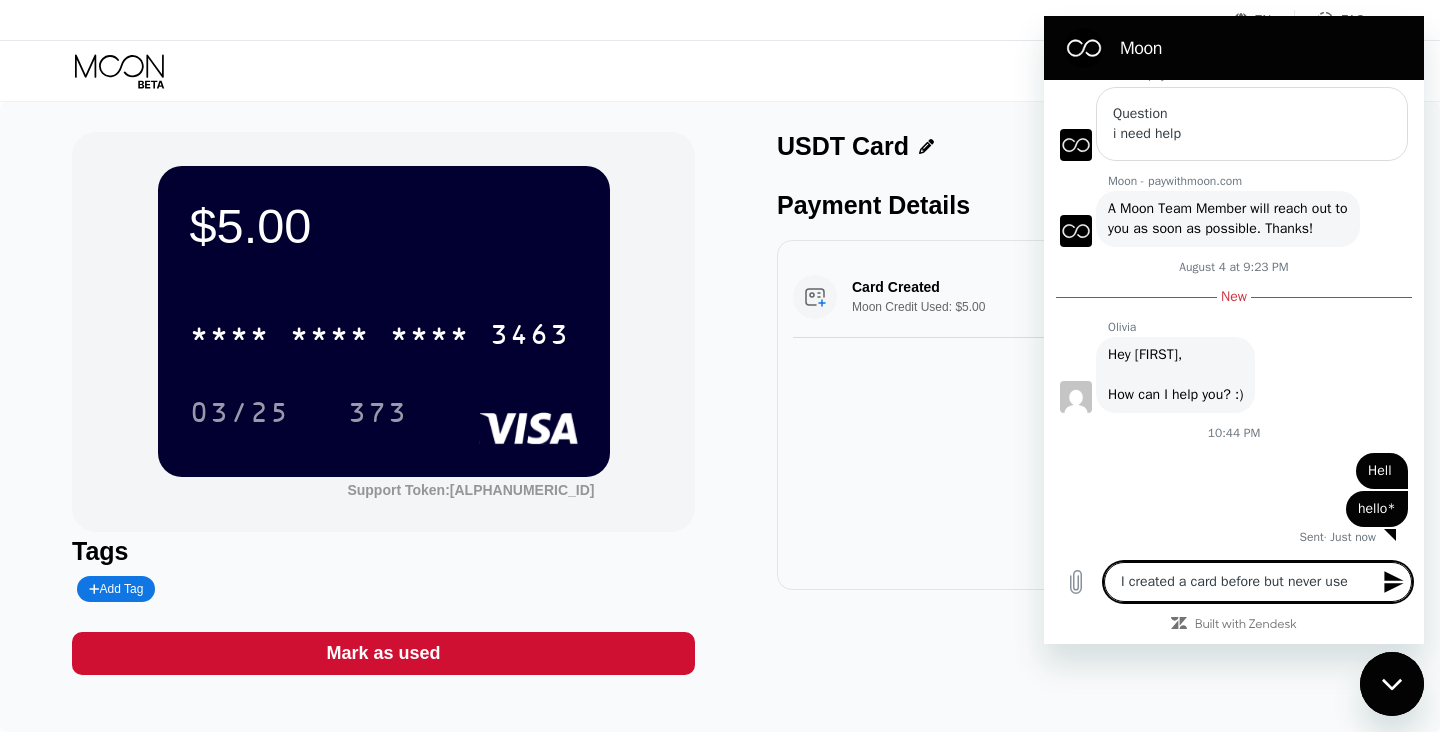 type on "I created a card before but never used" 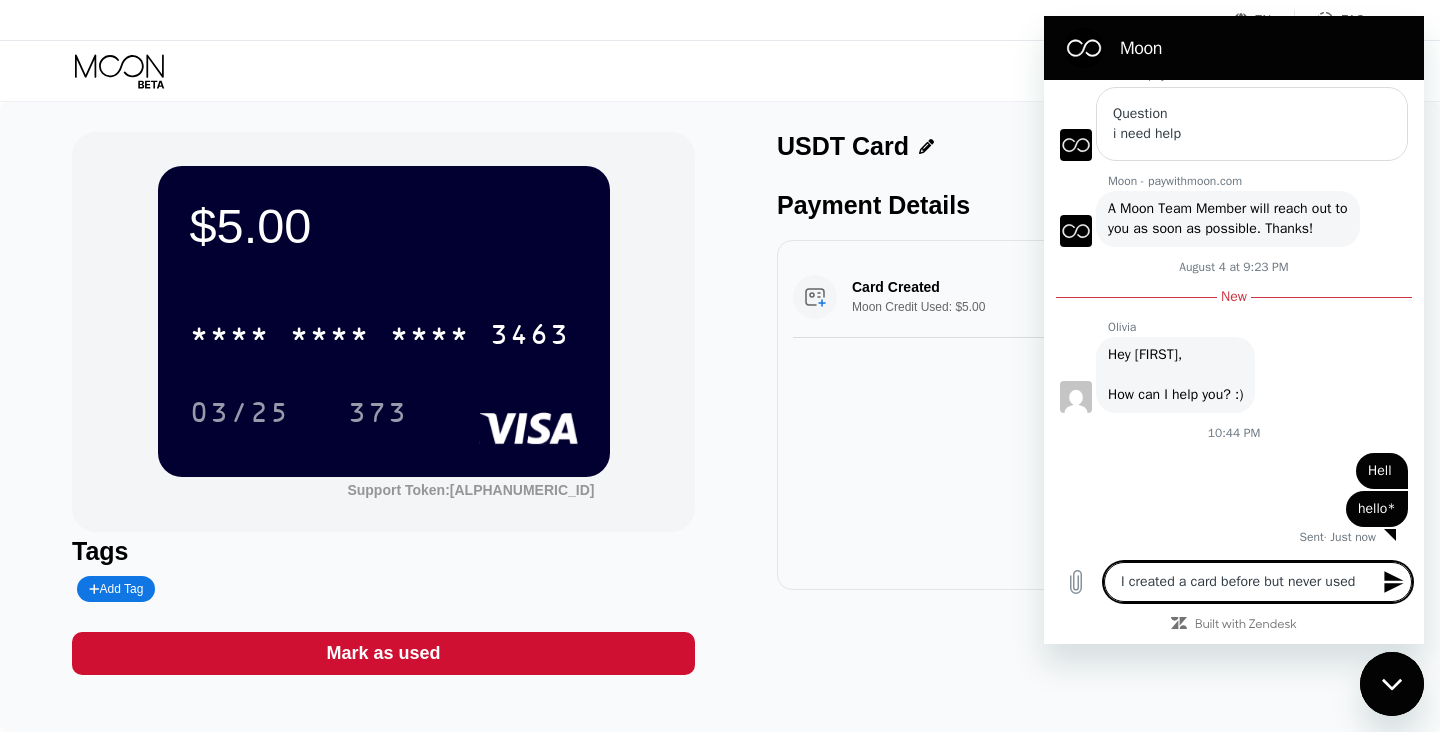 type on "I created a card before but never used" 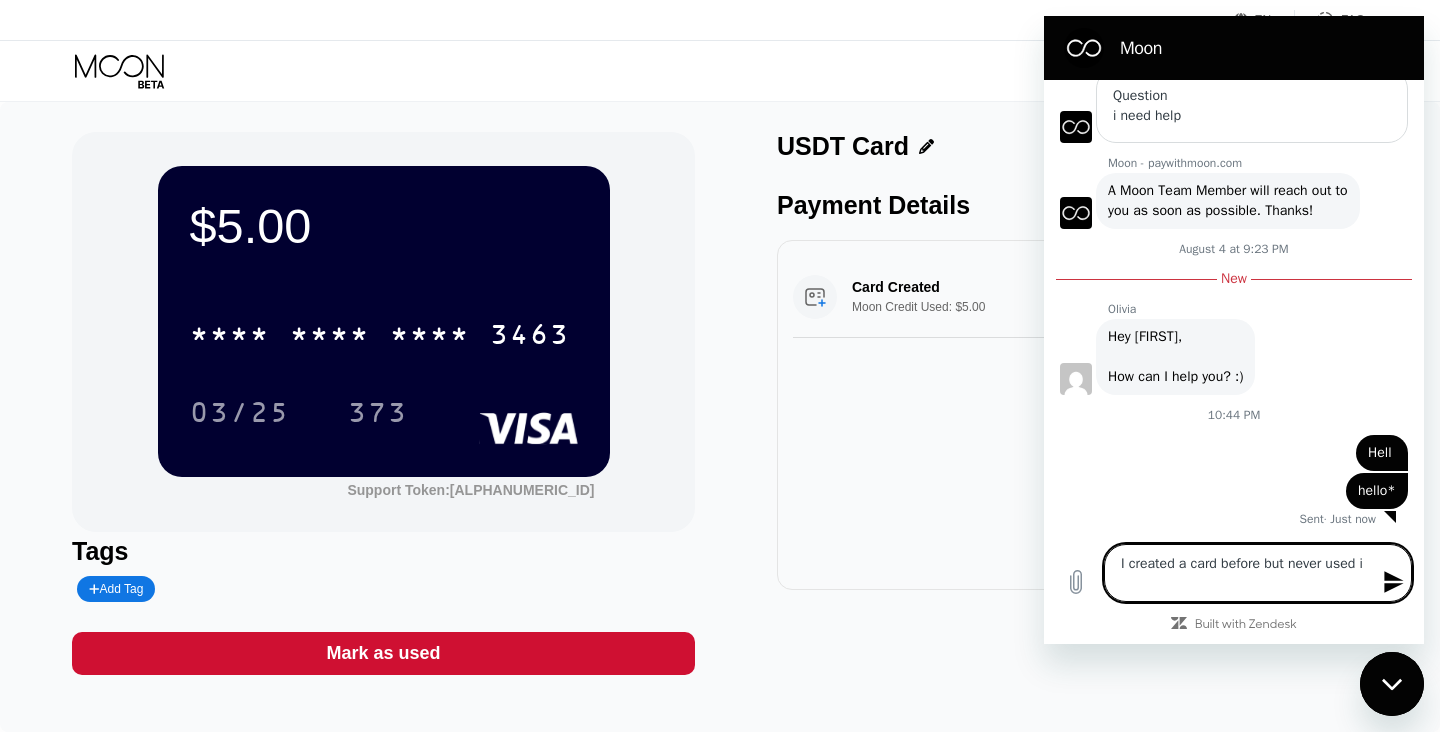 type on "I created a card before but never used it" 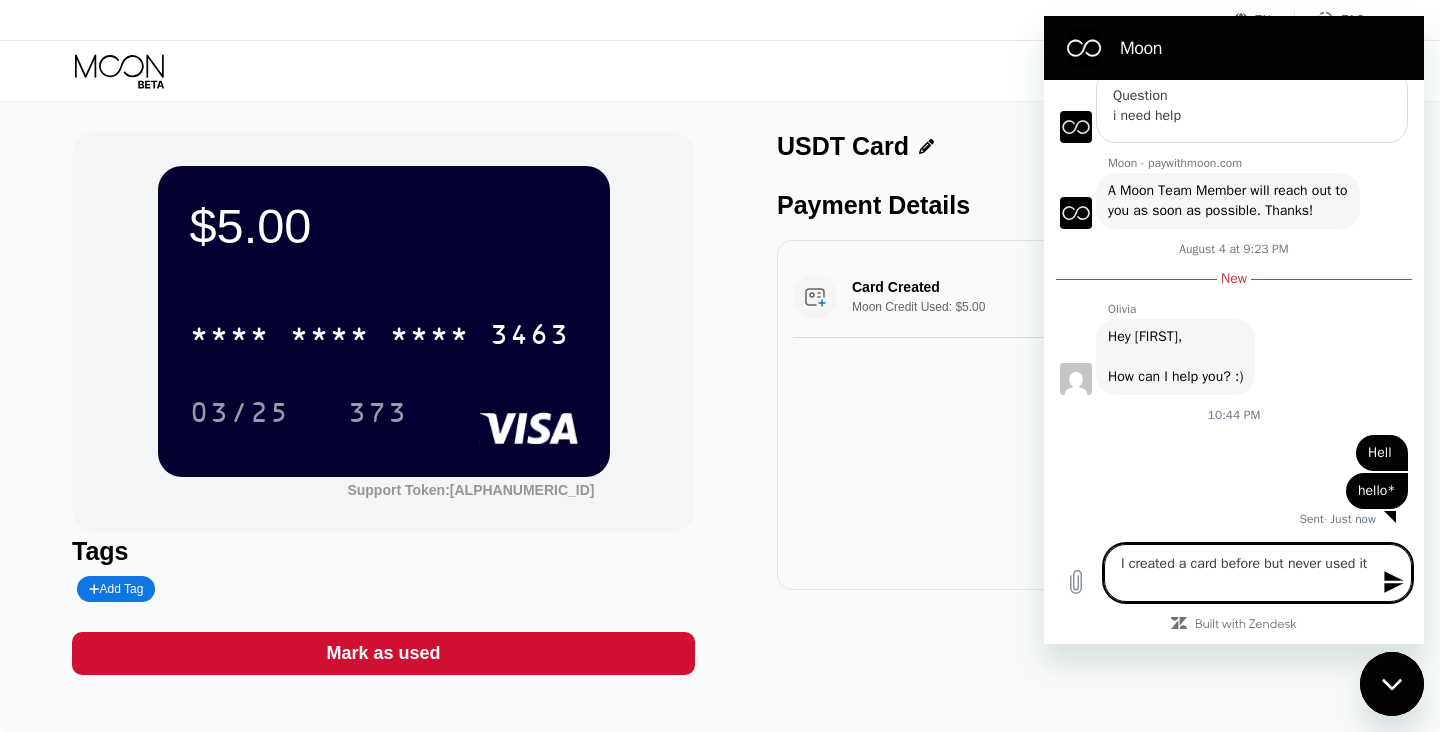 type on "I created a card before but never used it." 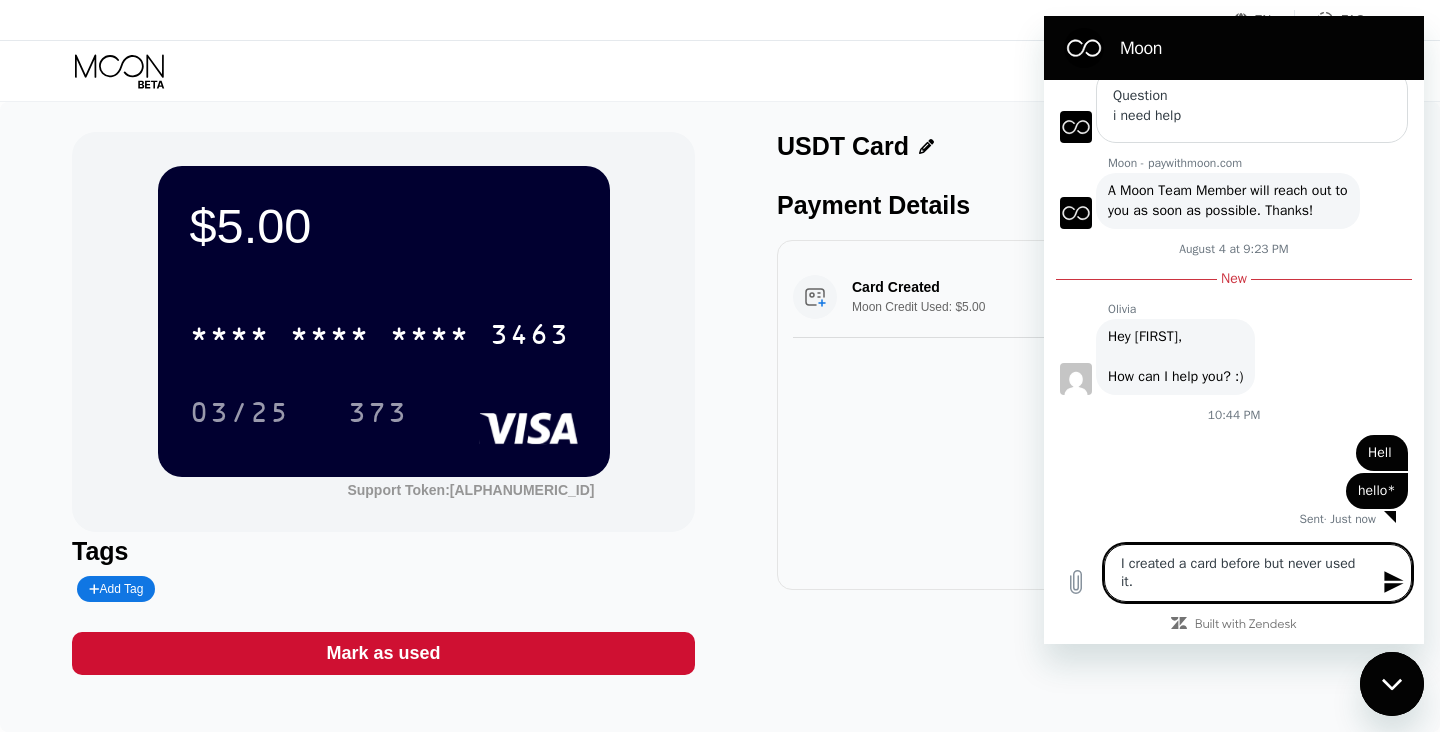 type on "I created a card before but never used it." 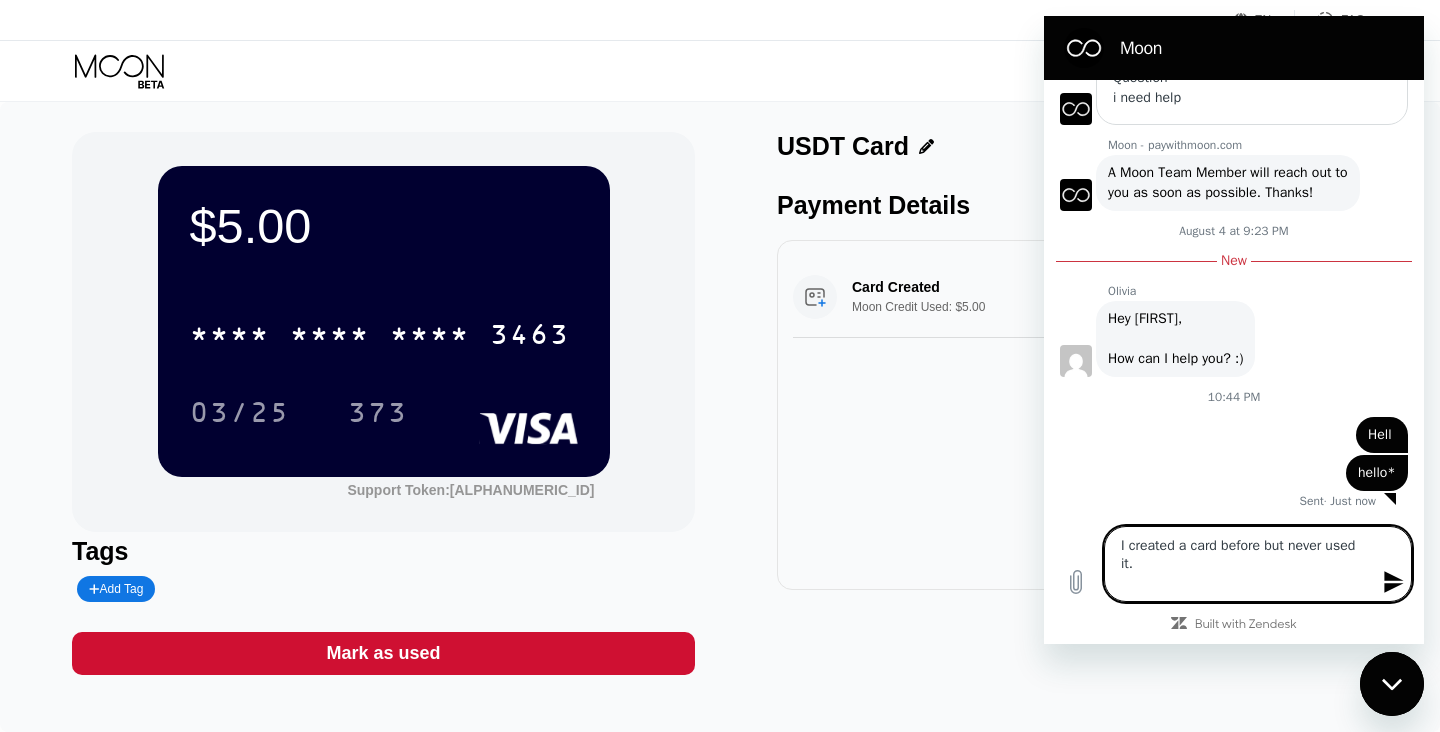 type on "I created a card before but never used it.
N" 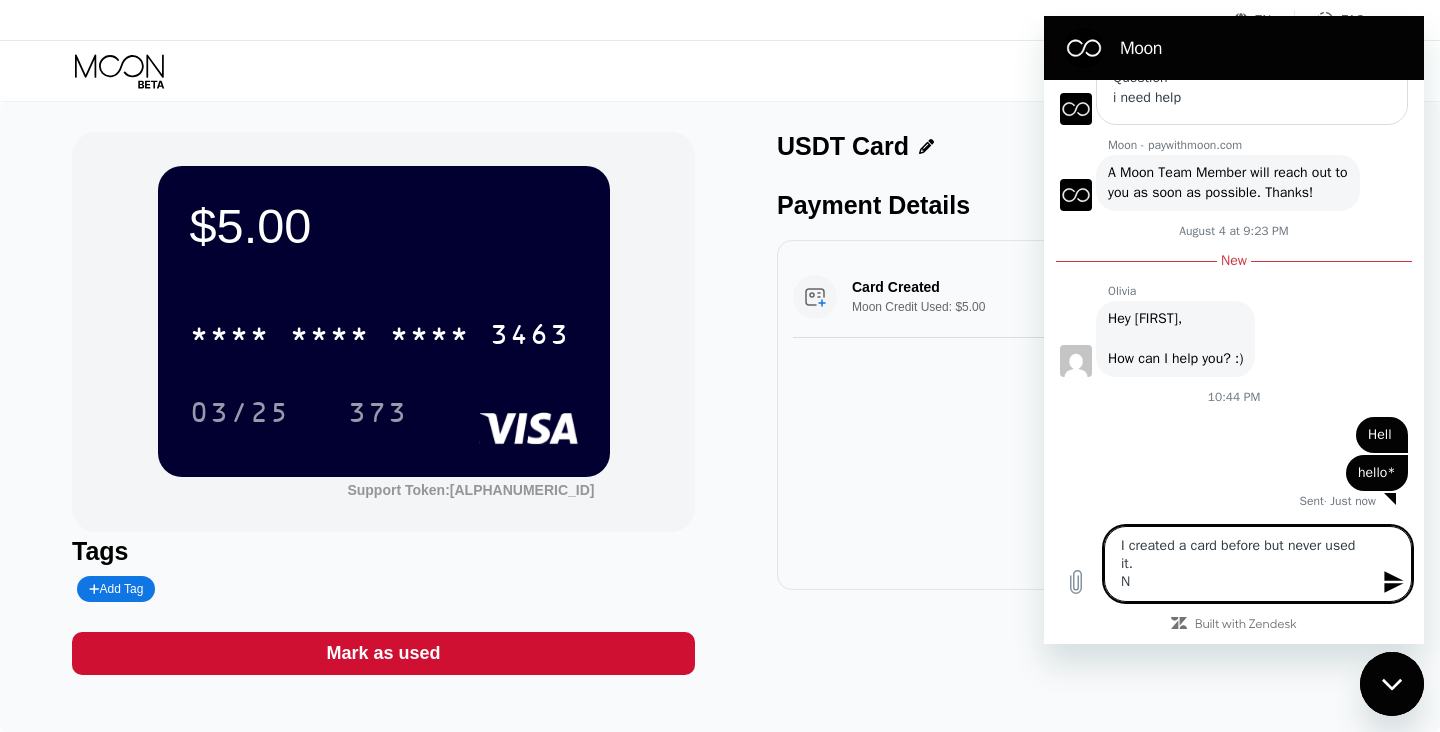 type on "I created a card before but never used it.
No" 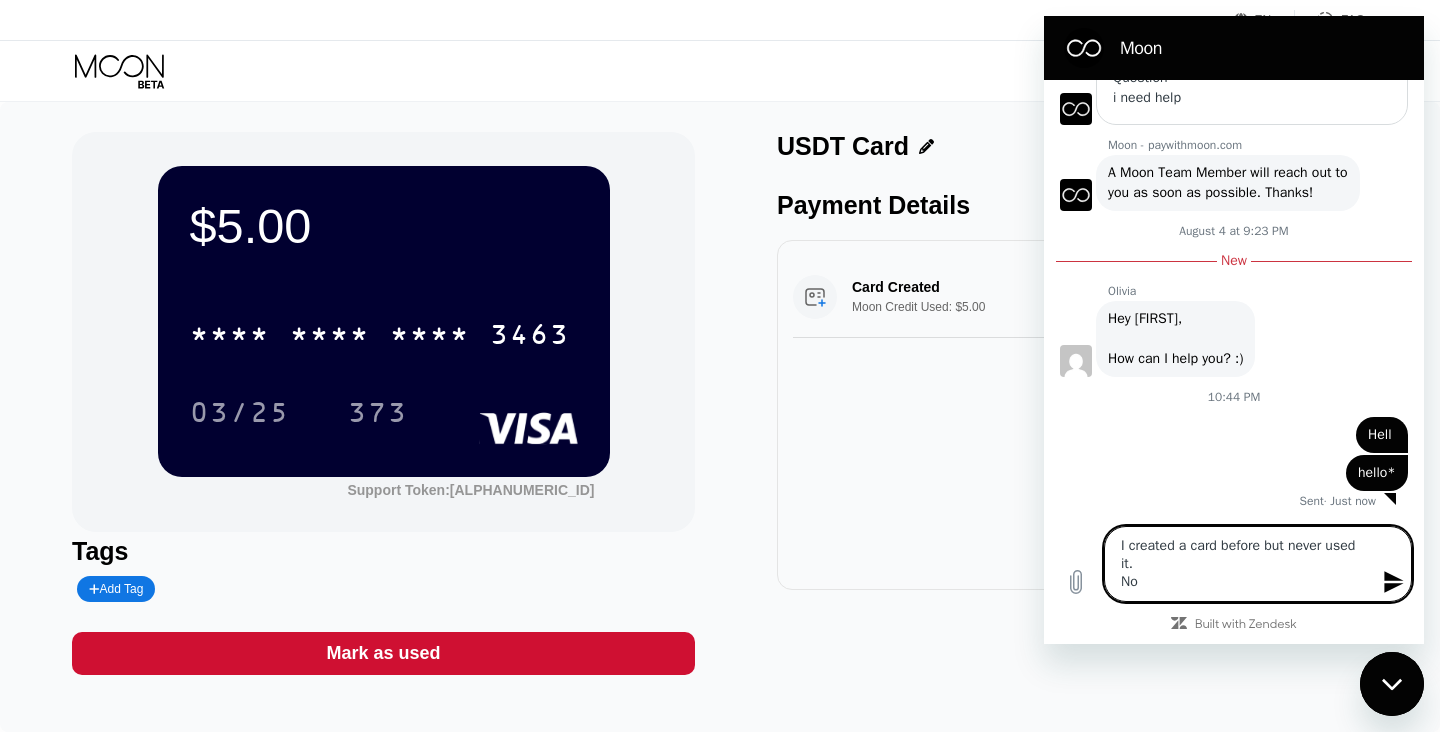 type on "I created a card before but never used it.
Now" 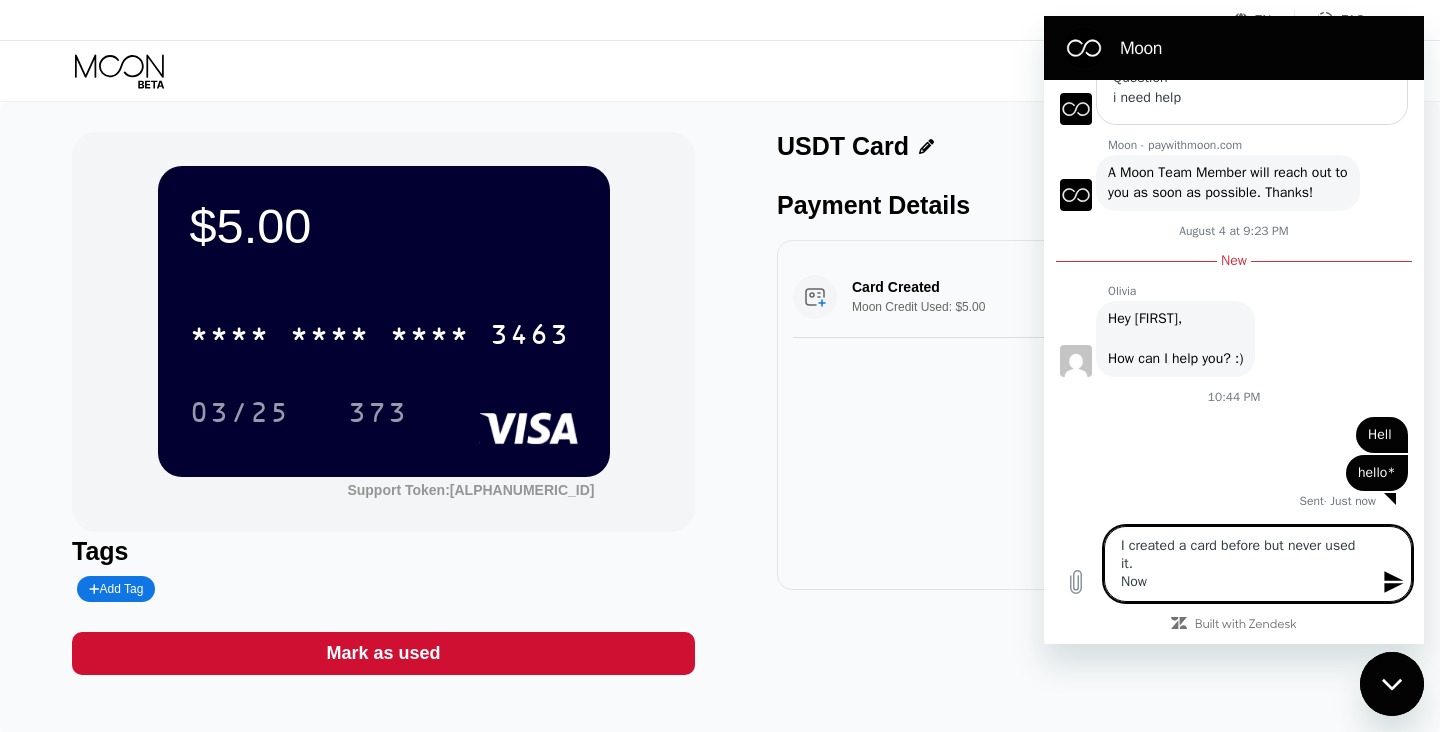 type on "I created a card before but never used it.
Now" 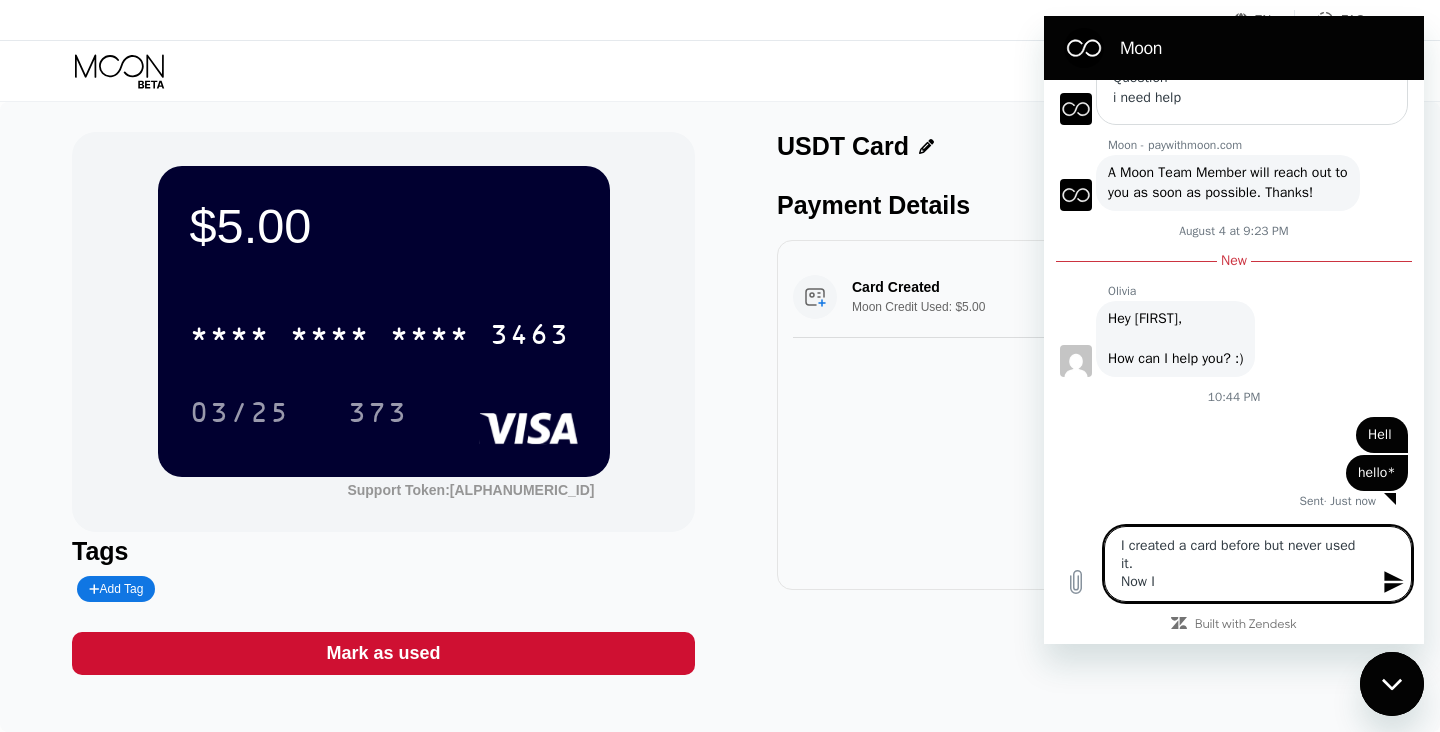type on "I created a card before but never used it.
Now I" 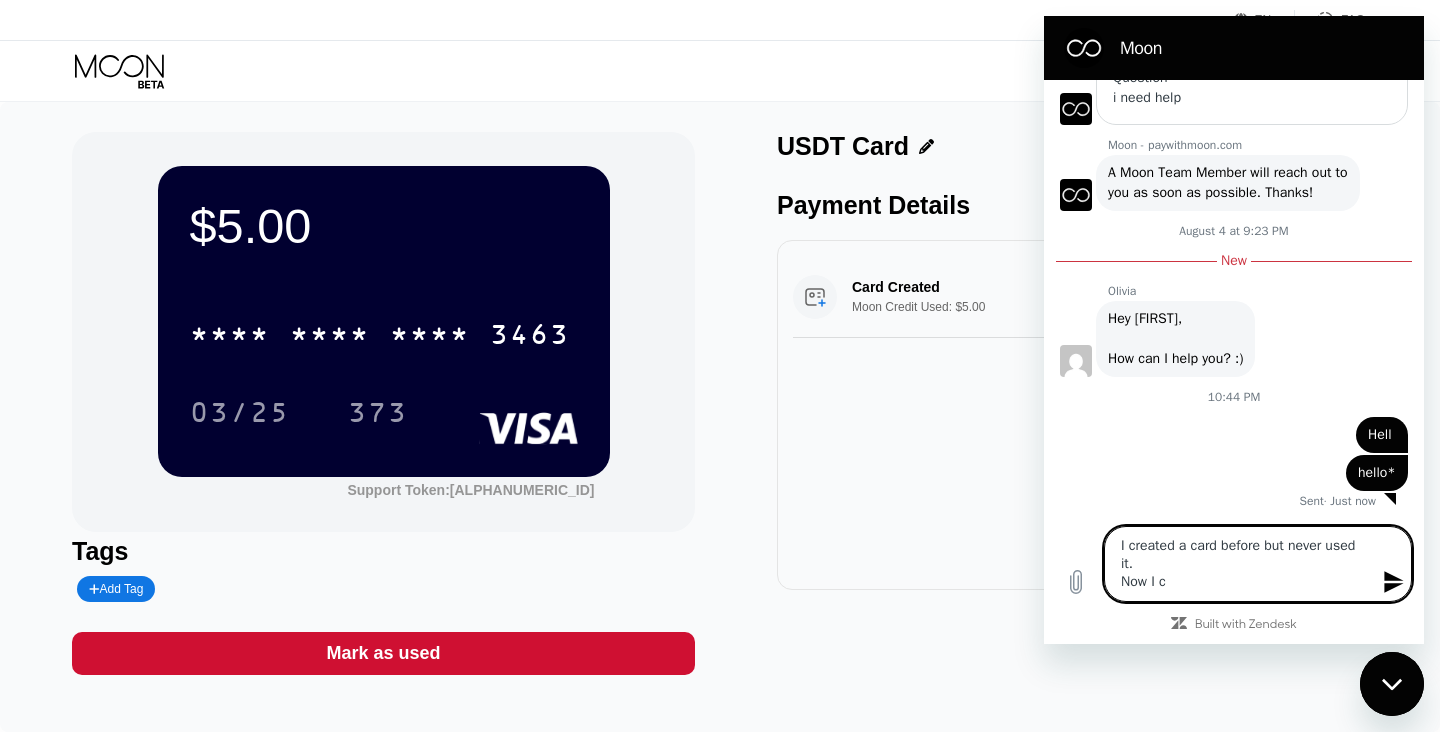 type on "I created a card before but never used it.
Now I ca" 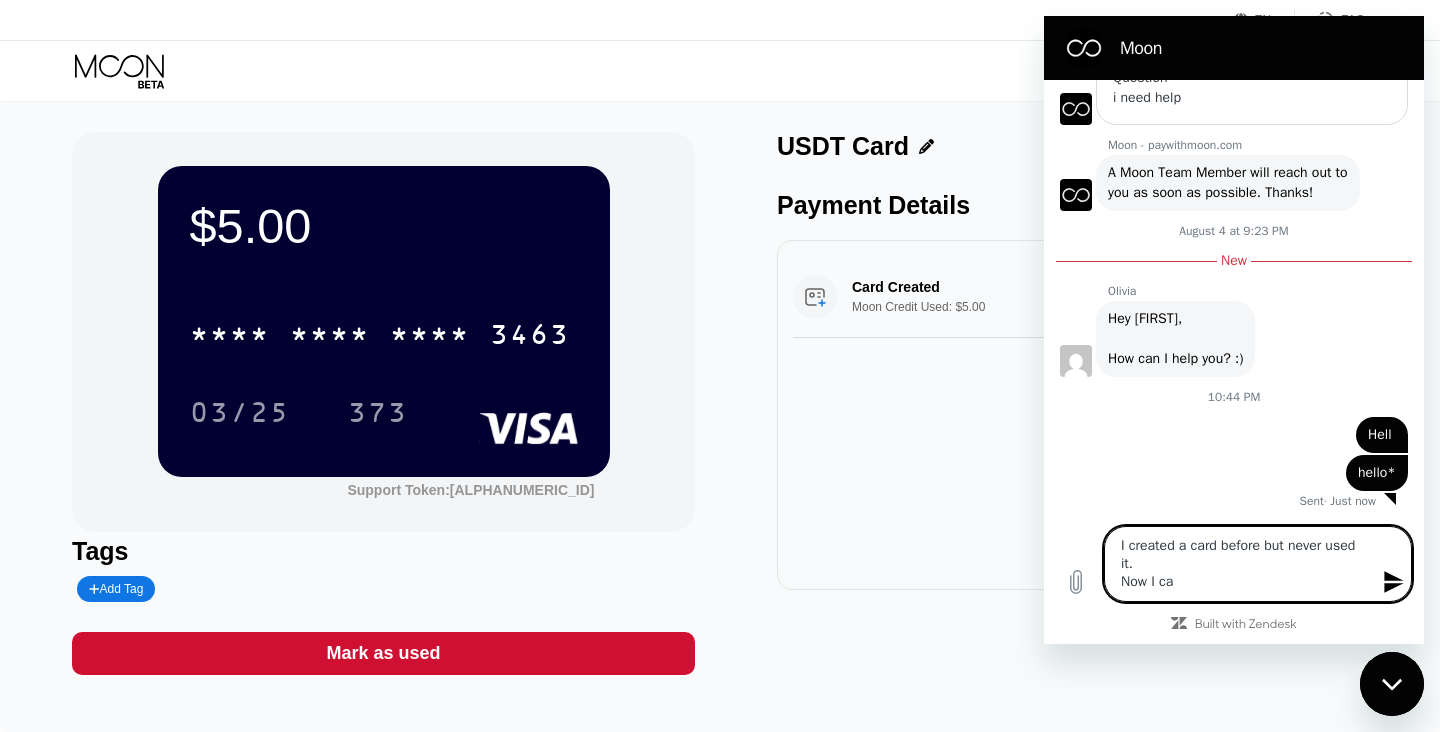type on "I created a card before but never used it.
Now I can" 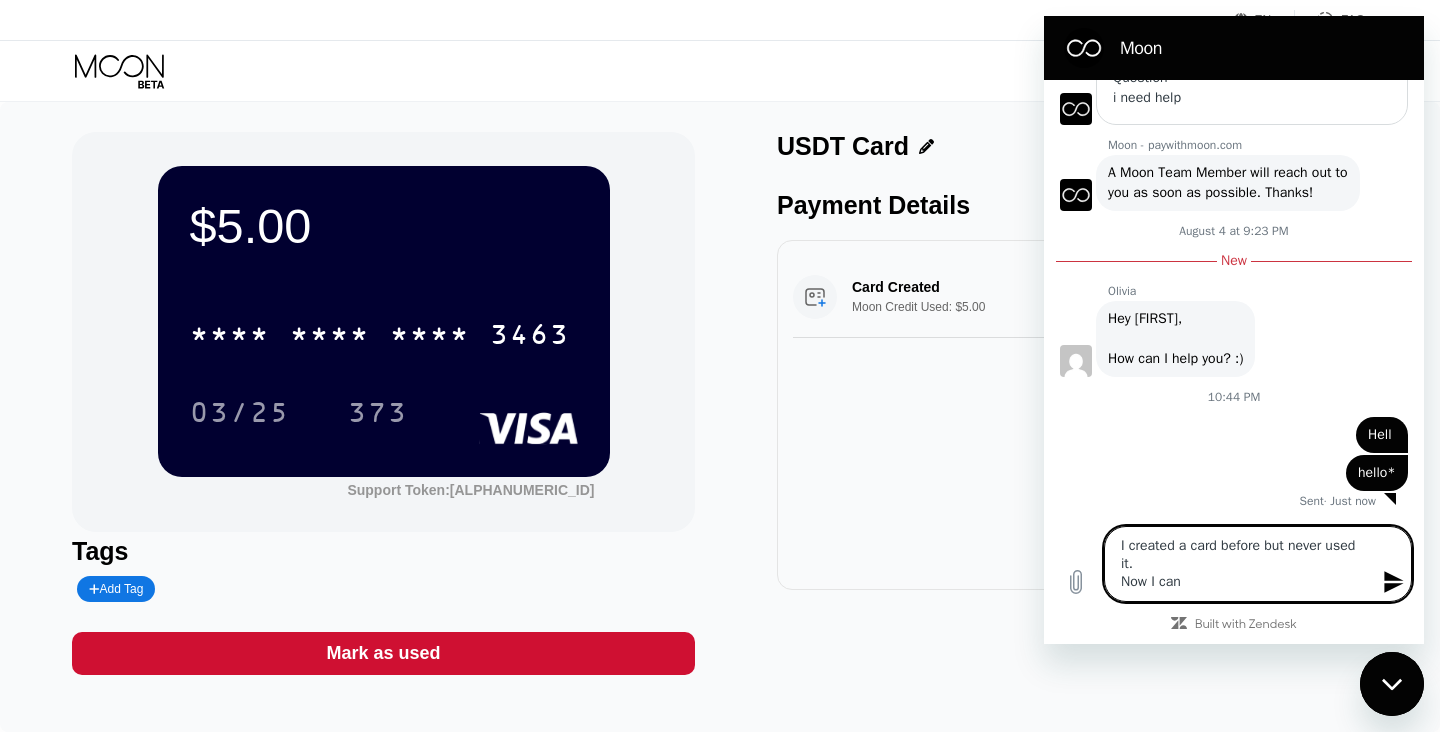 type on "I created a card before but never used it.
Now I cann" 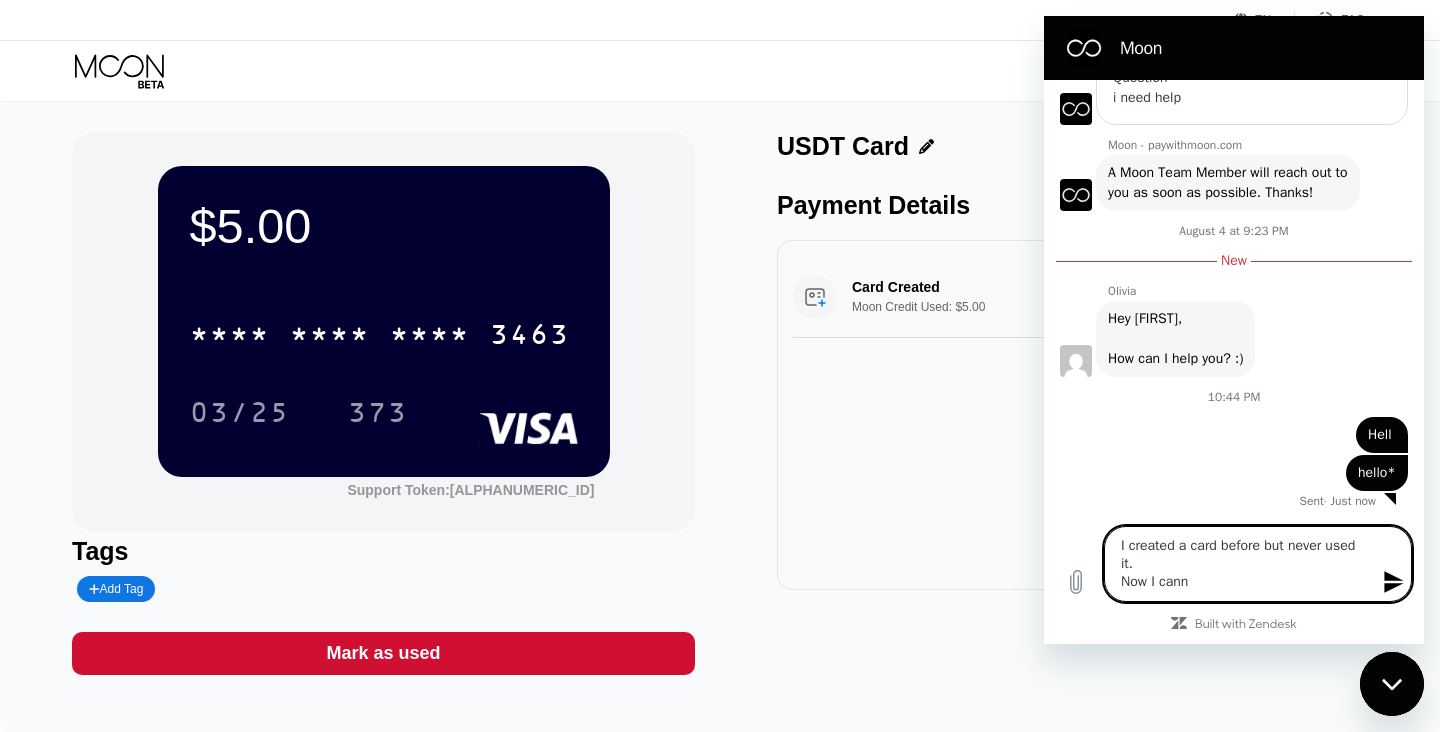 type on "I created a card before but never used it.
Now I canno" 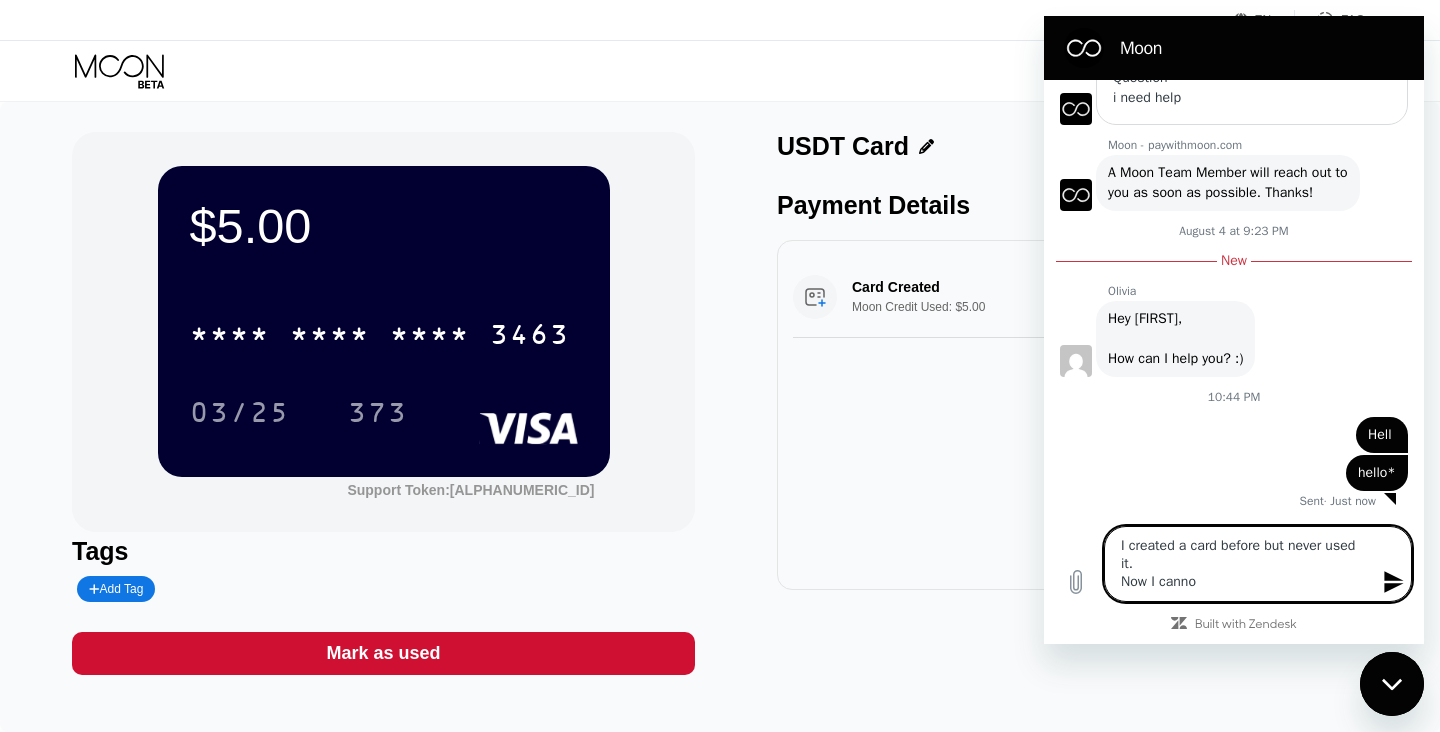 type on "I created a card before but never used it.
Now I cannot" 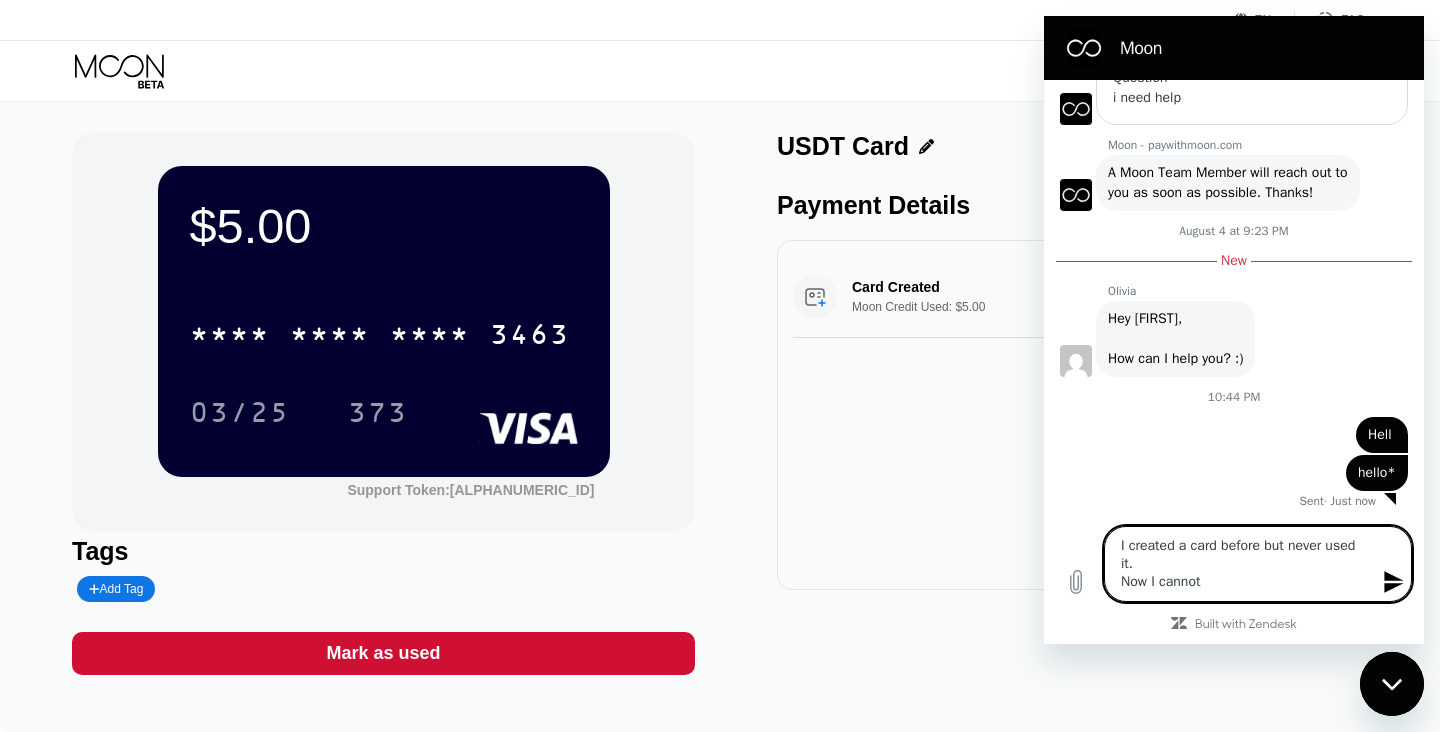 type on "I created a card before but never used it.
Now I cannot" 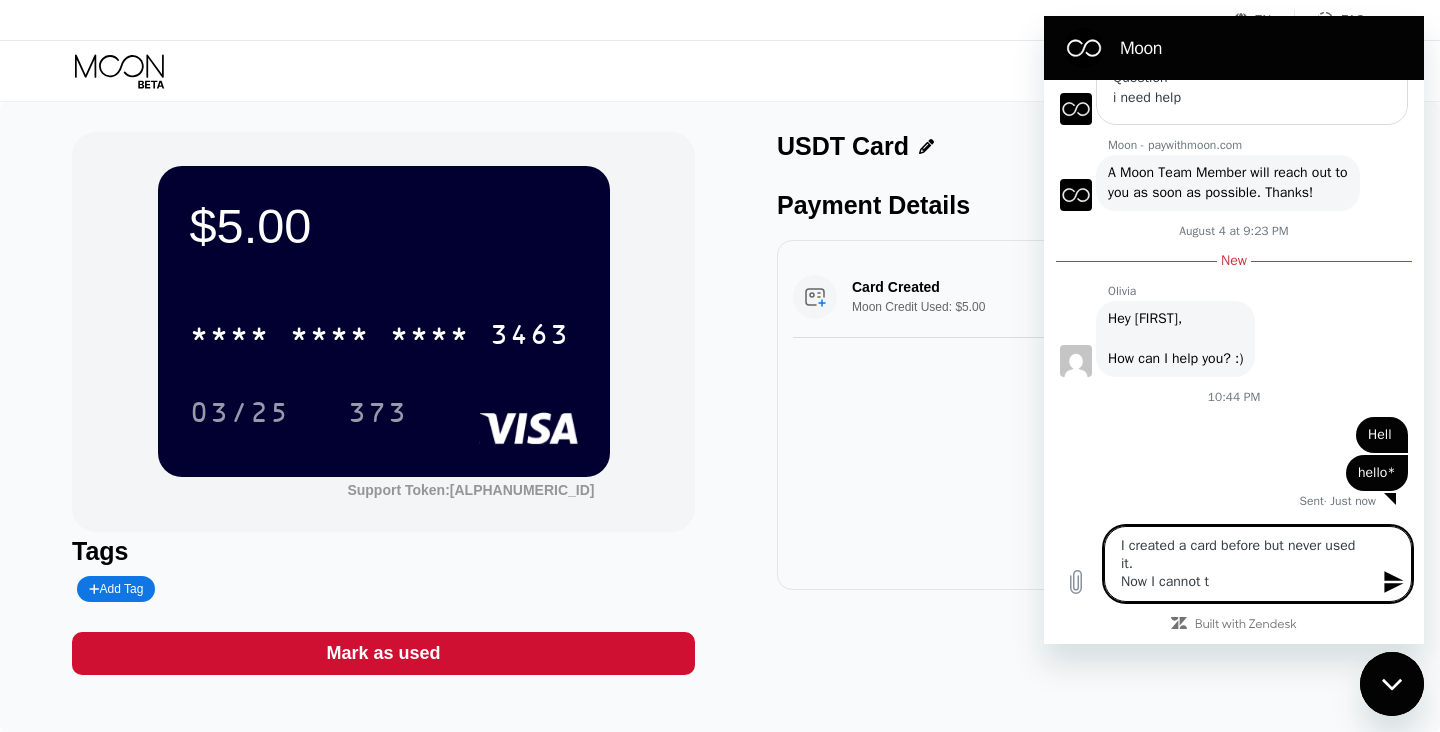 type on "I created a card before but never used it.
Now I cannot tr" 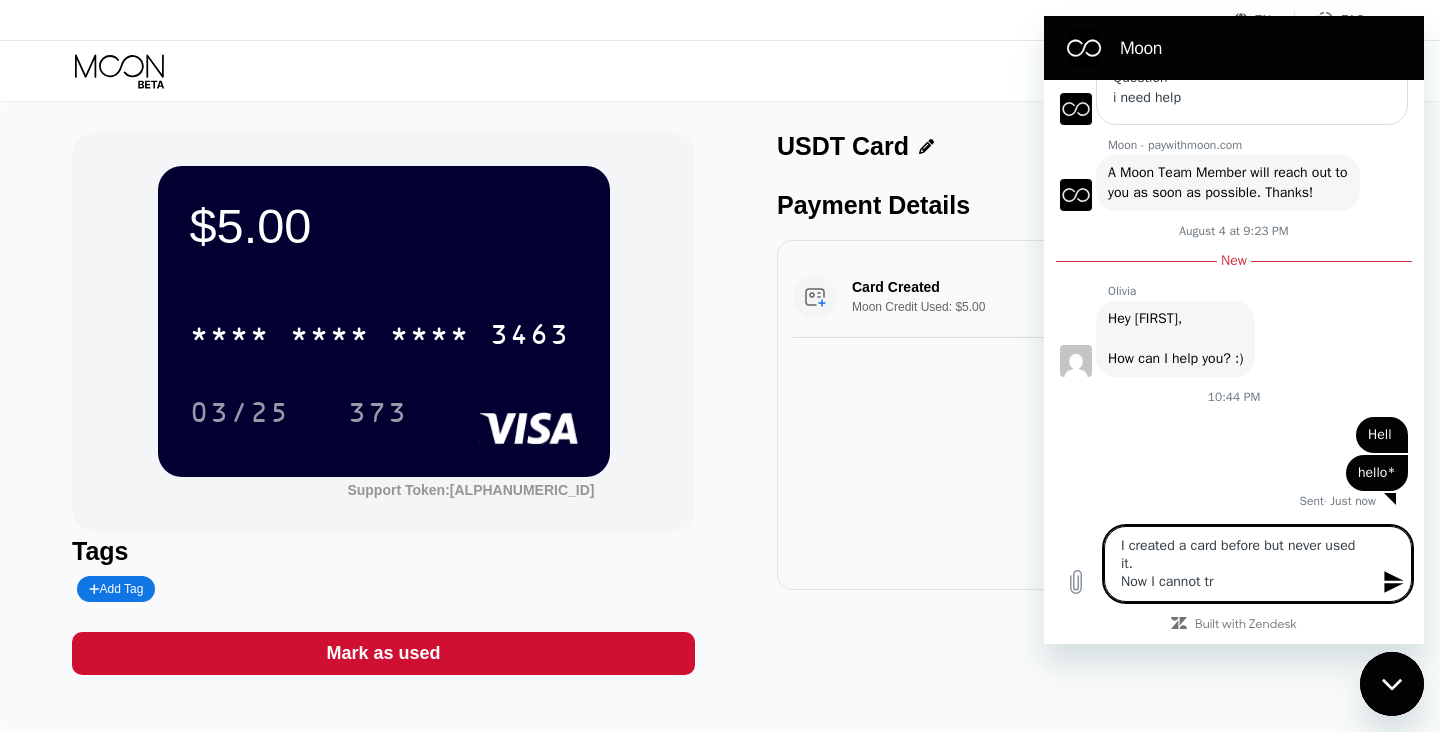 type on "x" 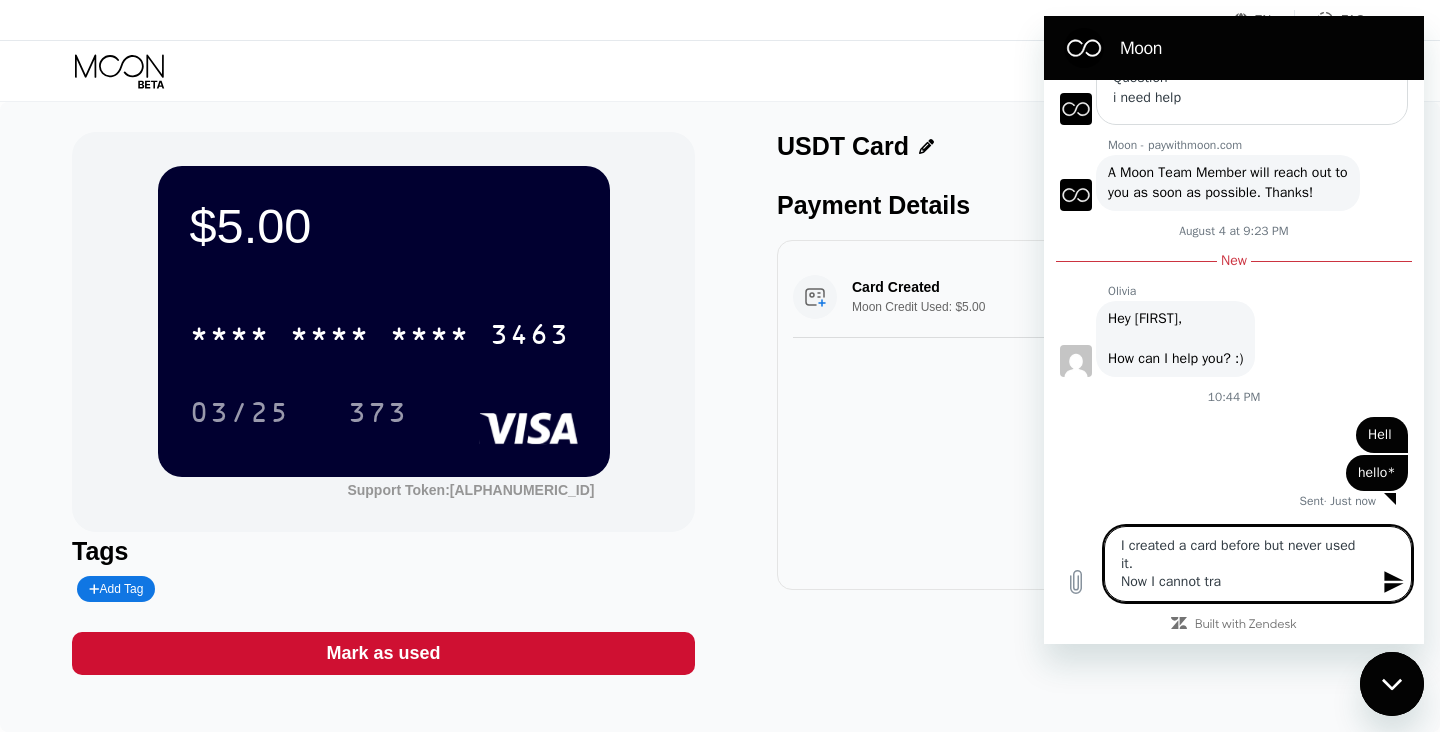 type on "I created a card before but never used it.
Now I cannot tran" 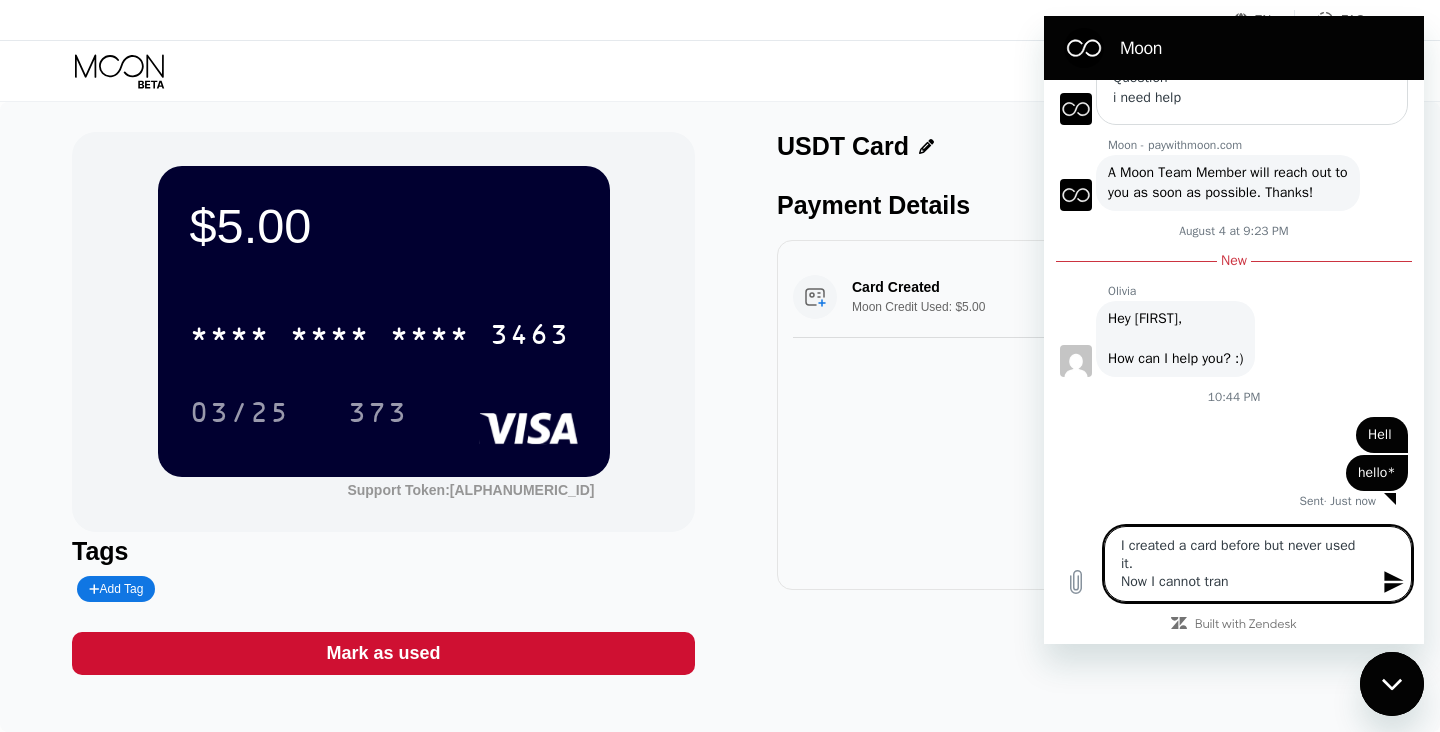 type on "x" 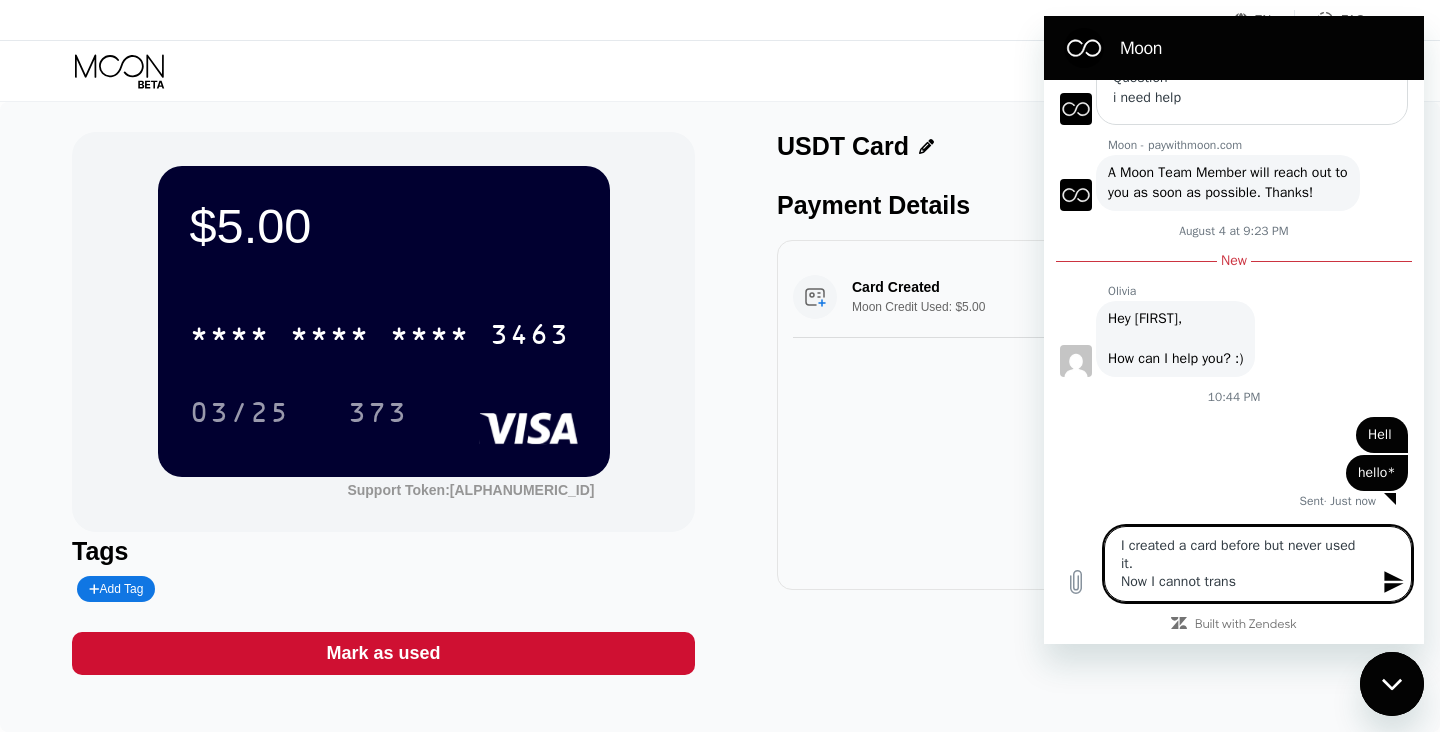type on "I created a card before but never used it.
Now I cannot transf" 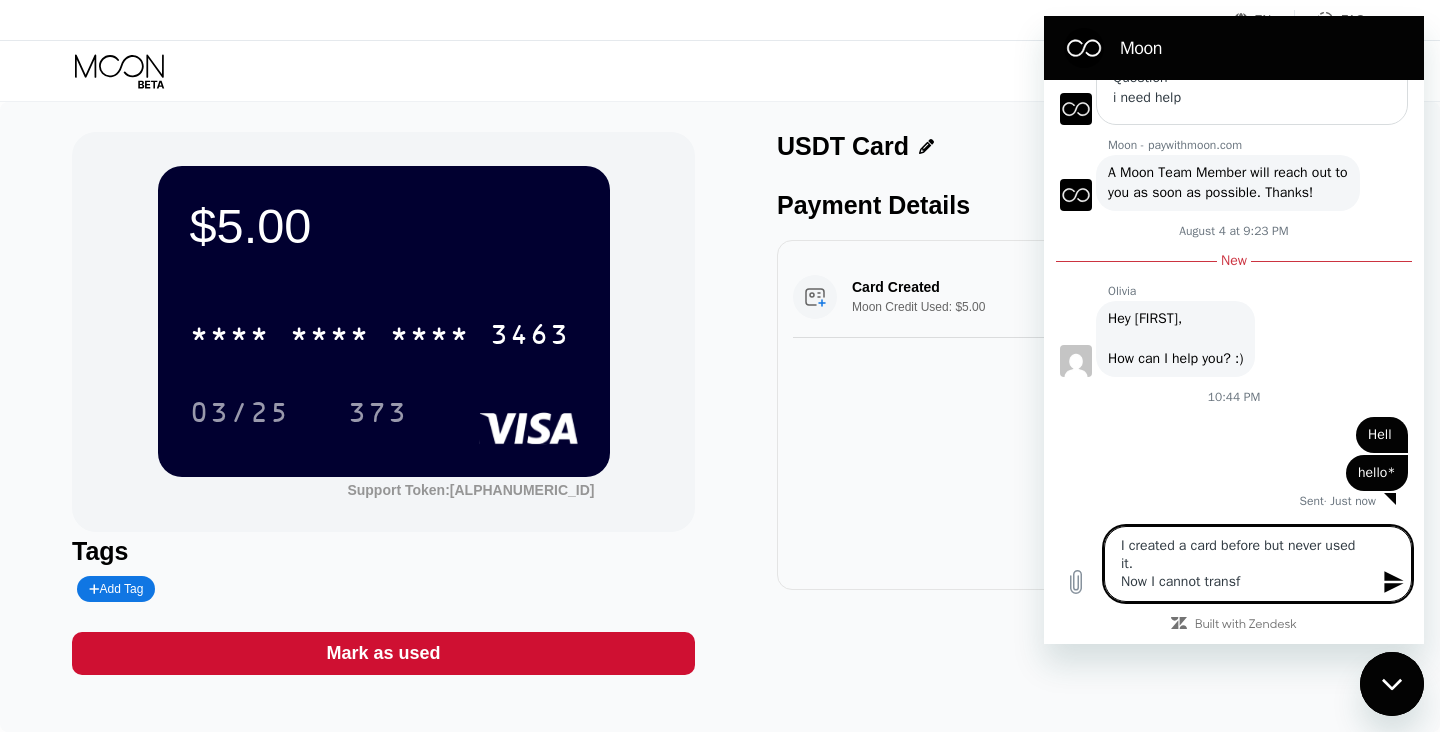 type on "I created a card before but never used it.
Now I cannot transfe" 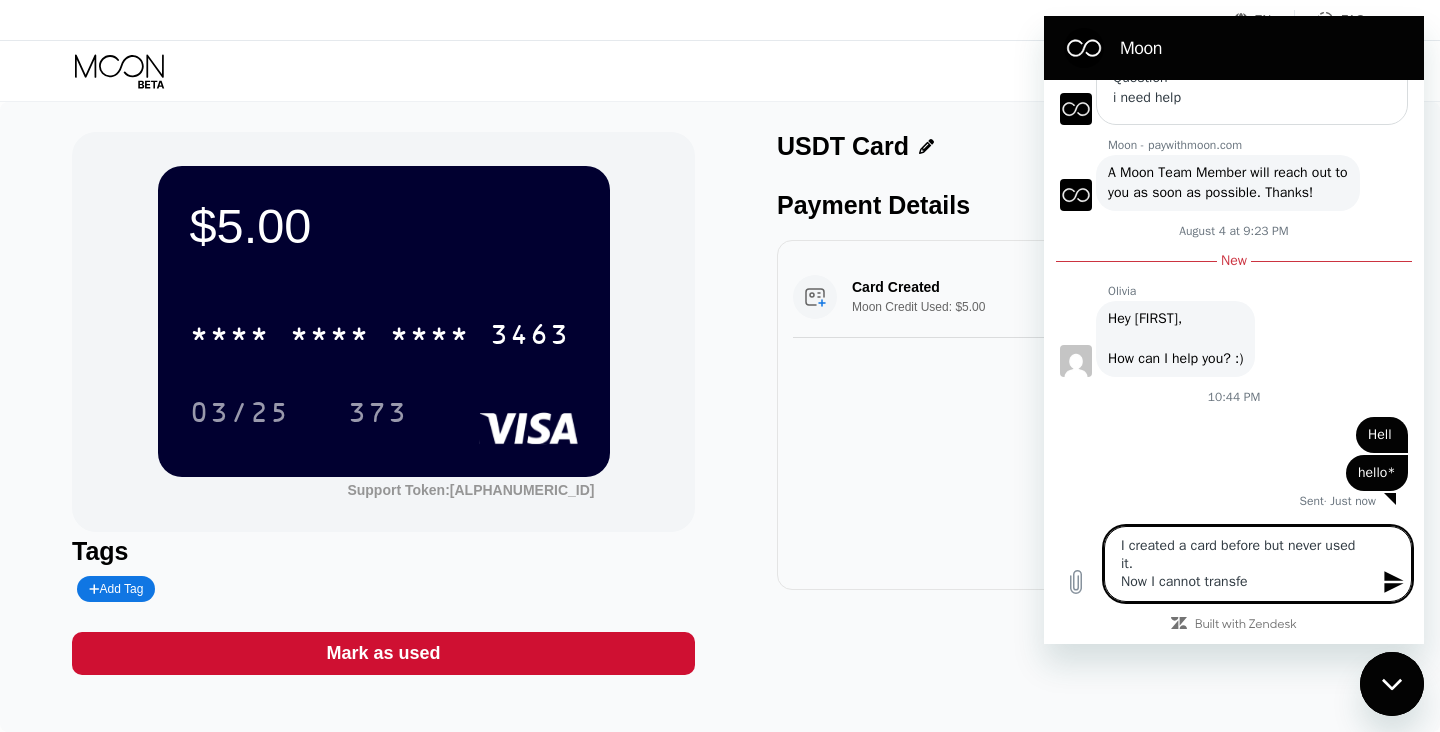 type on "I created a card before but never used it.
Now I cannot transfer" 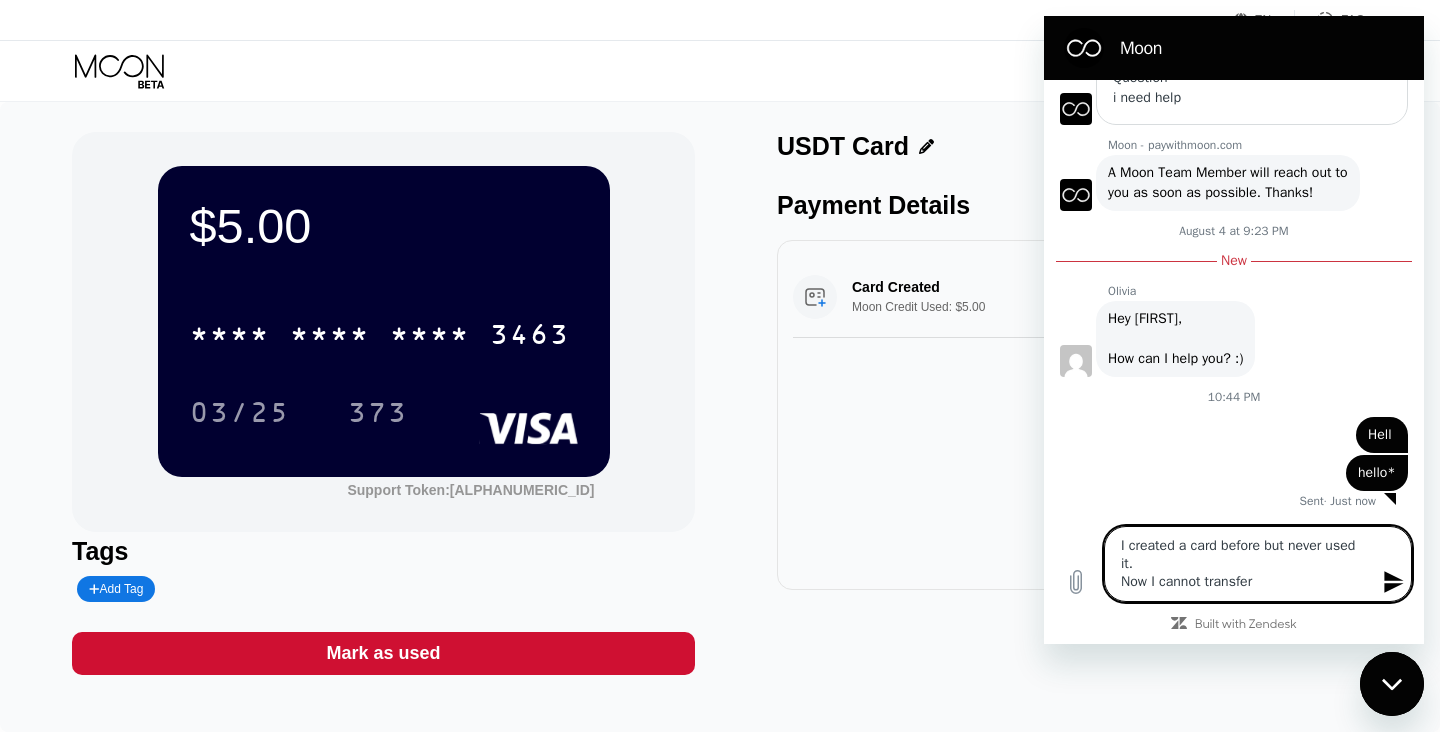 type on "I created a card before but never used it.
Now I cannot transfer" 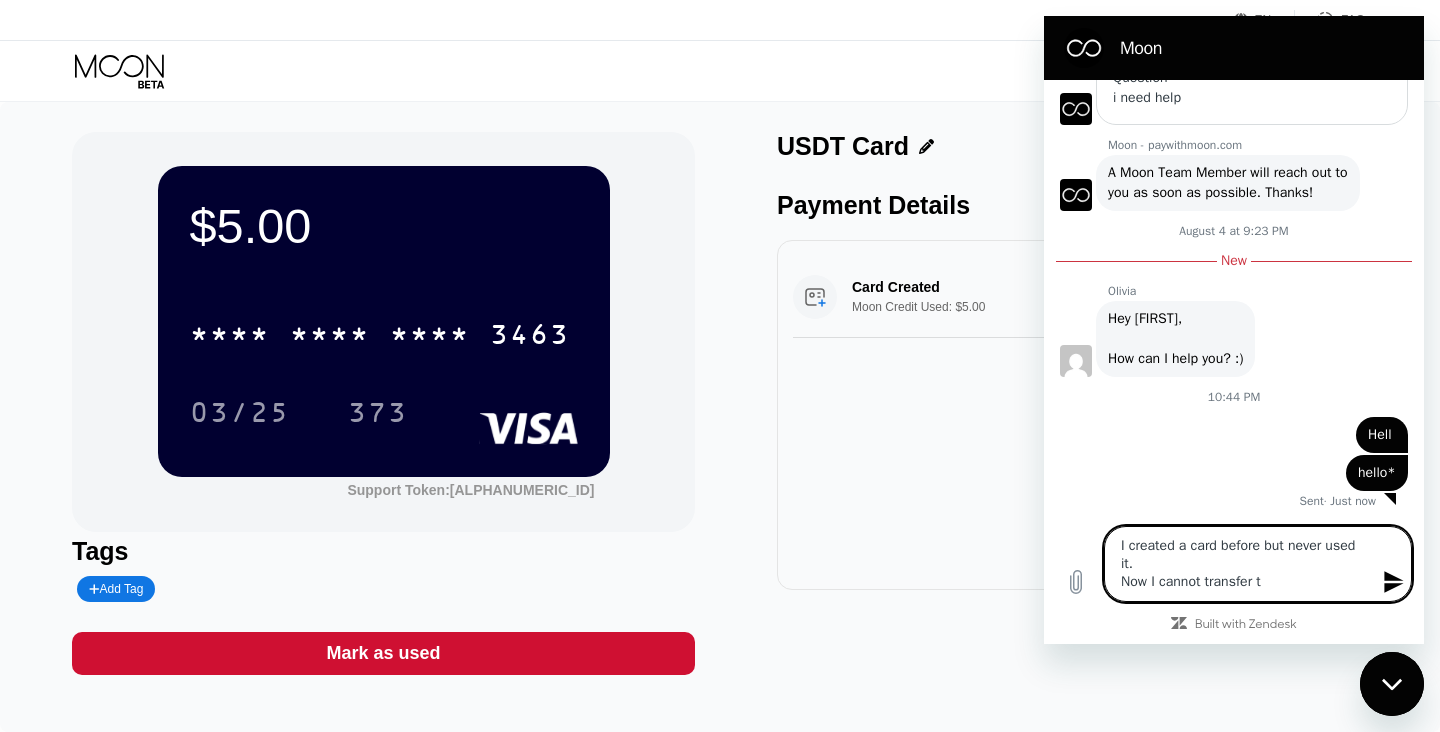type on "I created a card before but never used it.
Now I cannot transfer th" 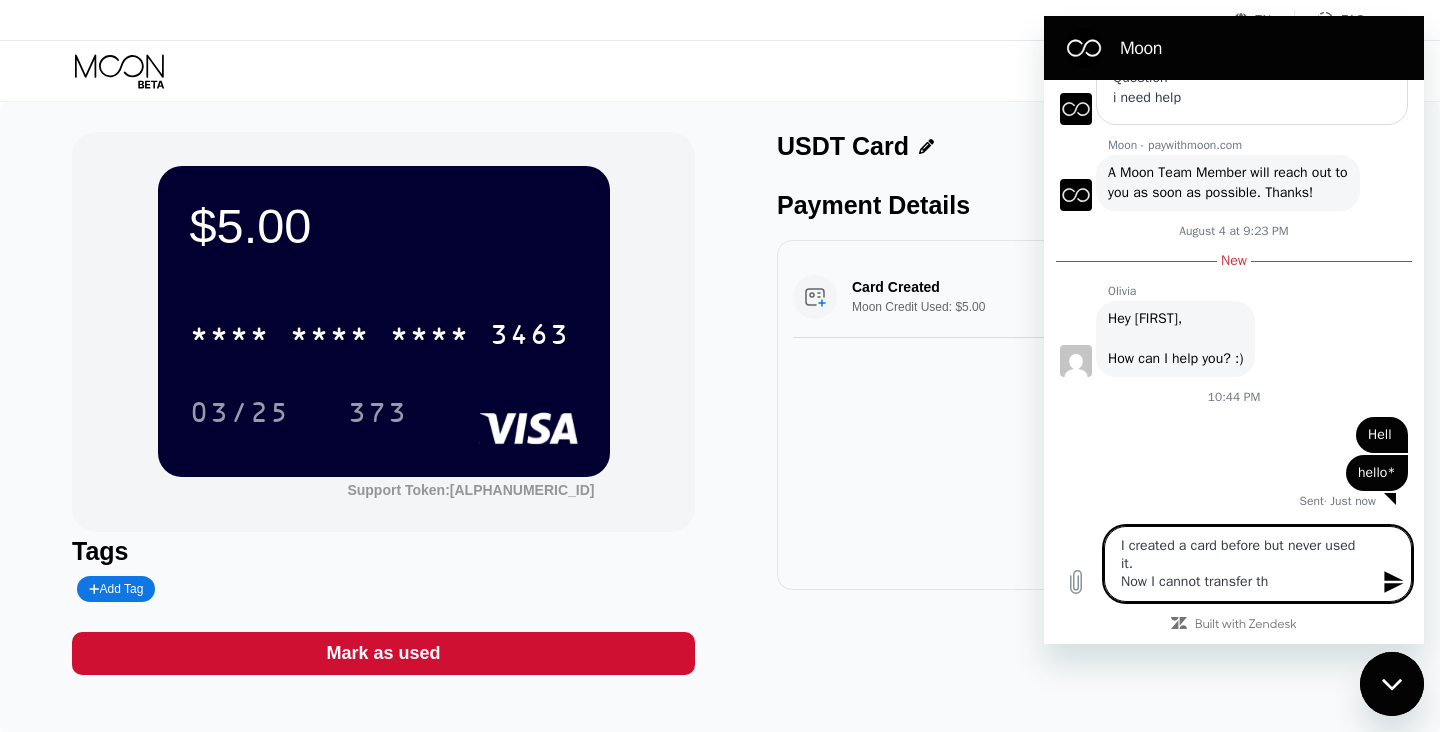 type on "I created a card before but never used it.
Now I cannot transfer the" 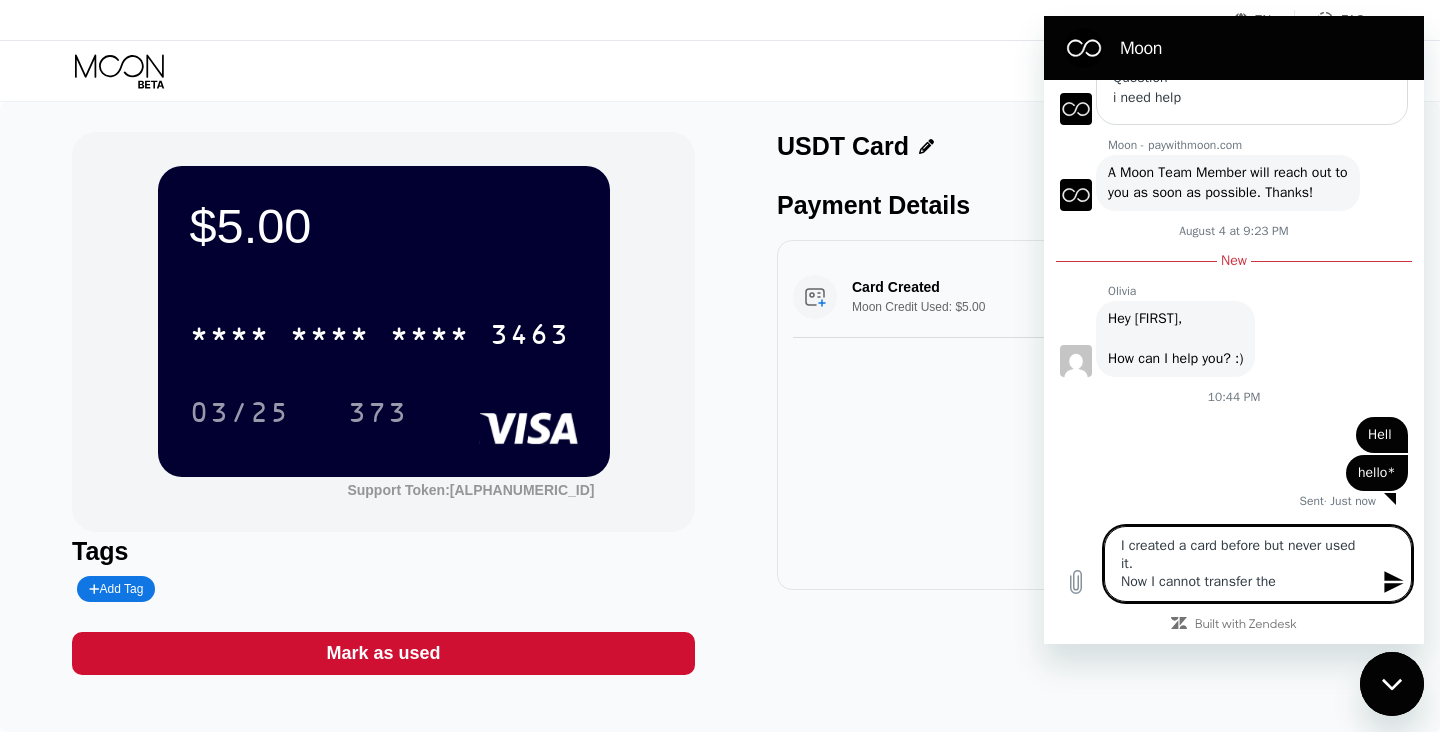 type on "x" 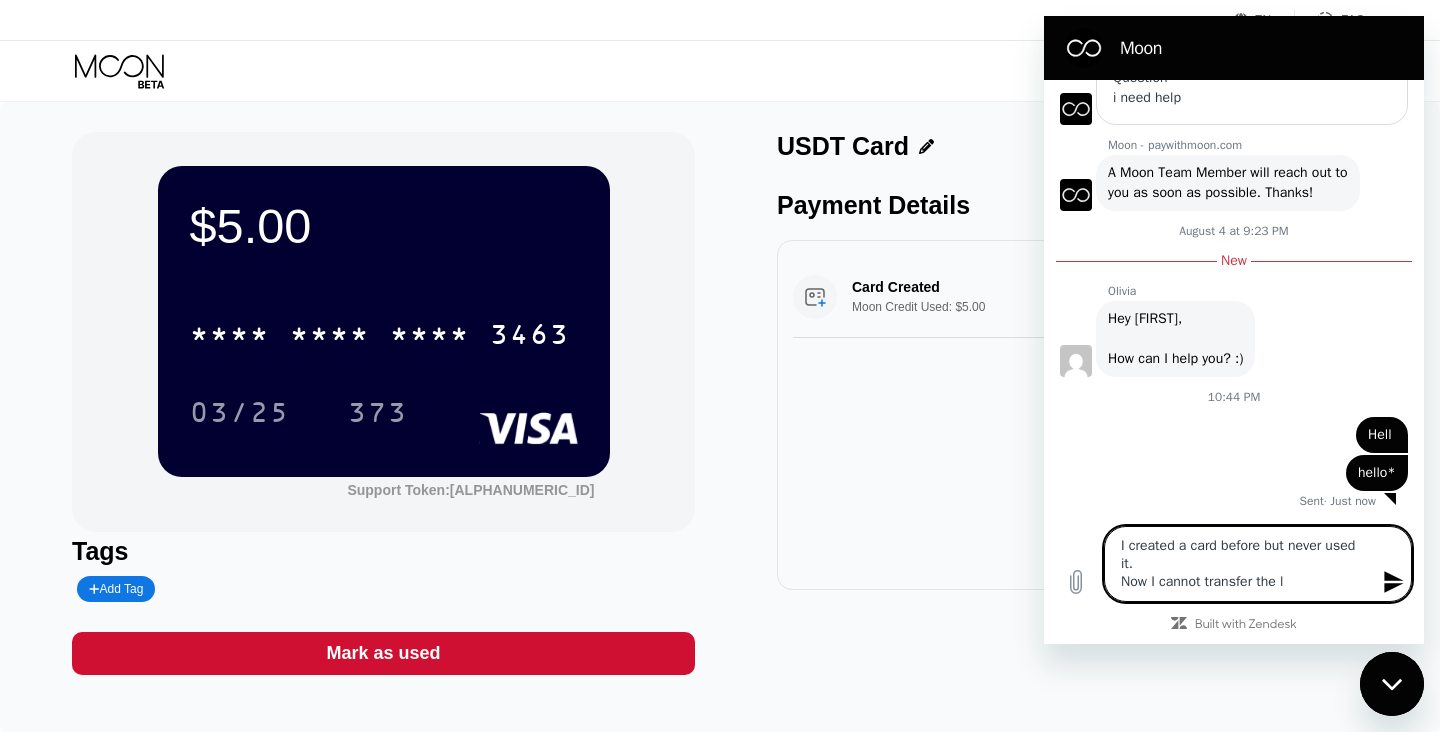 type on "x" 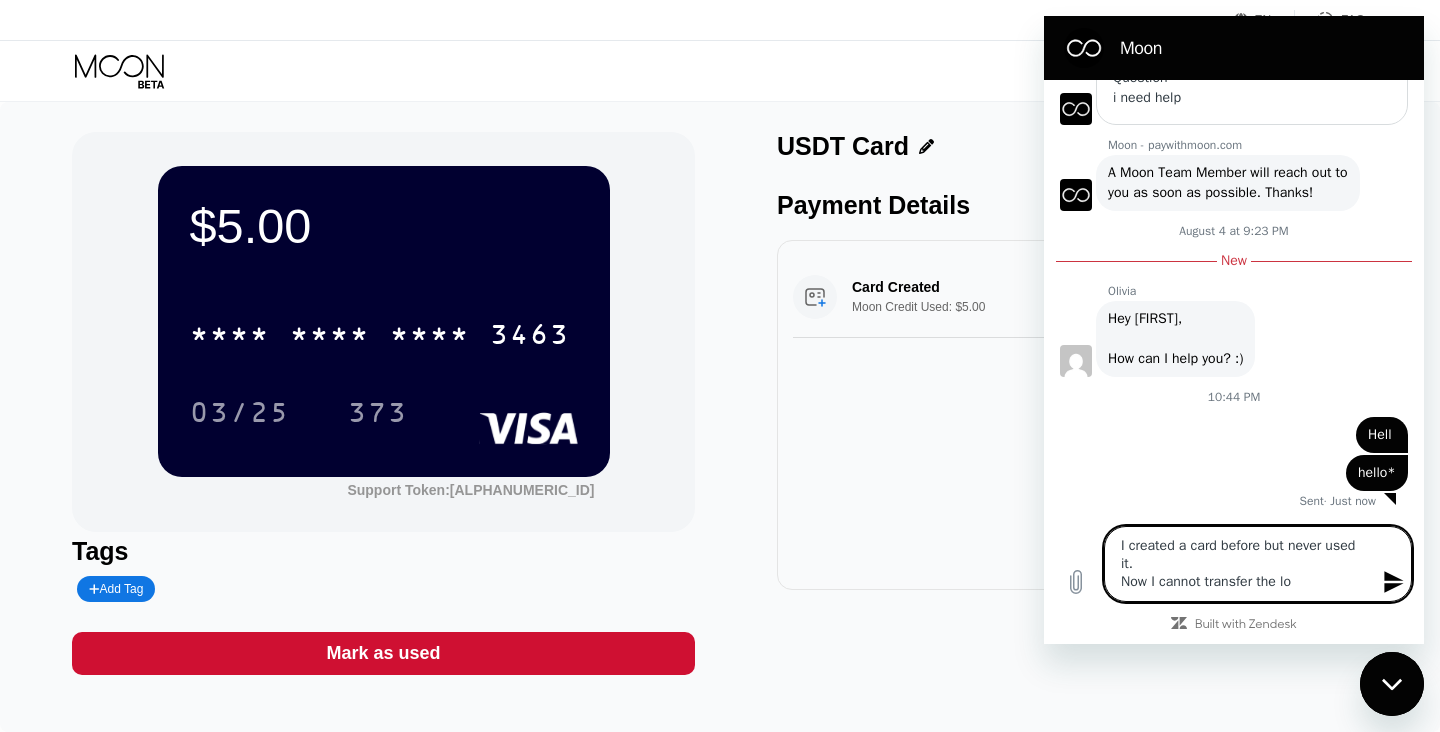 type on "x" 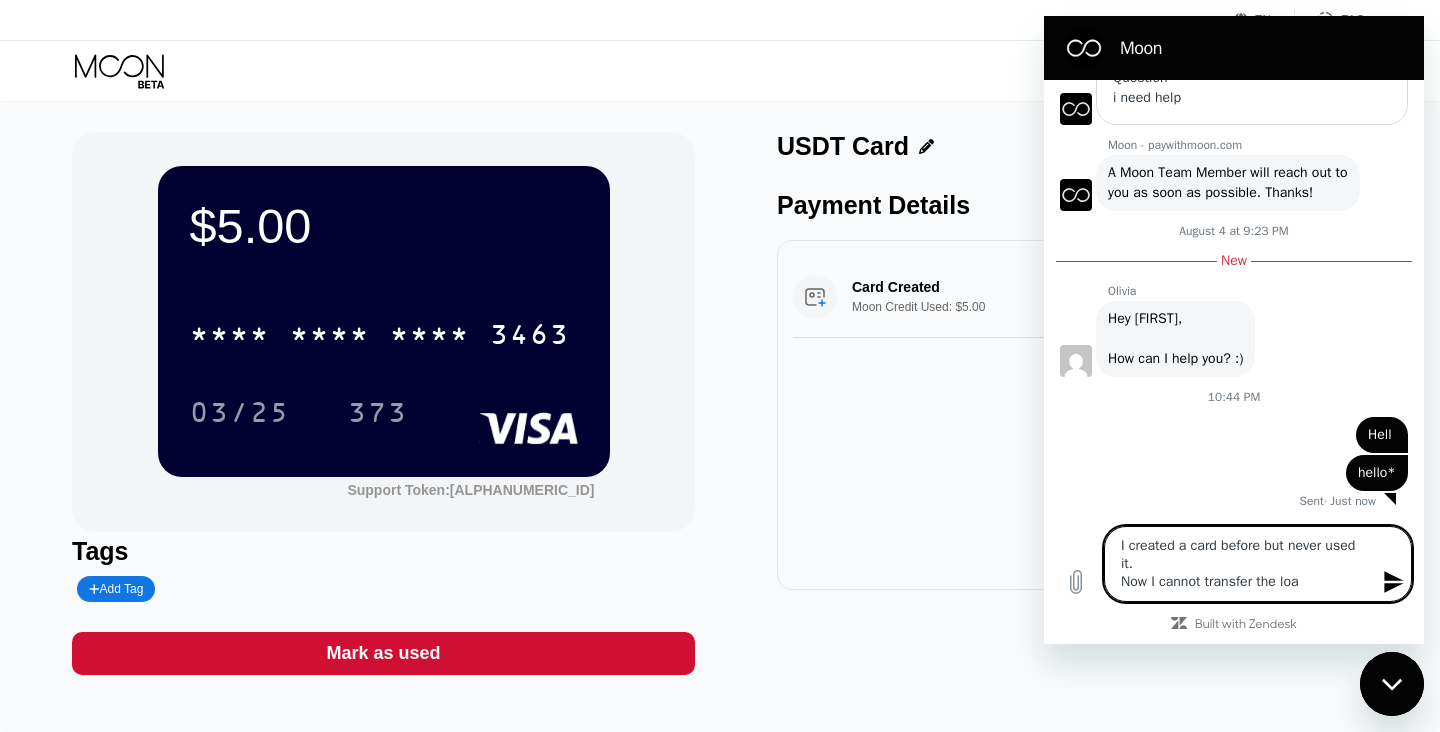 type on "I created a card before but never used it.
Now I cannot transfer the load" 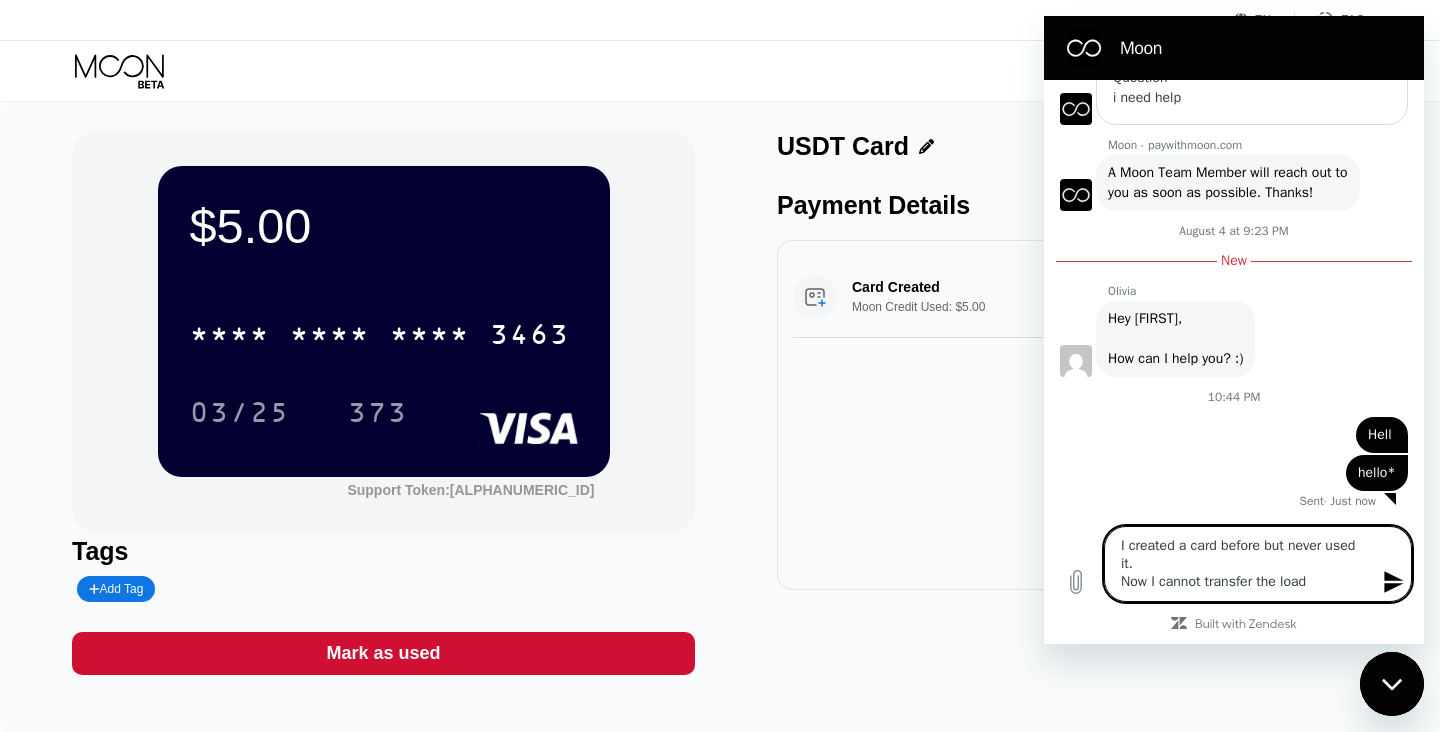 type on "I created a card before but never used it.
Now I cannot transfer the loade" 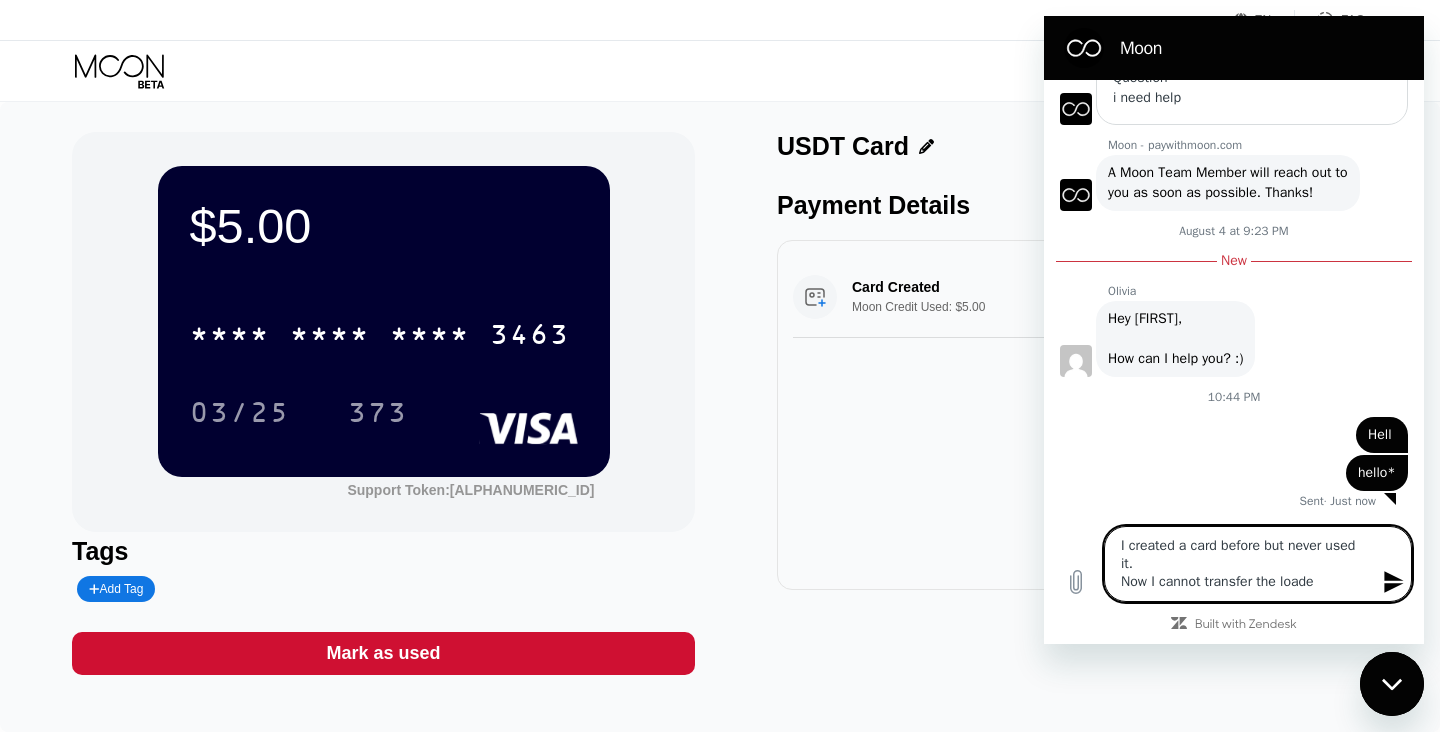 type on "I created a card before but never used it.
Now I cannot transfer the loaded" 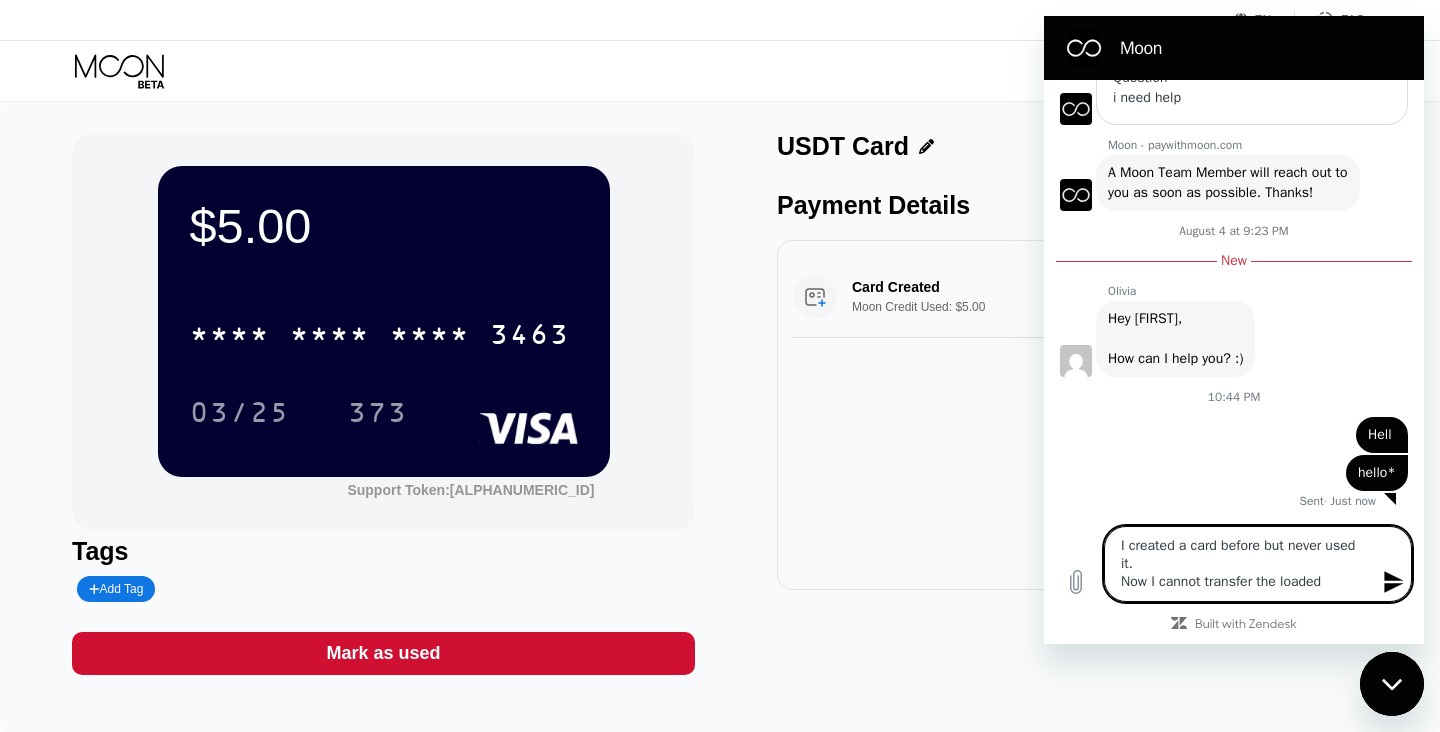 type on "I created a card before but never used it.
Now I cannot transfer the loaded" 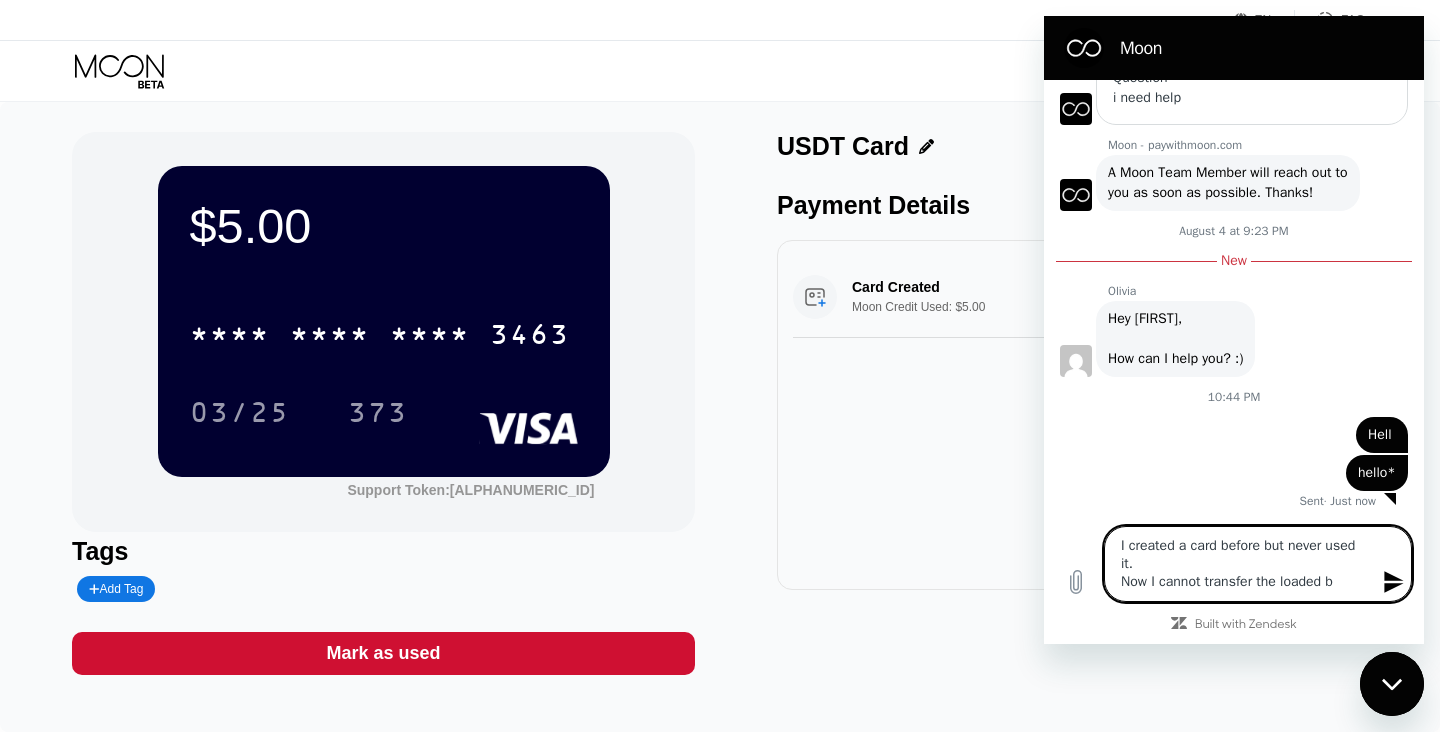 type on "I created a card before but never used it.
Now I cannot transfer the loaded ba" 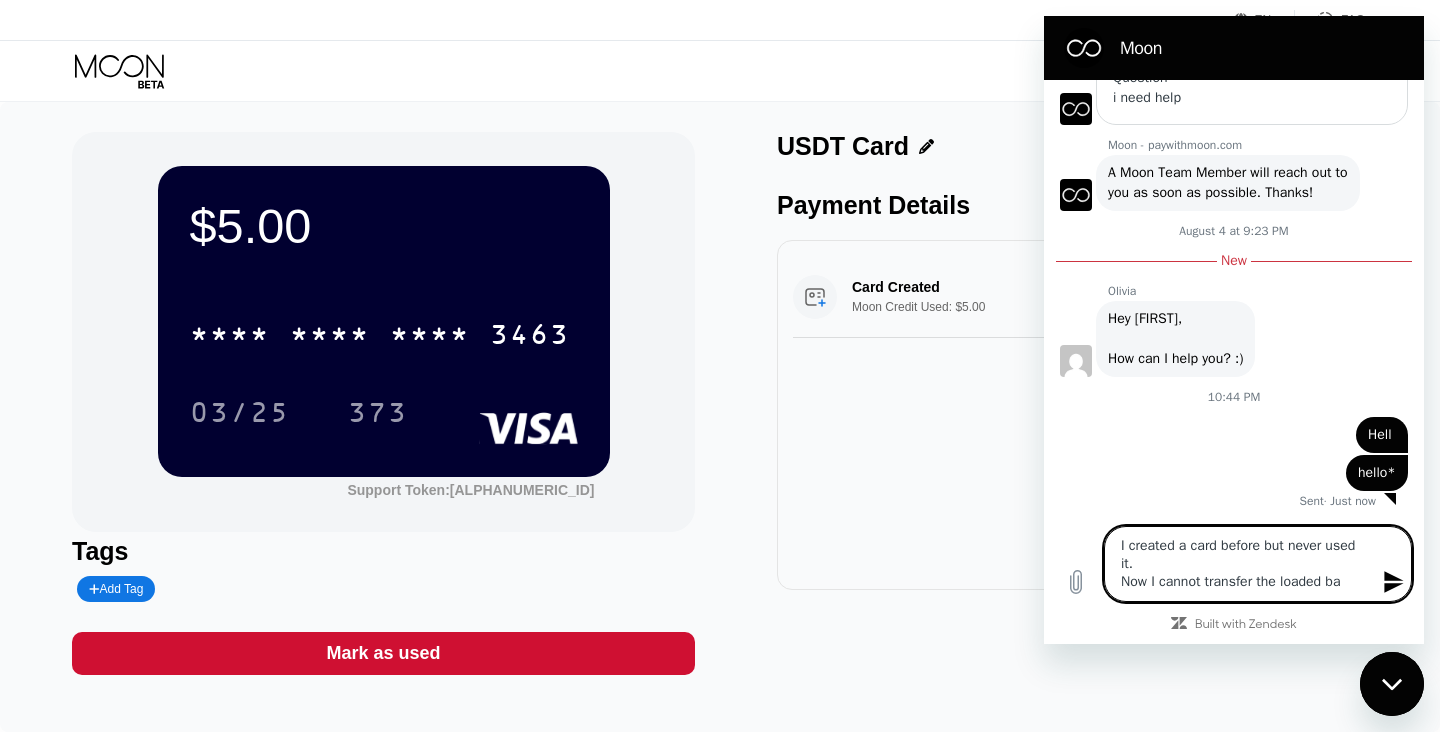 type on "I created a card before but never used it.
Now I cannot transfer the loaded bal" 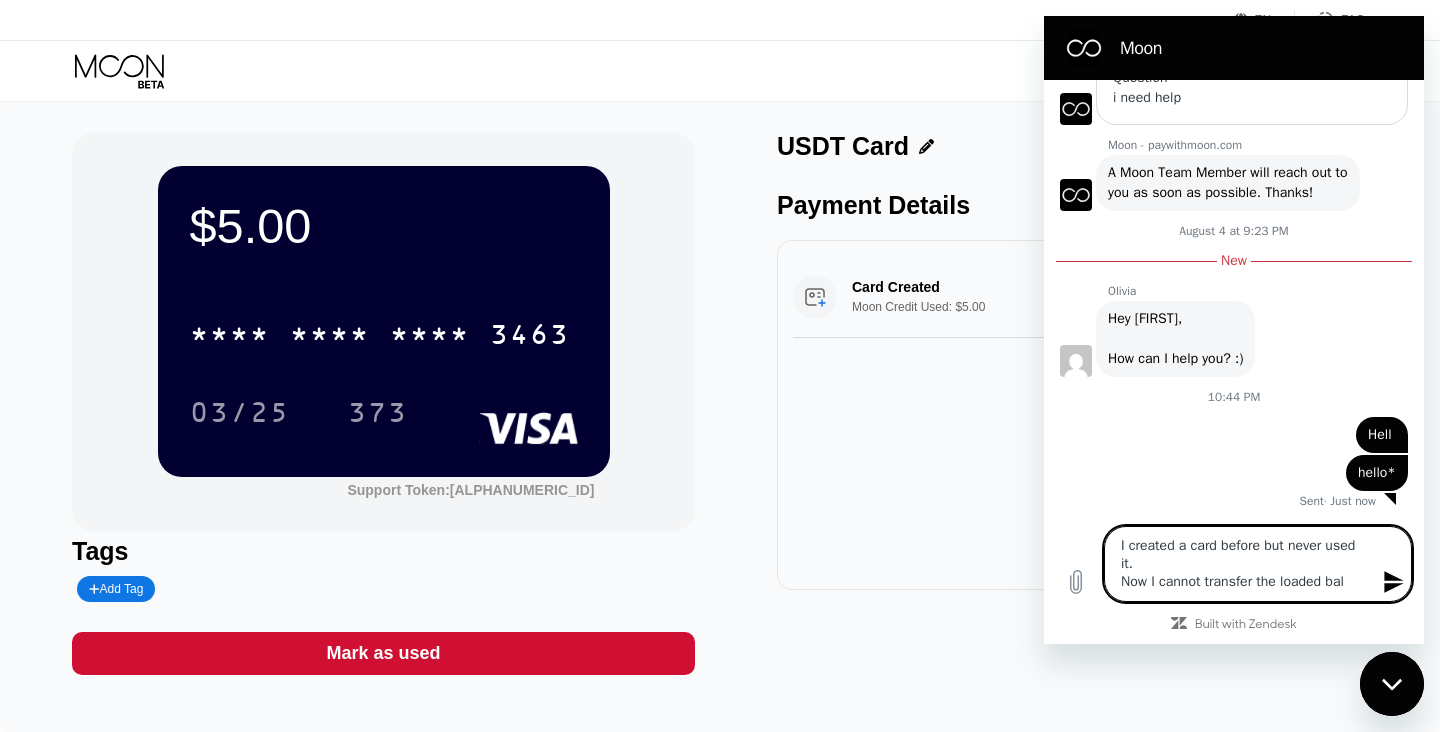 type on "I created a card before but never used it.
Now I cannot transfer the loaded bala" 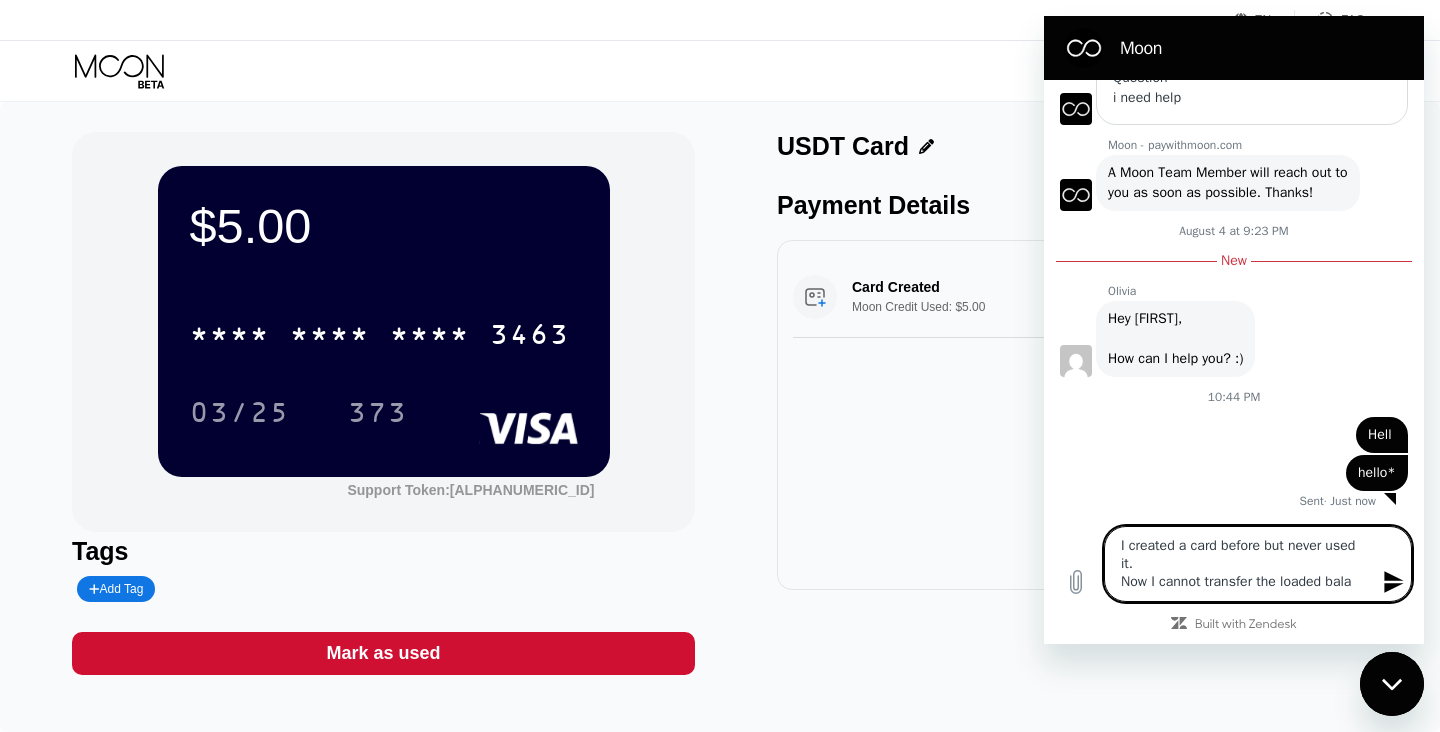 type on "I created a card before but never used it.
Now I cannot transfer the loaded balan" 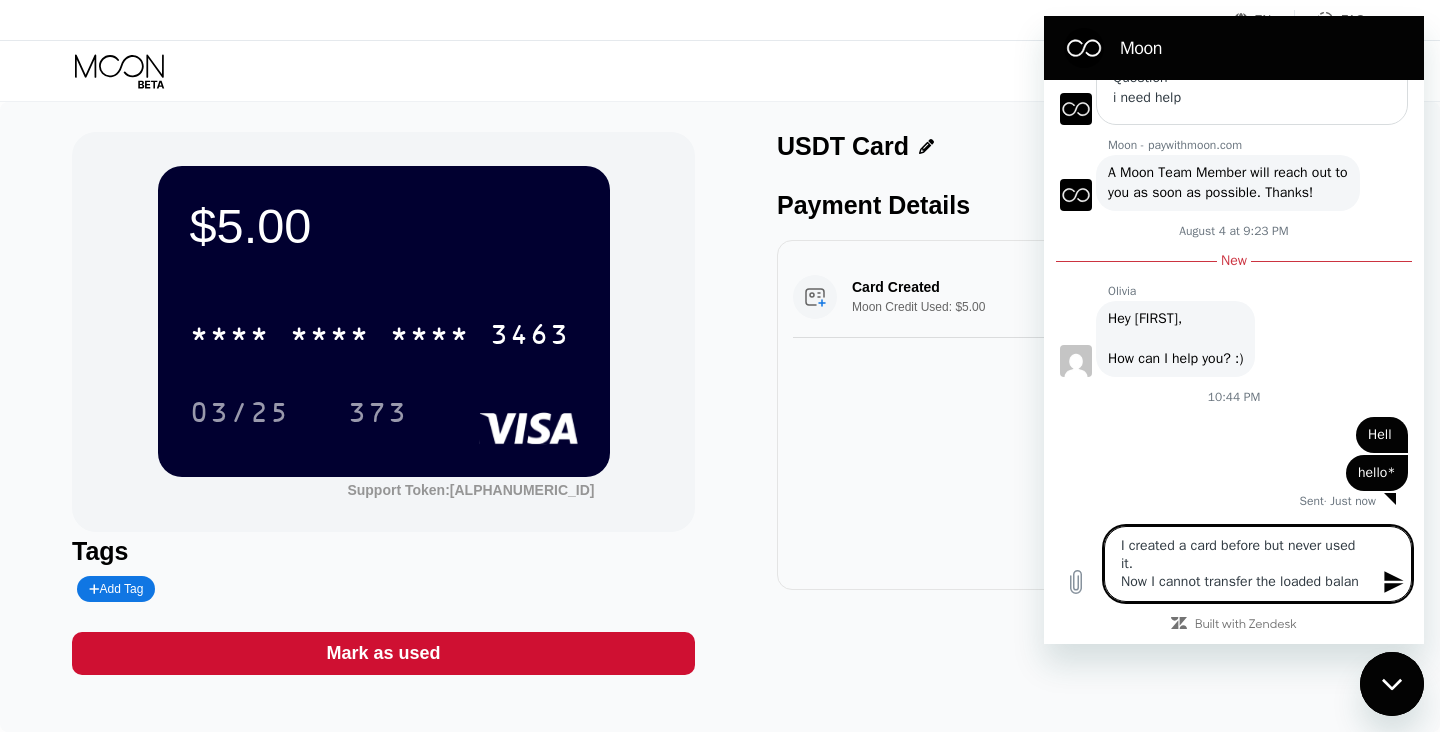 type on "I created a card before but never used it.
Now I cannot transfer the loaded balanc" 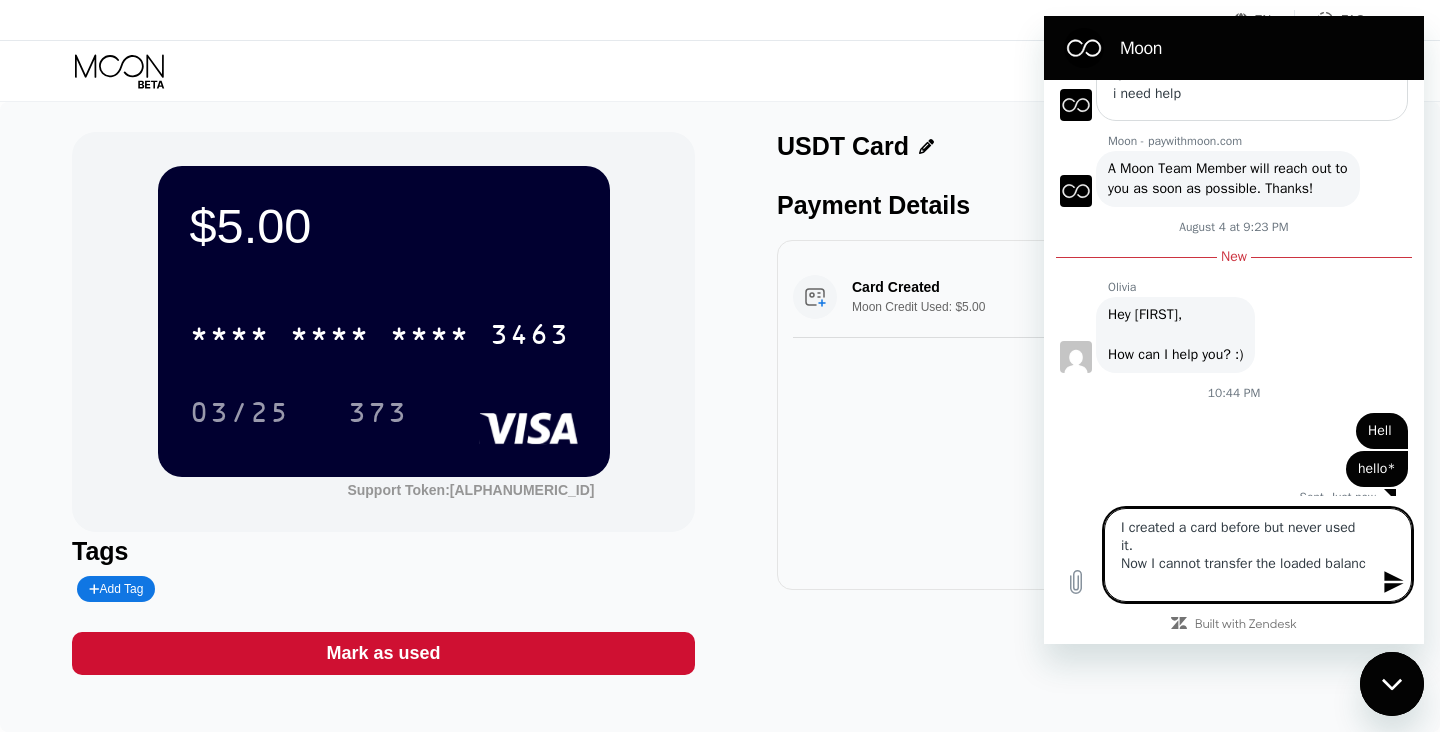 type on "I created a card before but never used it.
Now I cannot transfer the loaded balance" 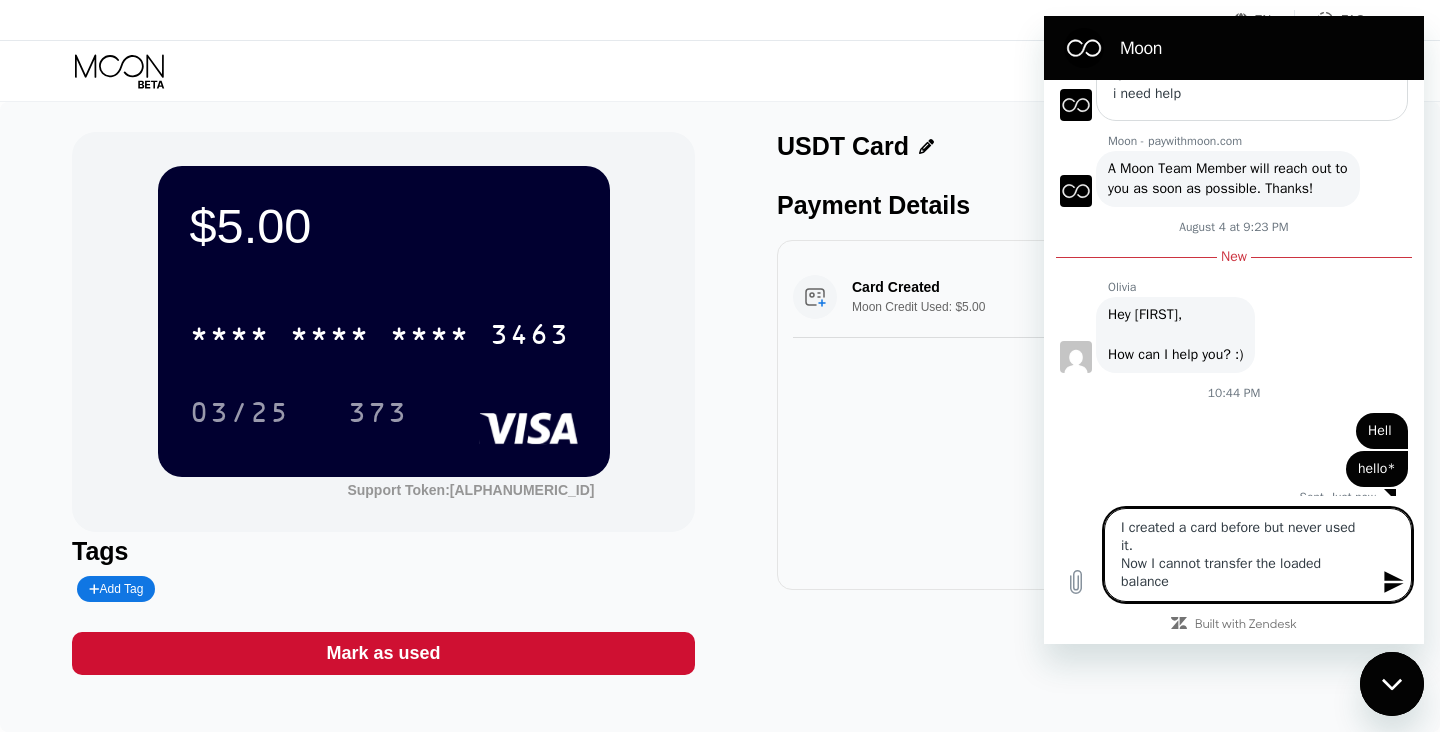 type on "I created a card before but never used it.
Now I cannot transfer the loaded balance" 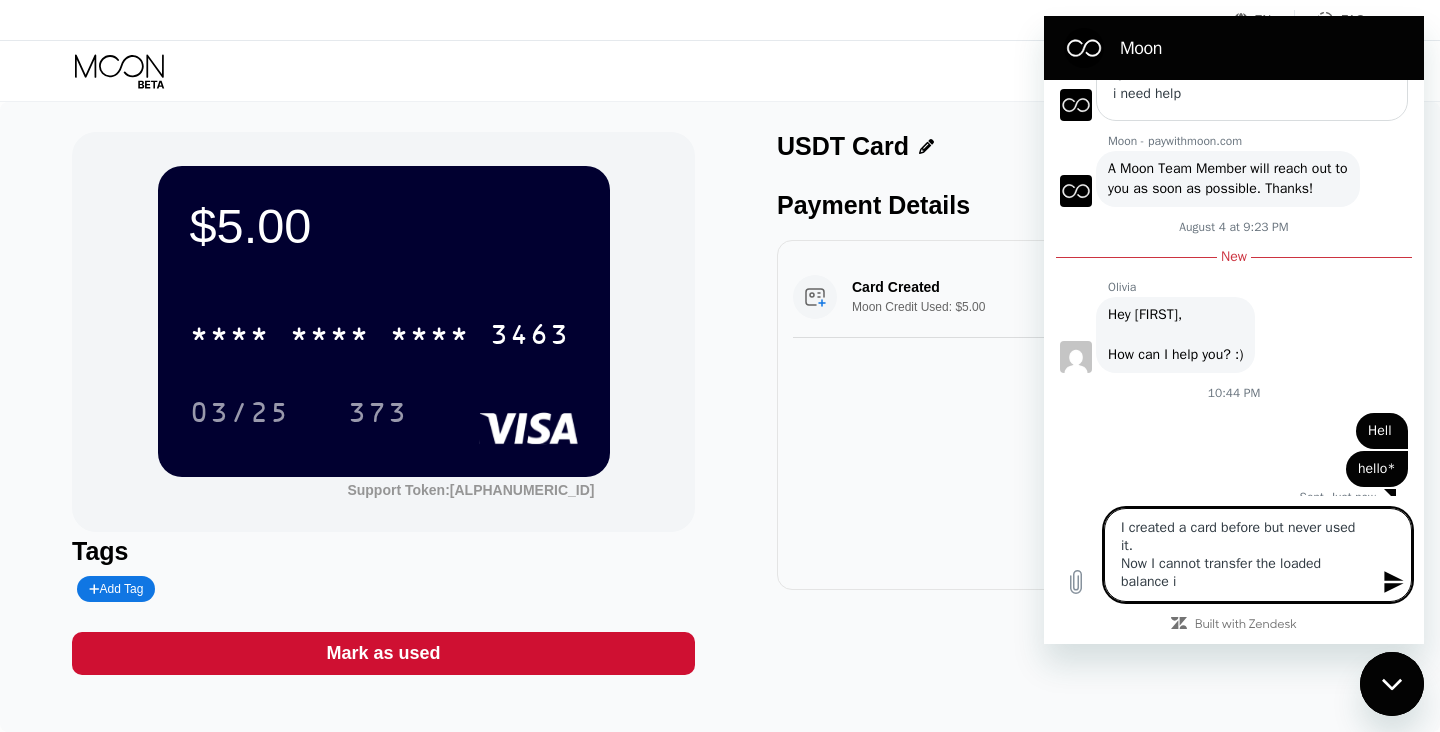type on "I created a card before but never used it.
Now I cannot transfer the loaded balance in" 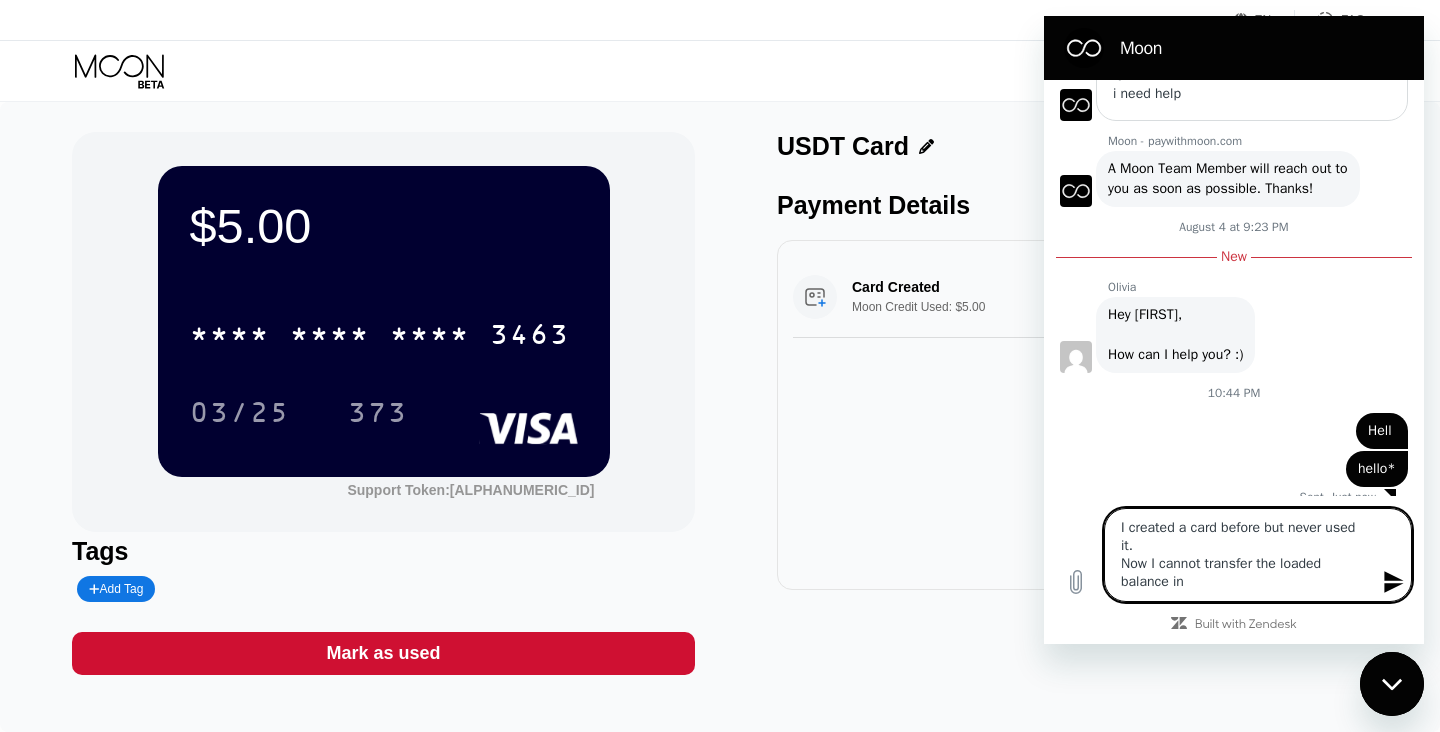 type on "x" 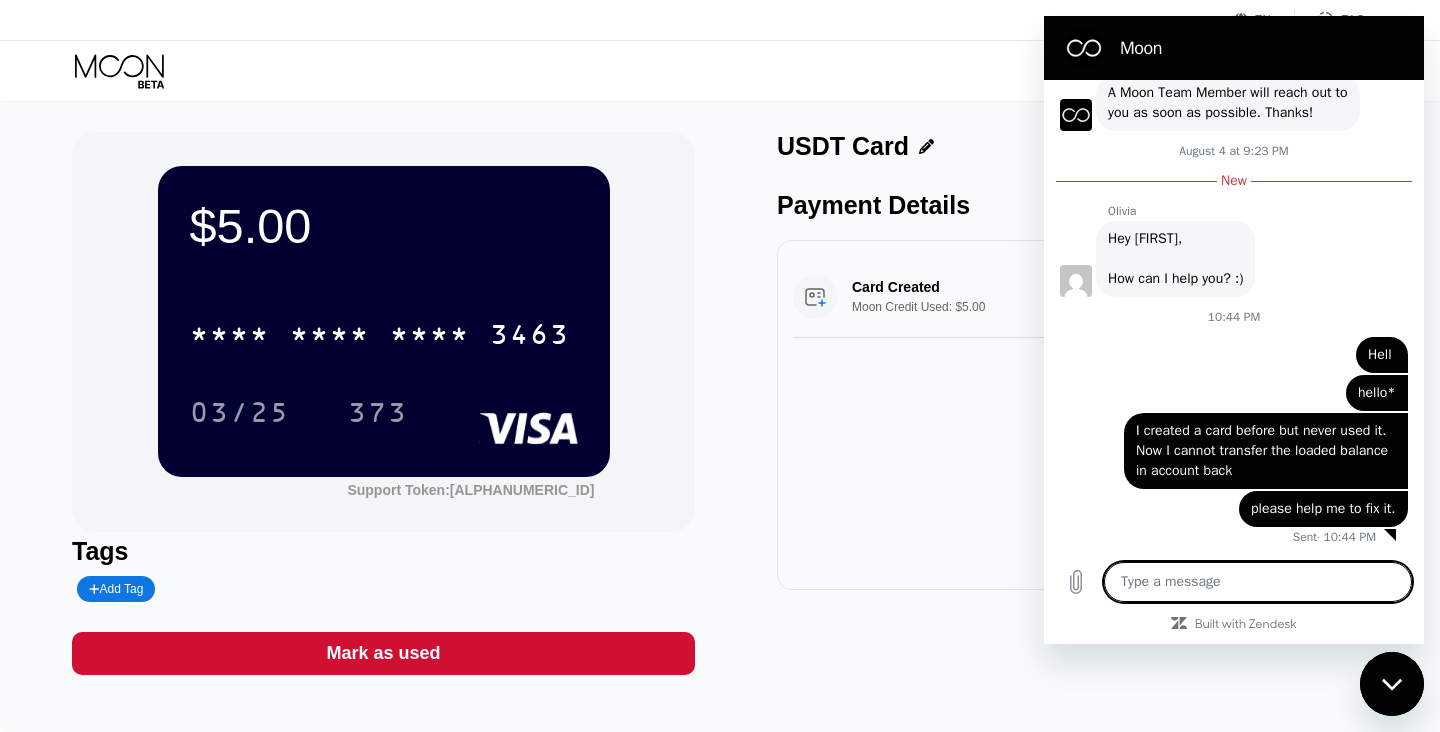 scroll, scrollTop: 949, scrollLeft: 0, axis: vertical 